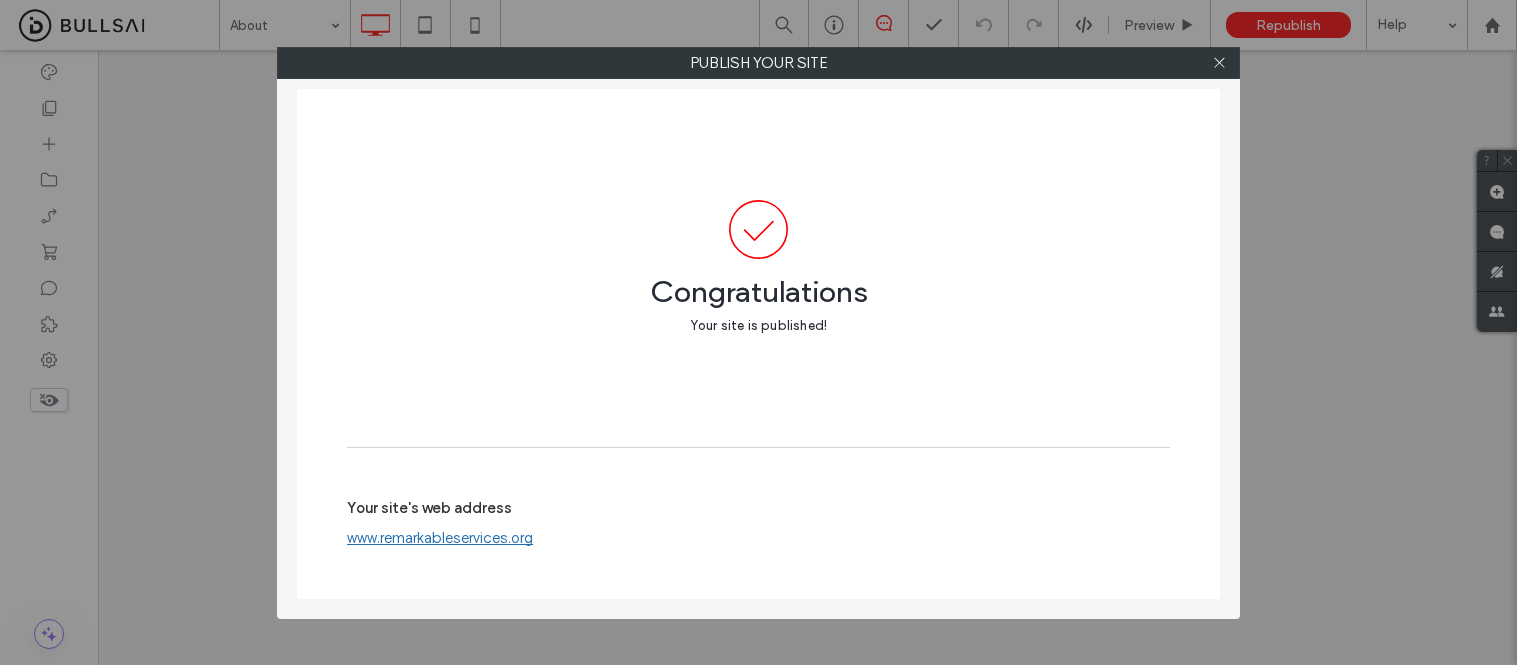 click 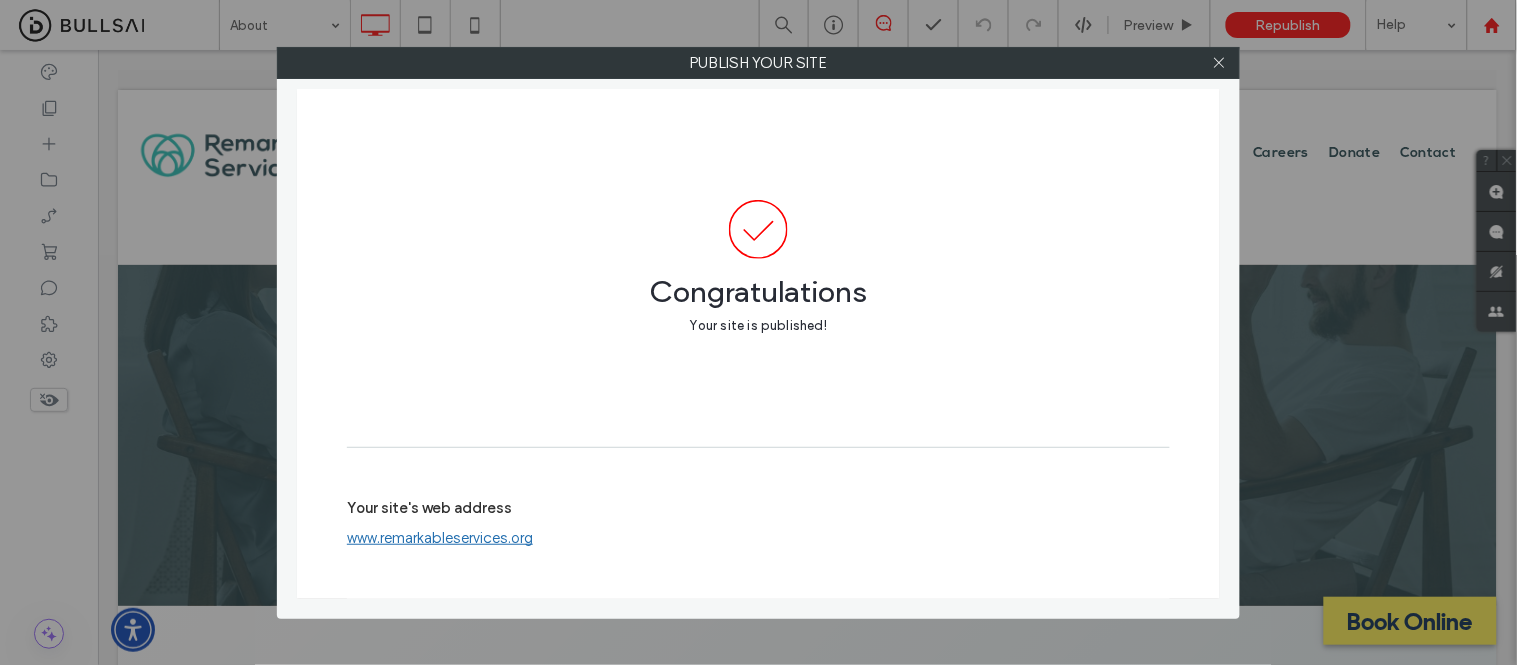 scroll, scrollTop: 1888, scrollLeft: 0, axis: vertical 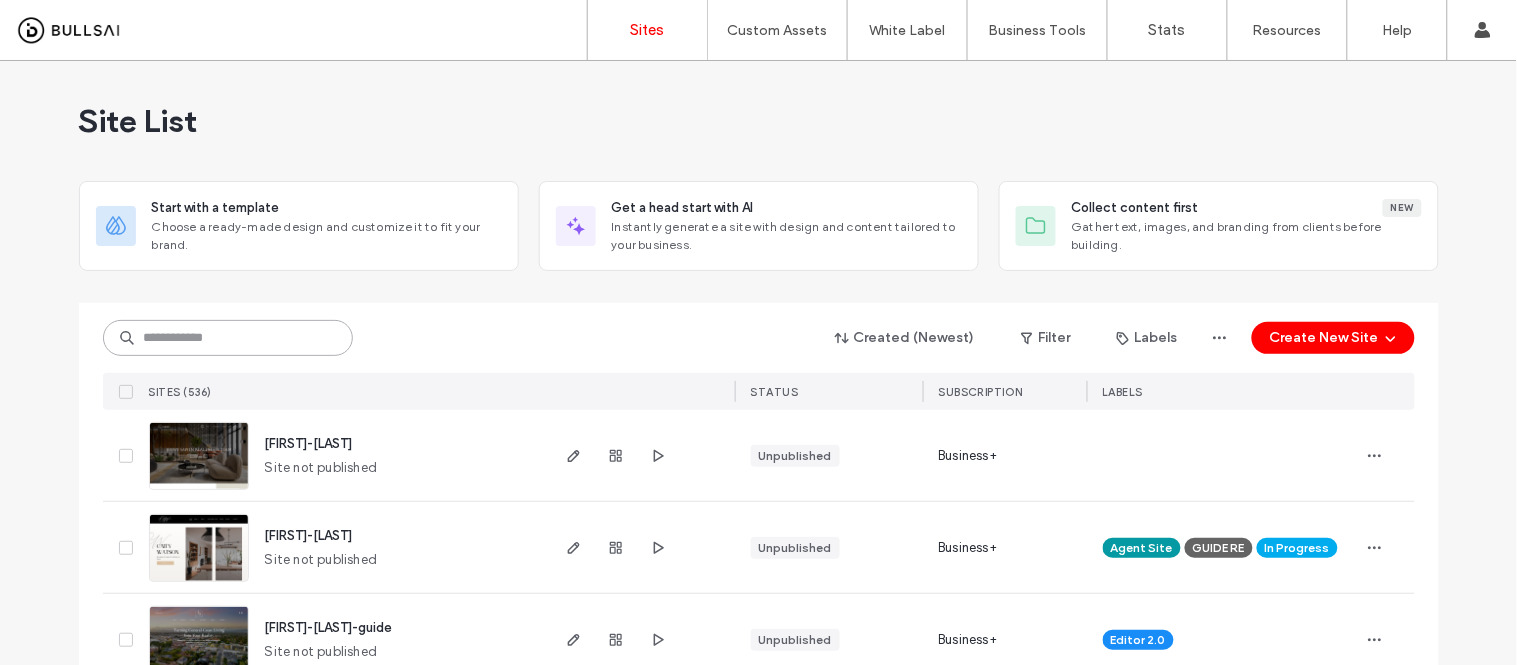 click at bounding box center (228, 338) 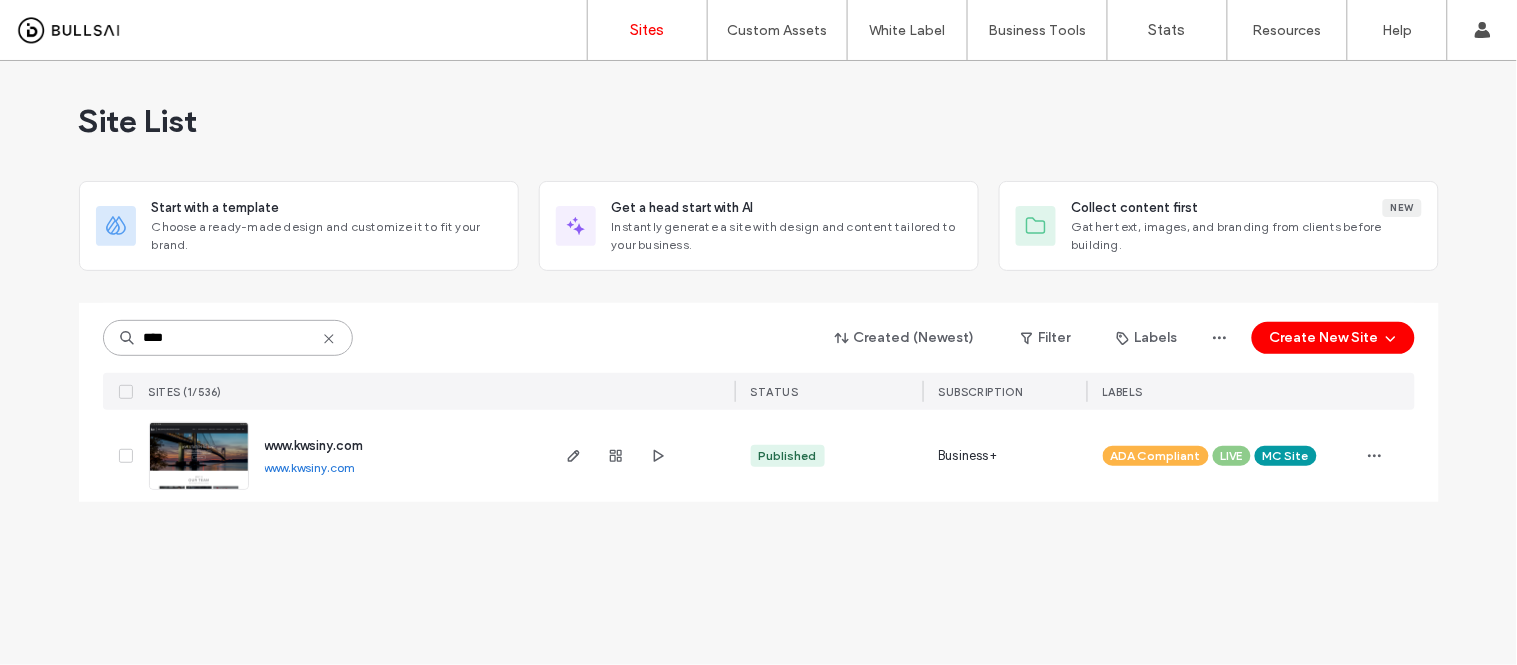 type on "****" 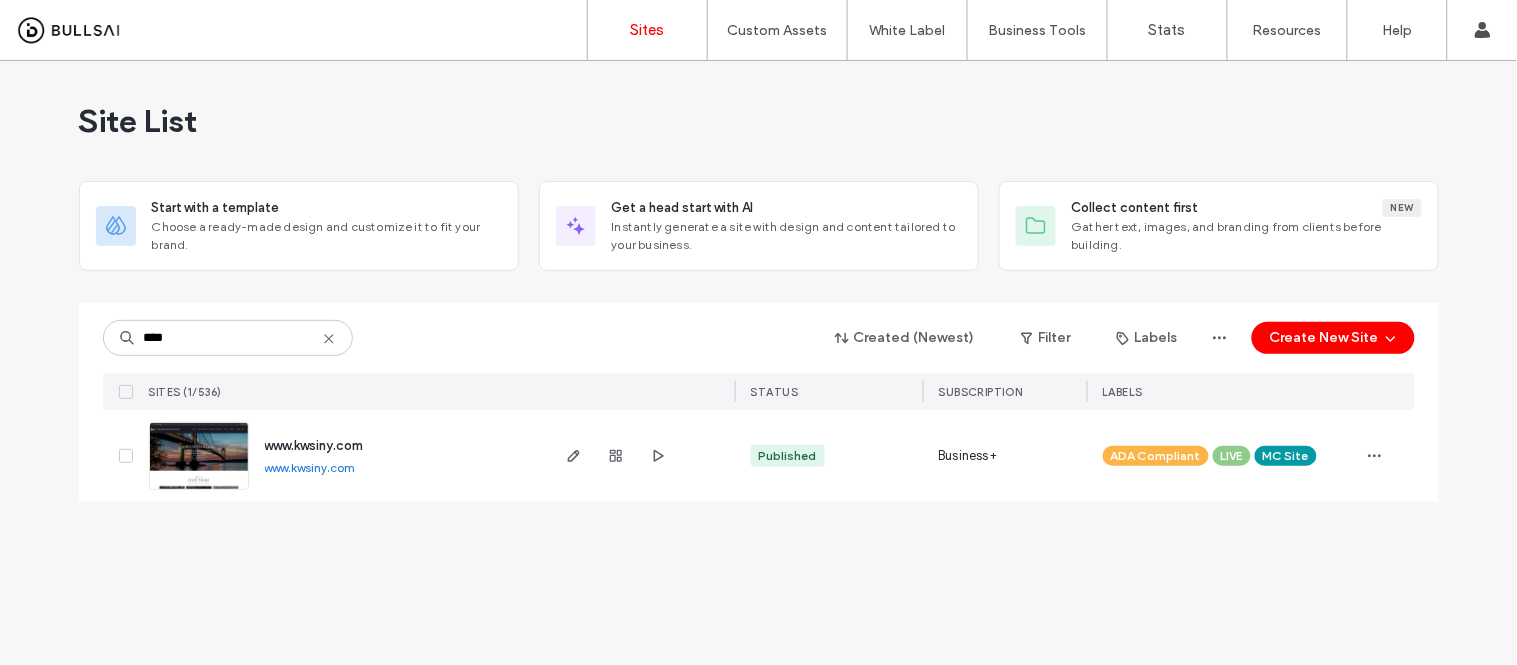 click on "www.kwsiny.com" at bounding box center [310, 468] 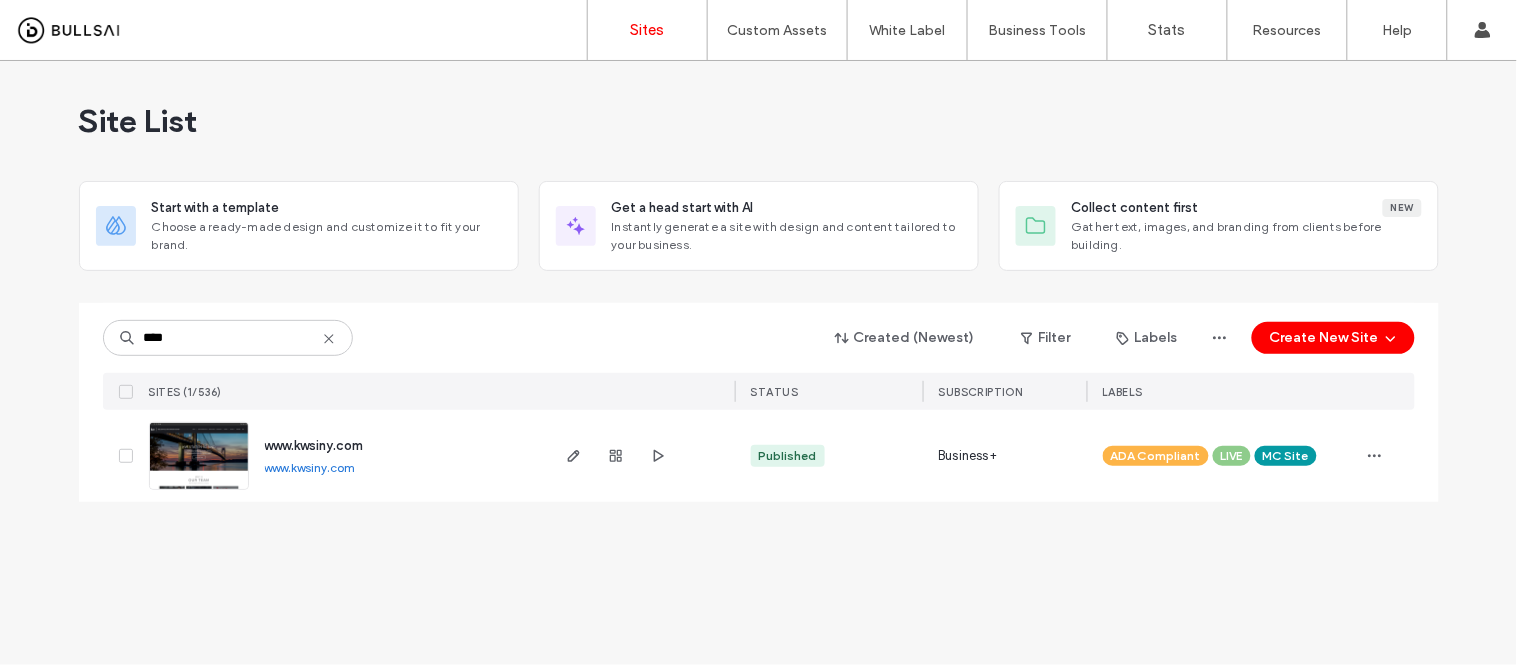 click on "www.kwsiny.com" at bounding box center (310, 467) 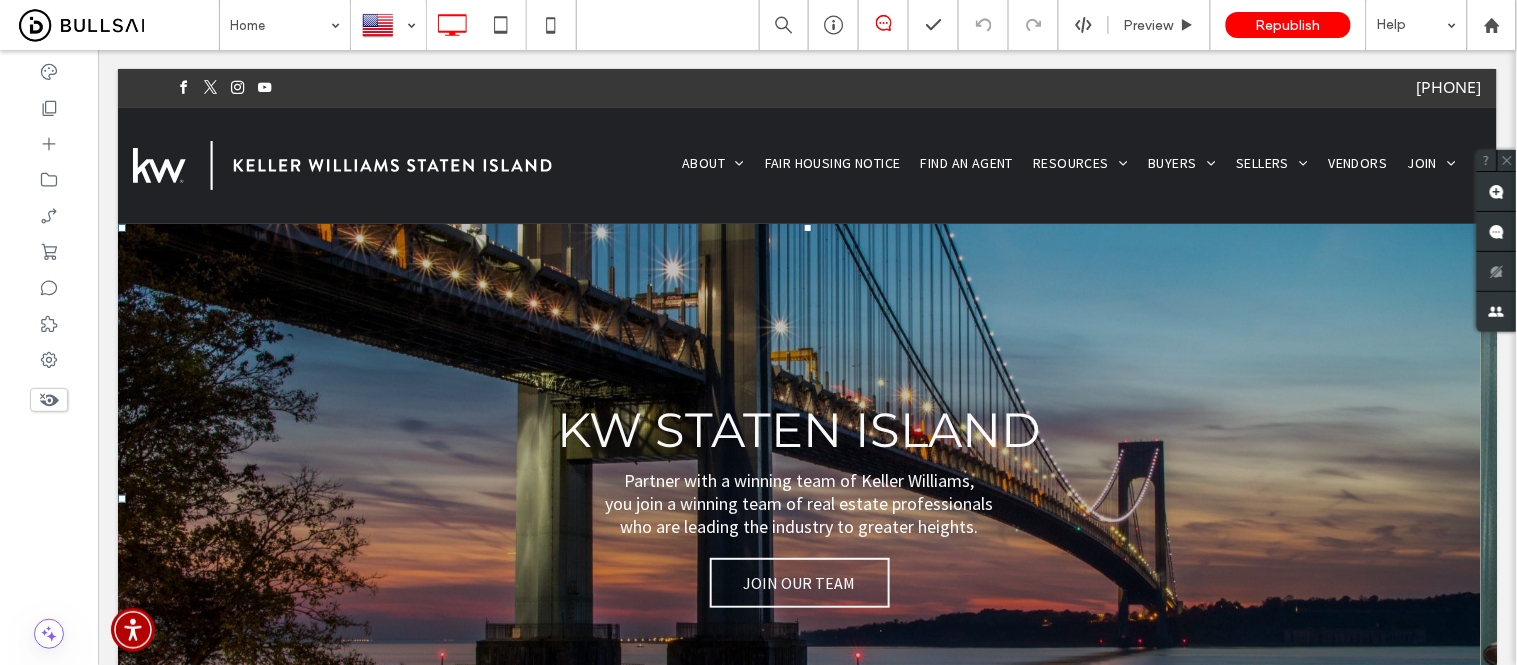 scroll, scrollTop: 0, scrollLeft: 0, axis: both 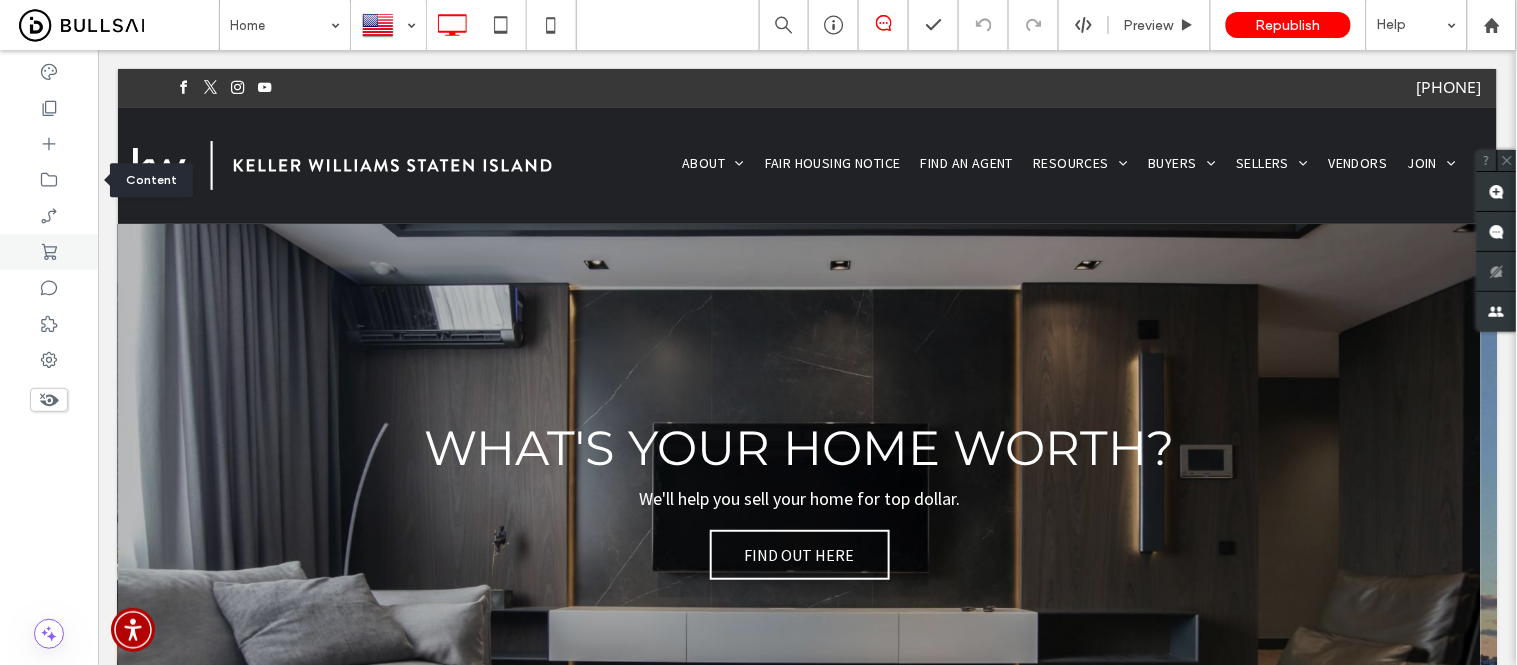 drag, startPoint x: 44, startPoint y: 185, endPoint x: 14, endPoint y: 246, distance: 67.977936 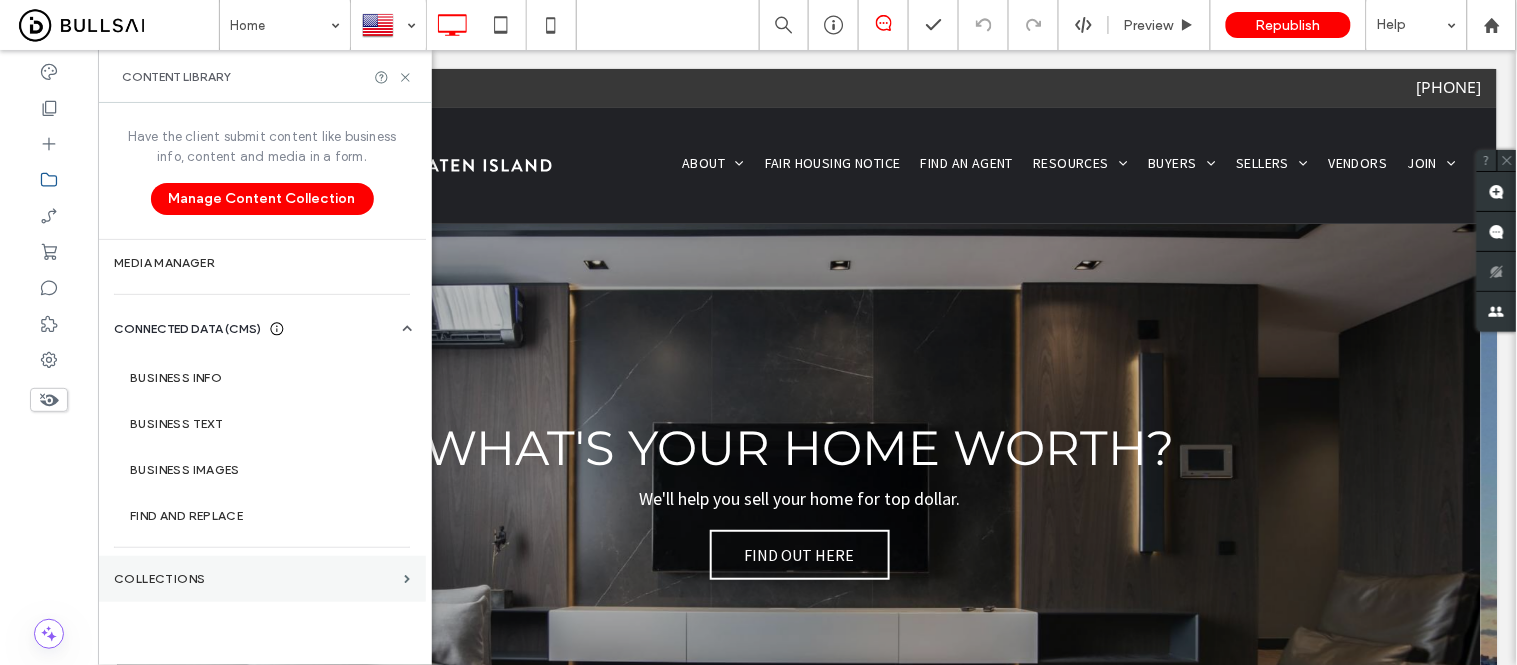 click on "Collections" at bounding box center [262, 579] 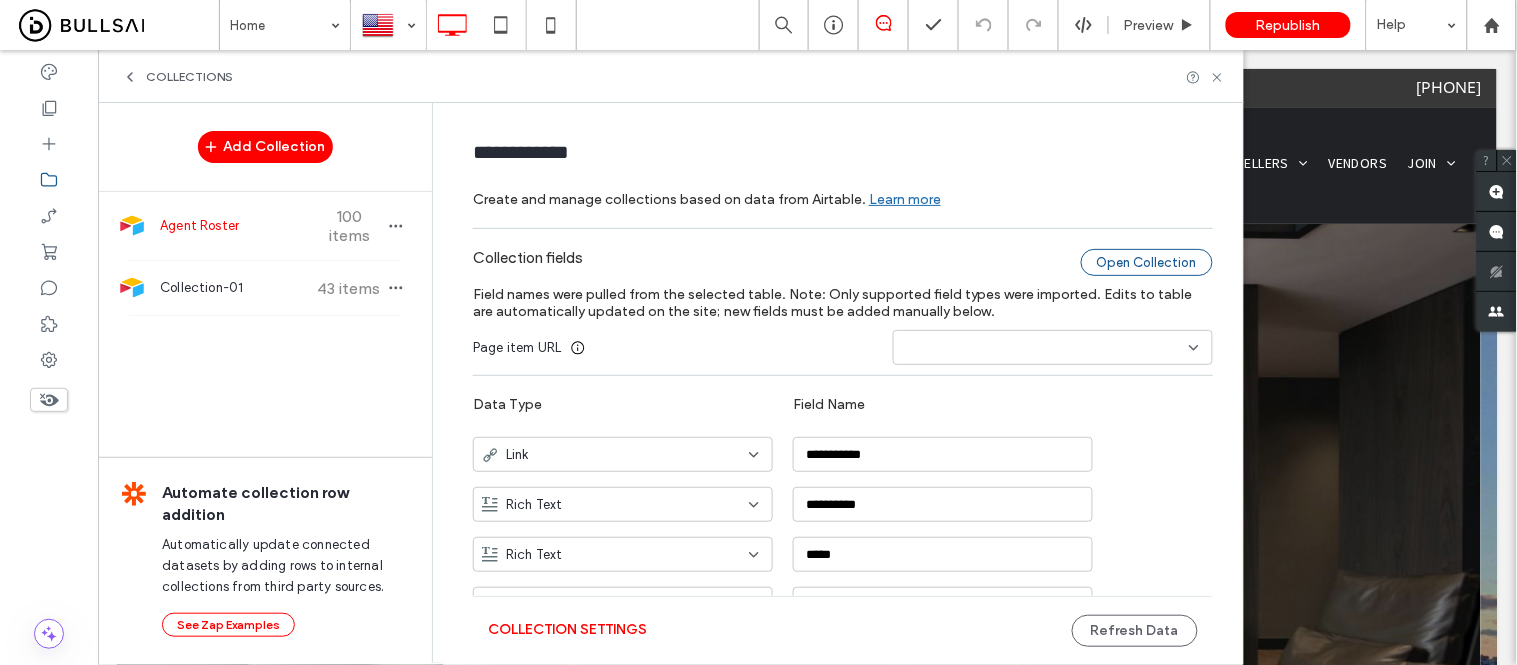 click on "Open Collection" at bounding box center [1147, 262] 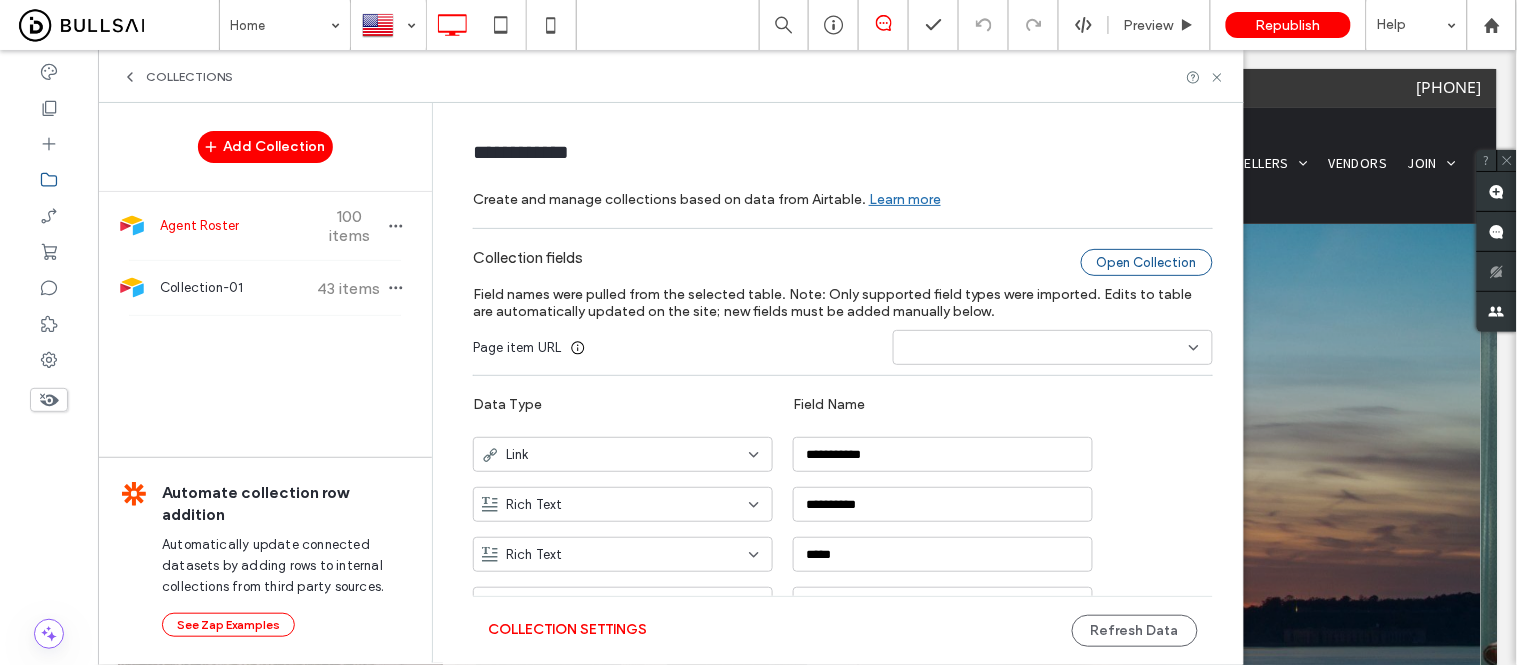 click on "Open Collection" at bounding box center (1147, 262) 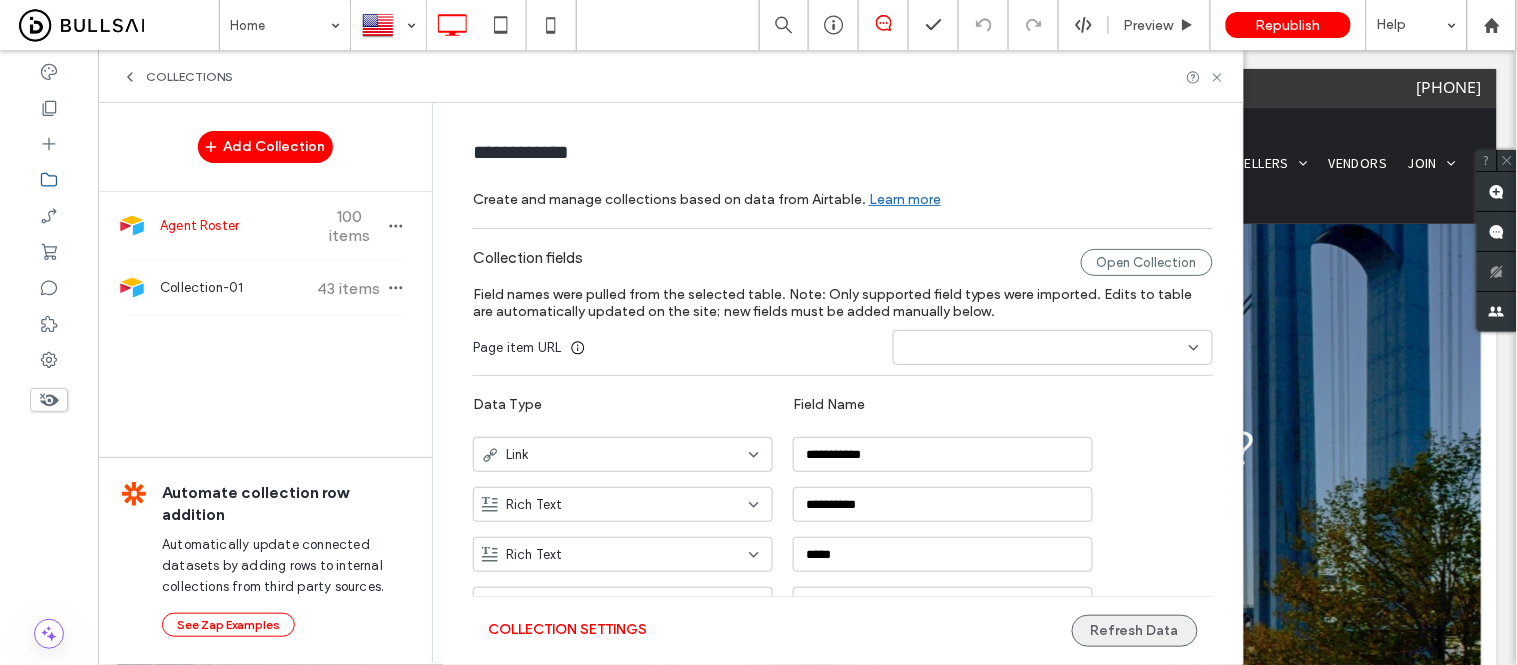 click on "Refresh Data" at bounding box center [1135, 631] 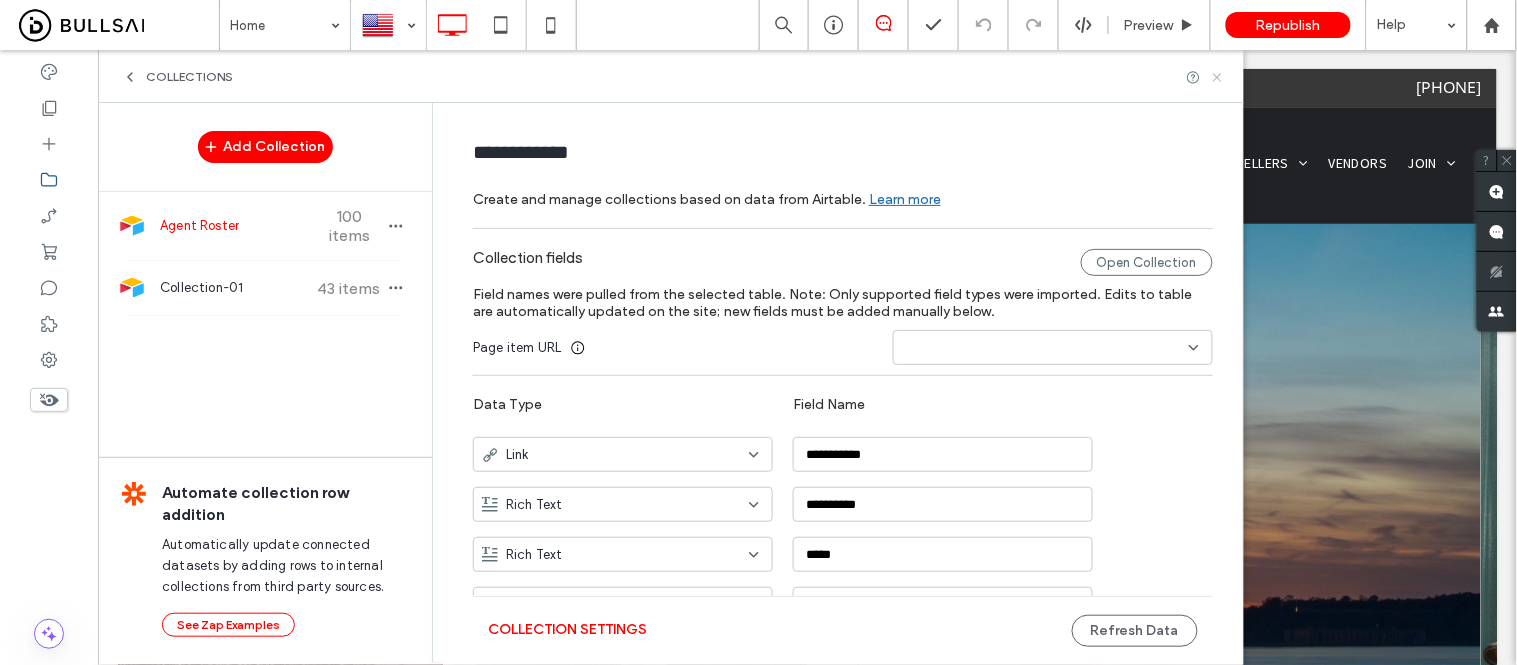 click 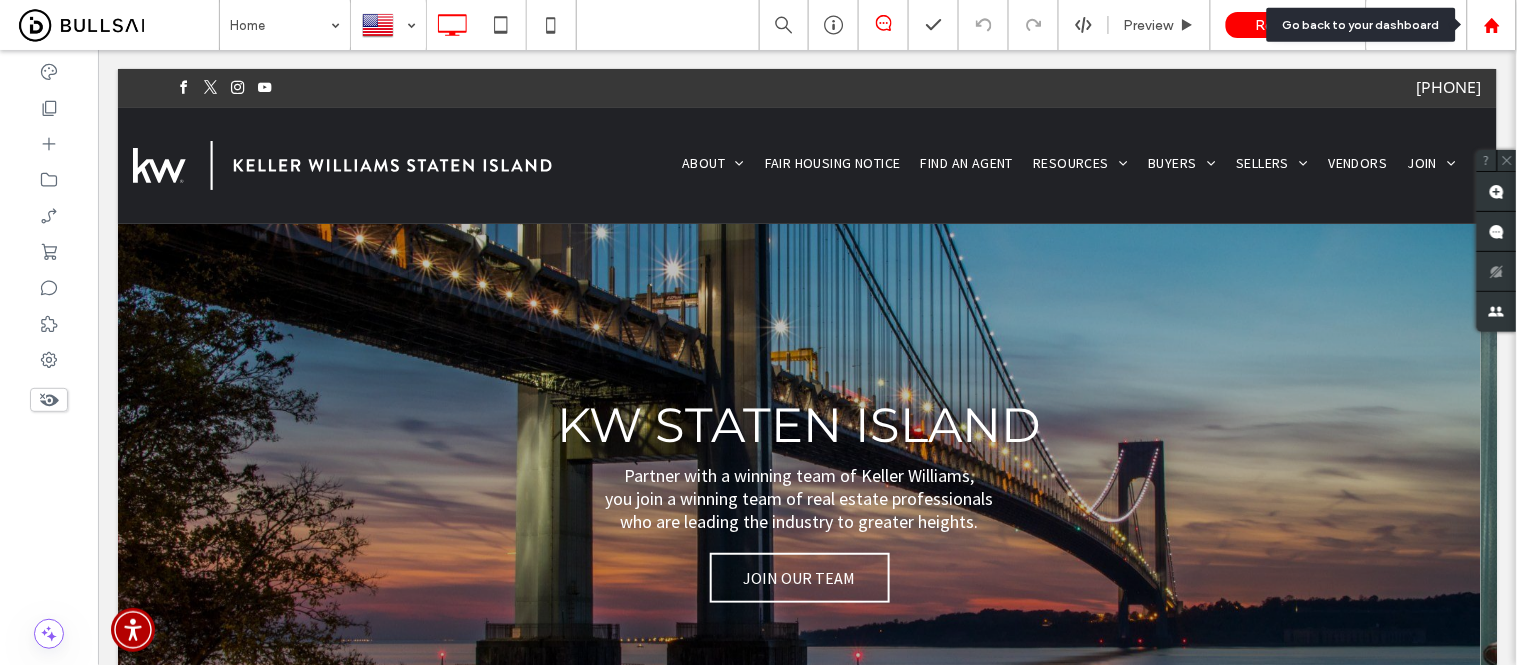 click 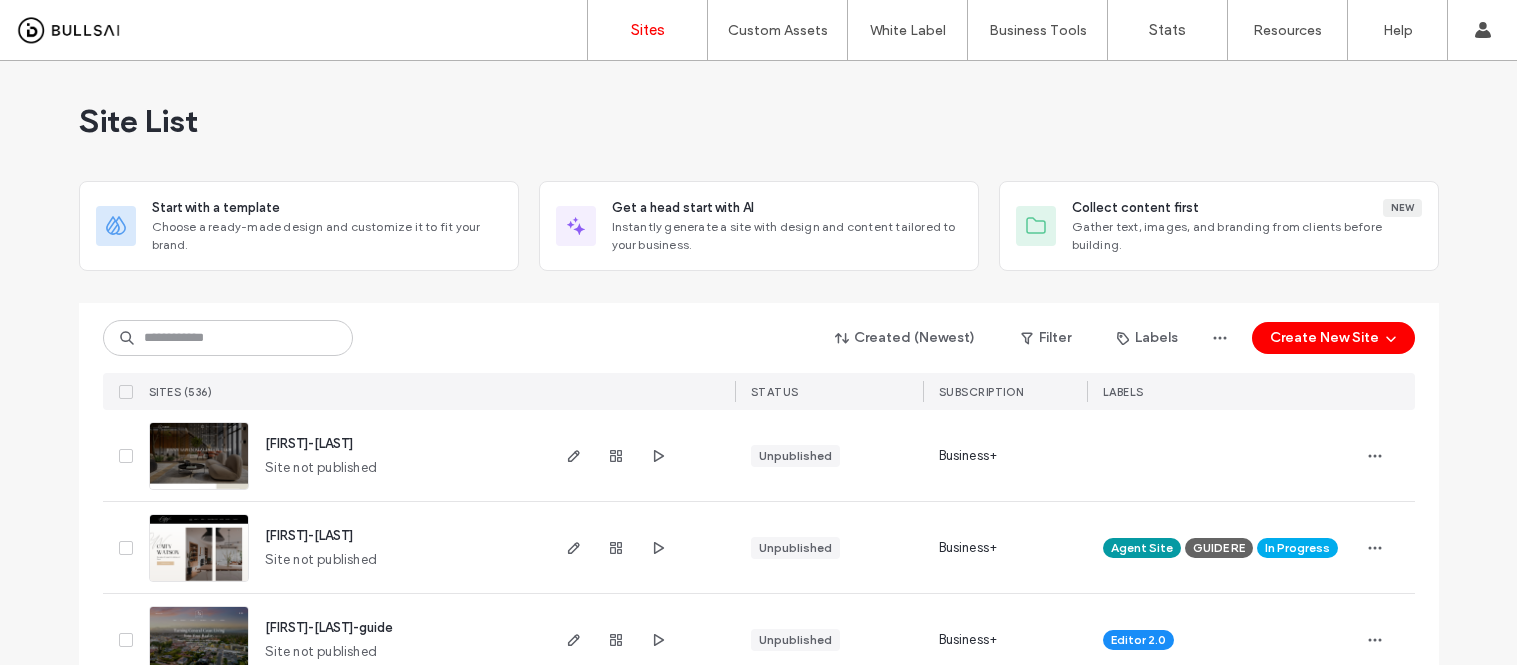 scroll, scrollTop: 0, scrollLeft: 0, axis: both 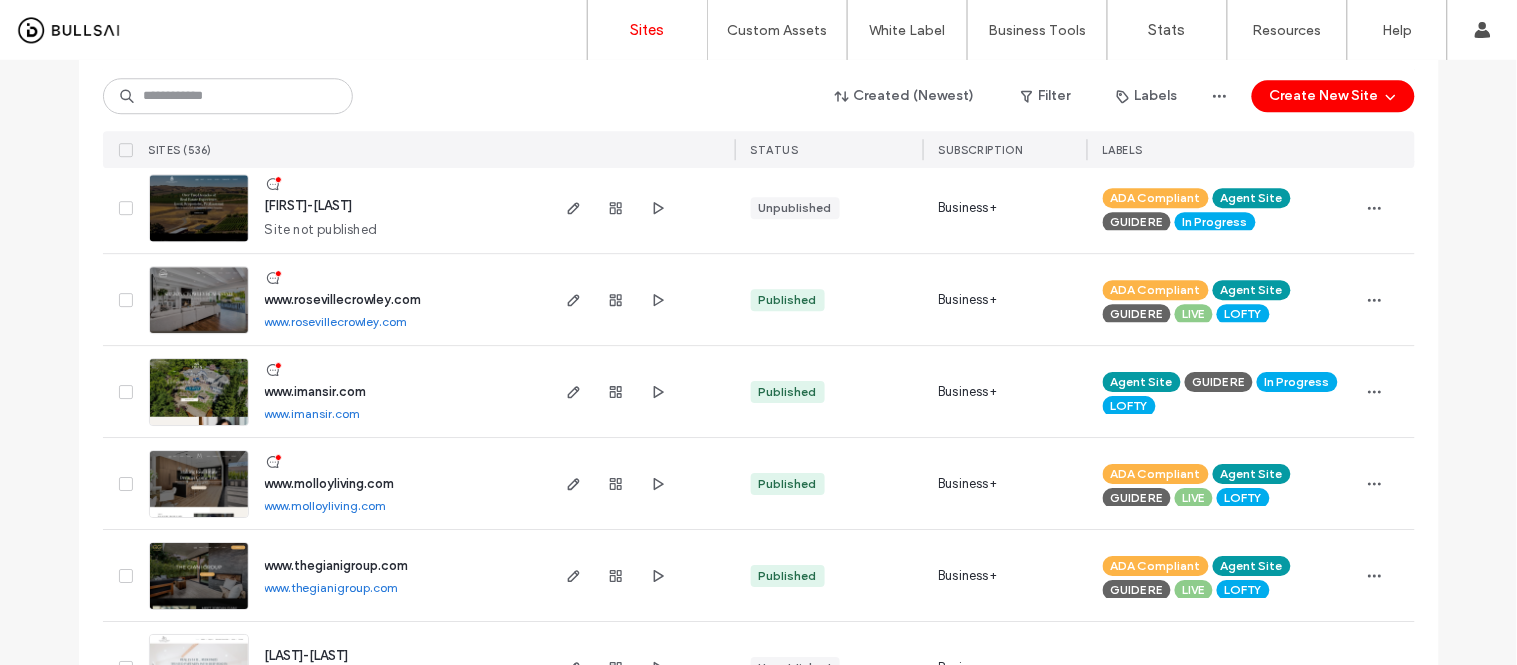 click on "Published" at bounding box center (829, 391) 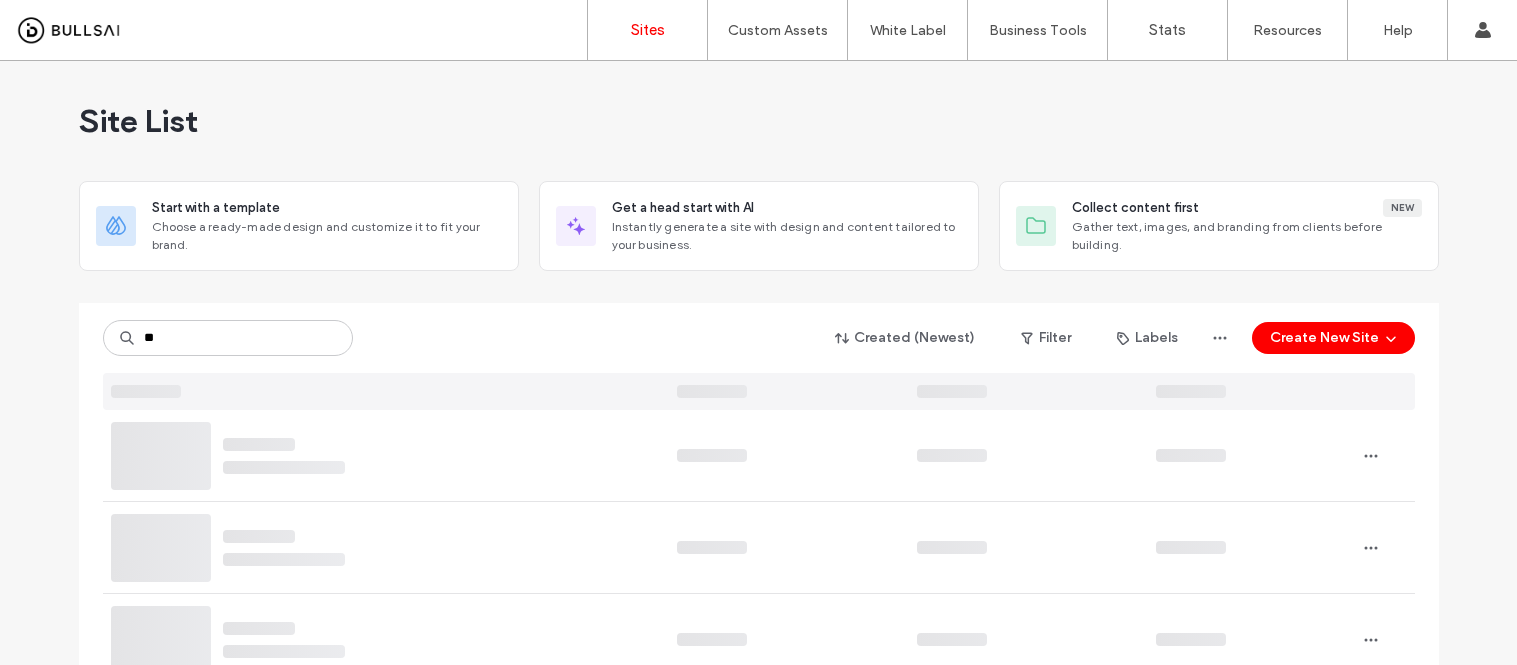 scroll, scrollTop: 0, scrollLeft: 0, axis: both 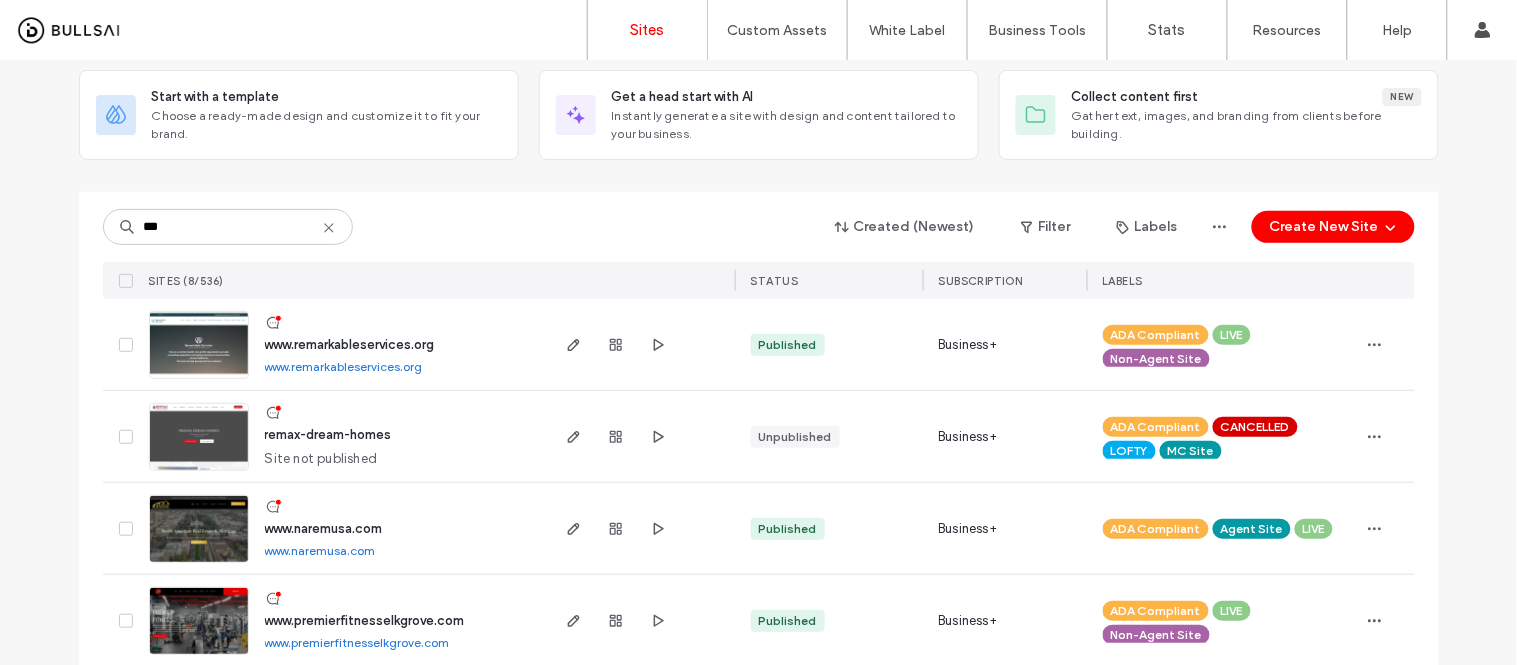 type on "***" 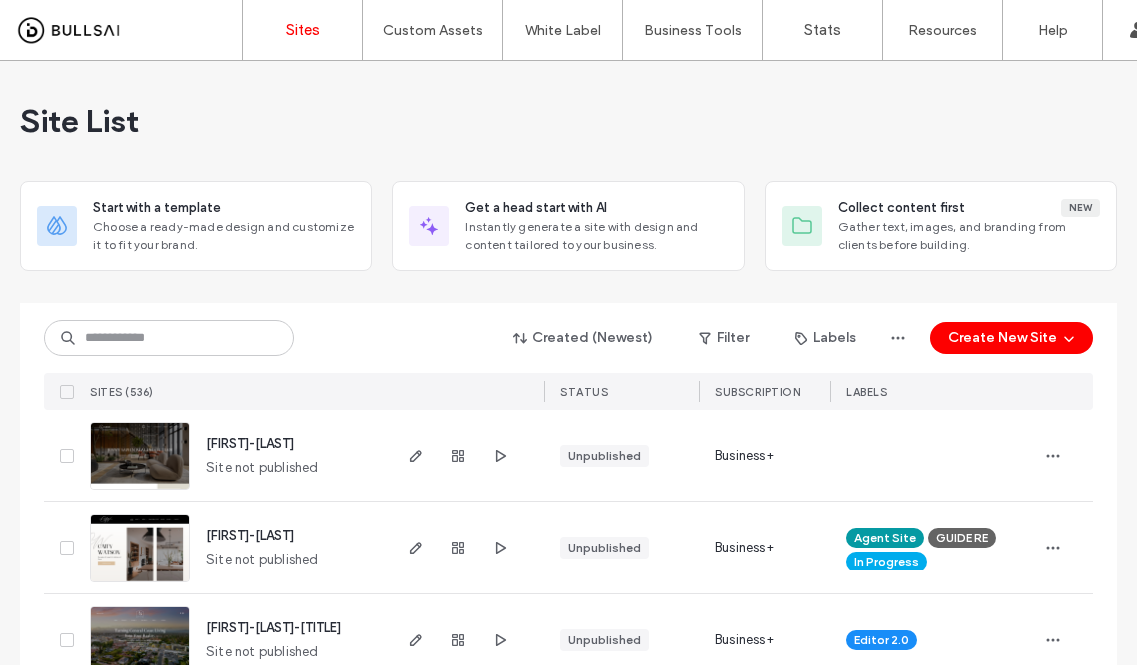 scroll, scrollTop: 0, scrollLeft: 0, axis: both 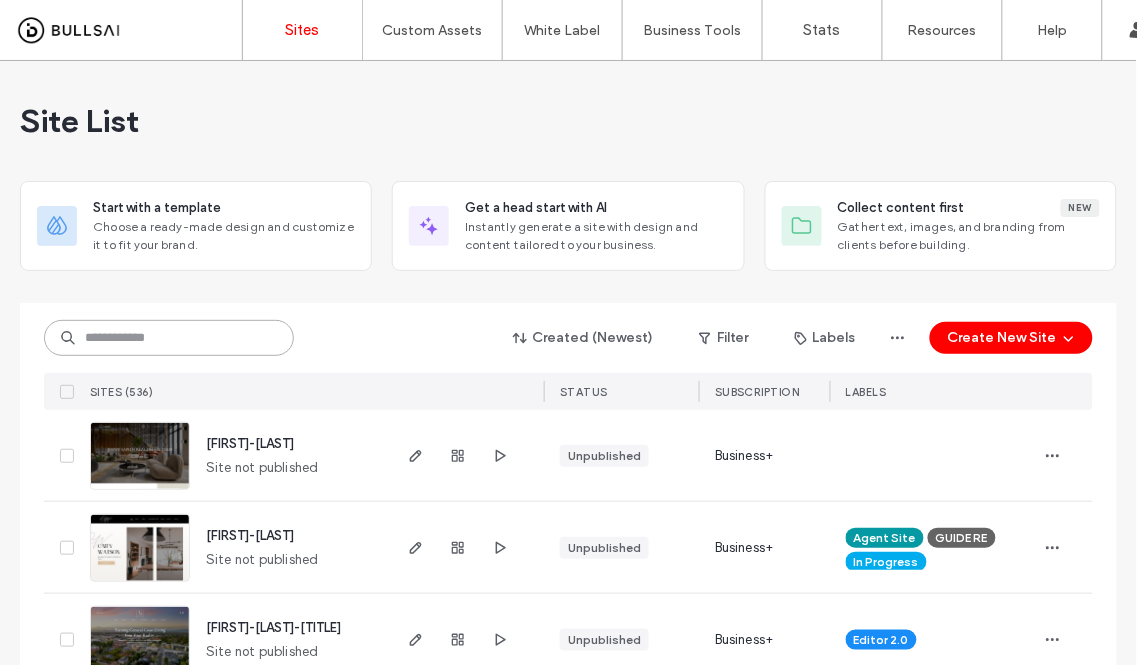 click at bounding box center (169, 338) 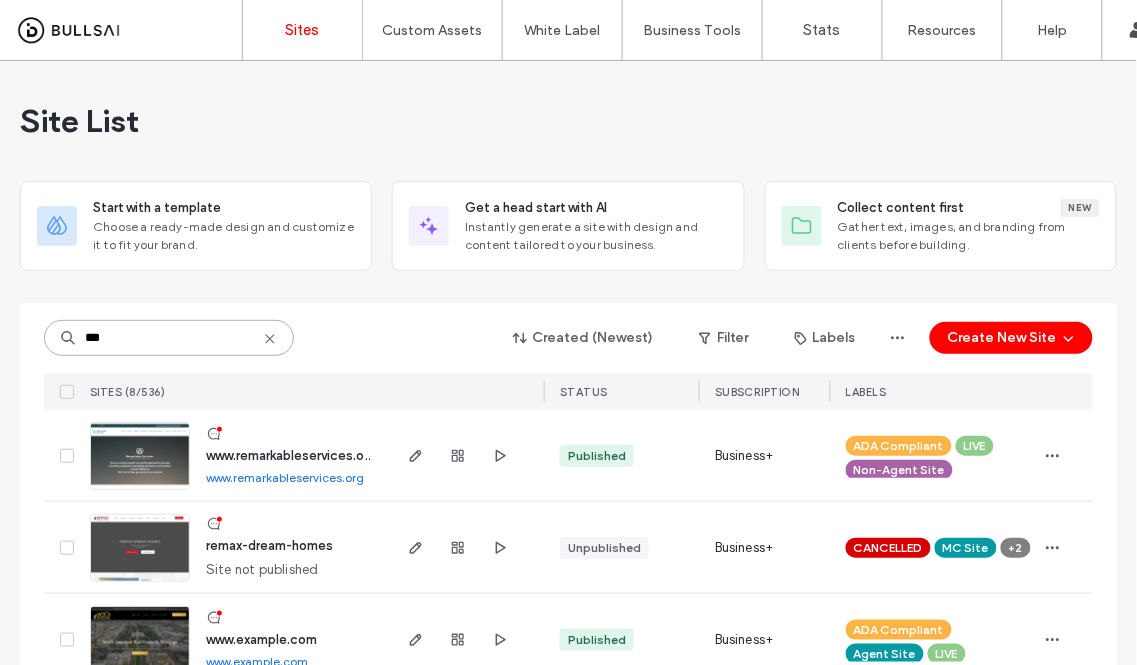 type on "***" 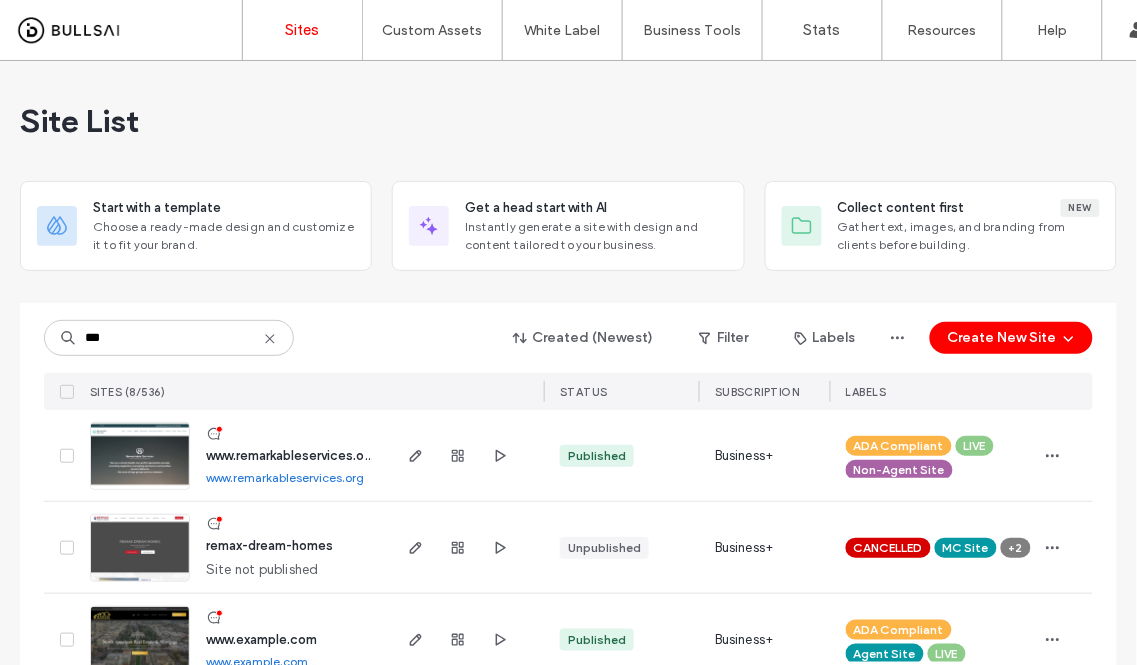 click at bounding box center (140, 491) 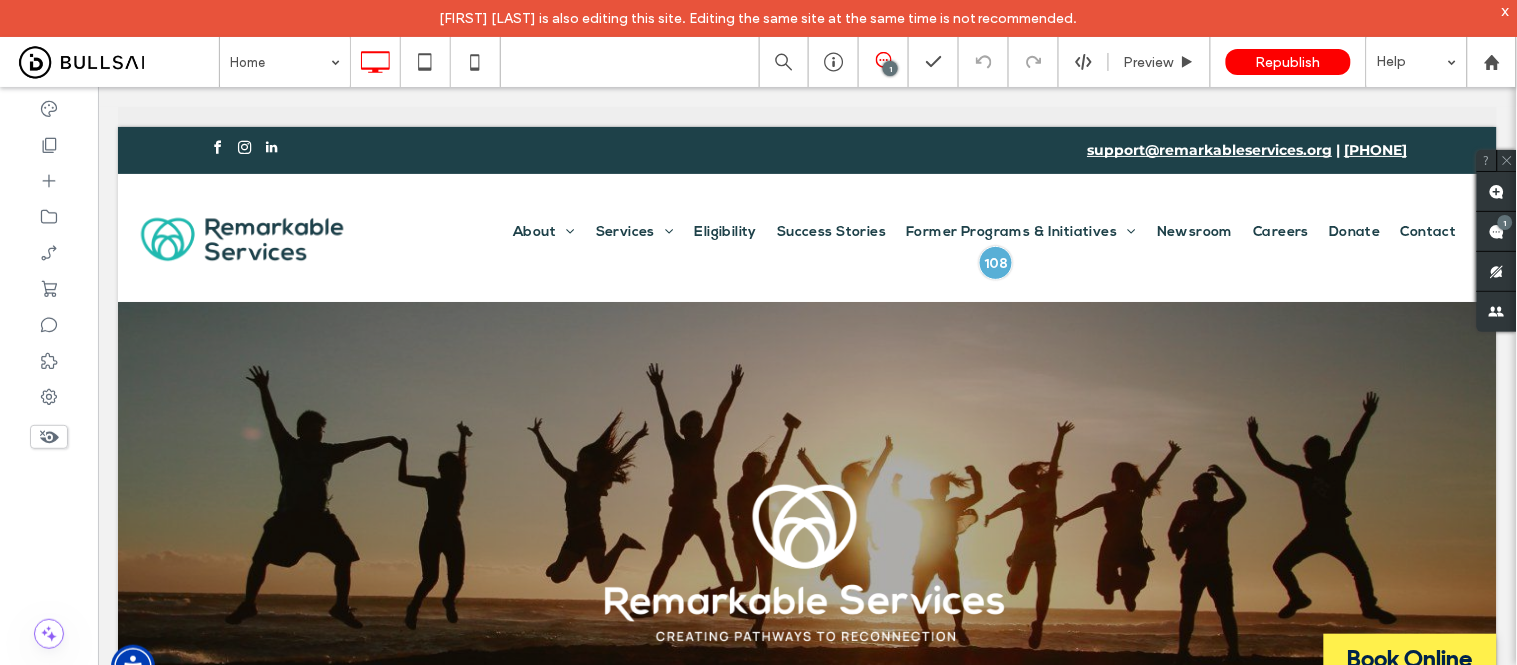 scroll, scrollTop: 0, scrollLeft: 0, axis: both 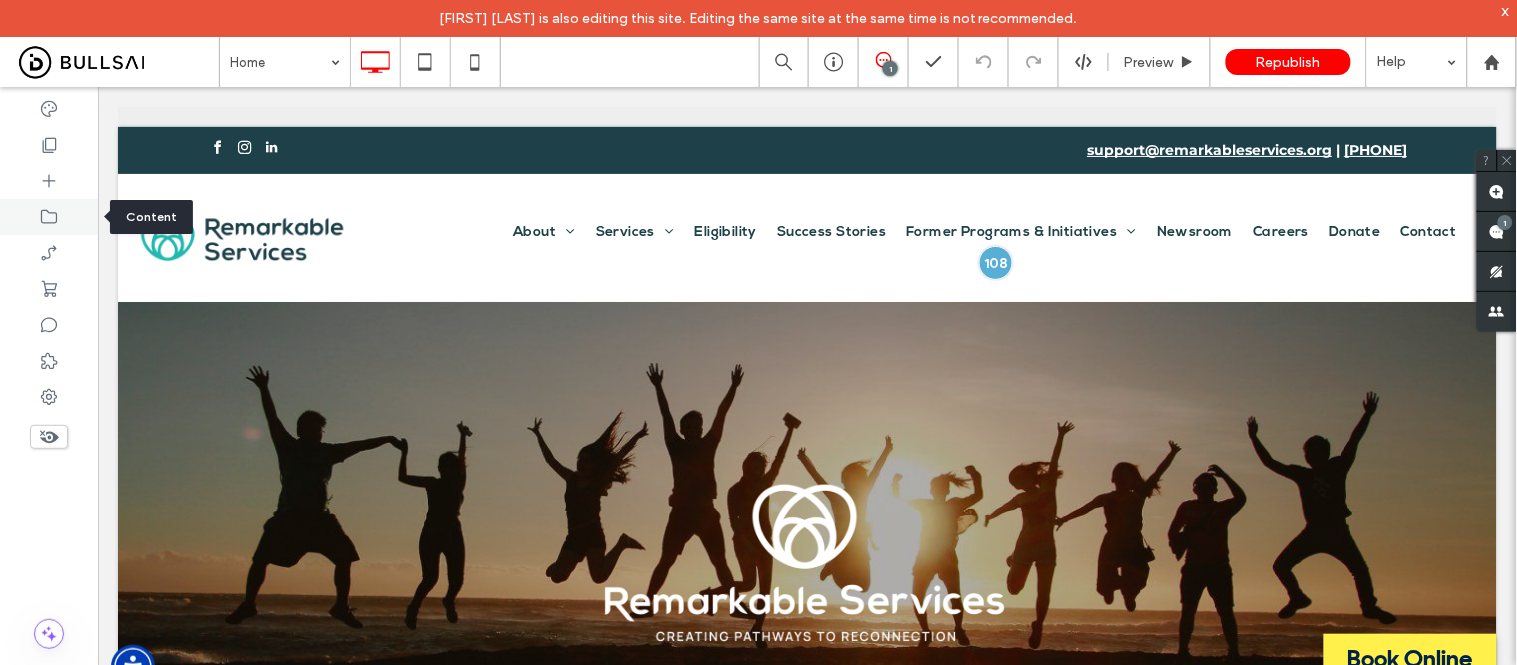 click 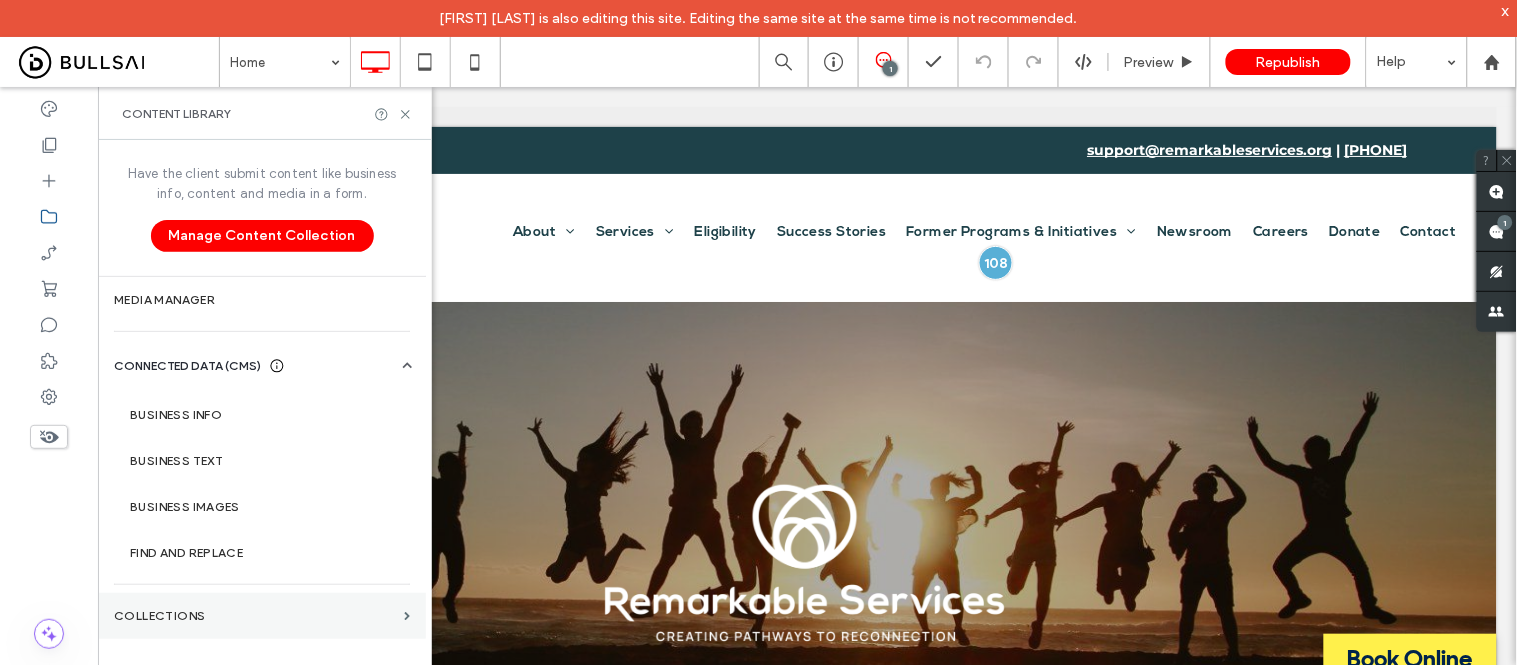 click on "Collections" at bounding box center (255, 616) 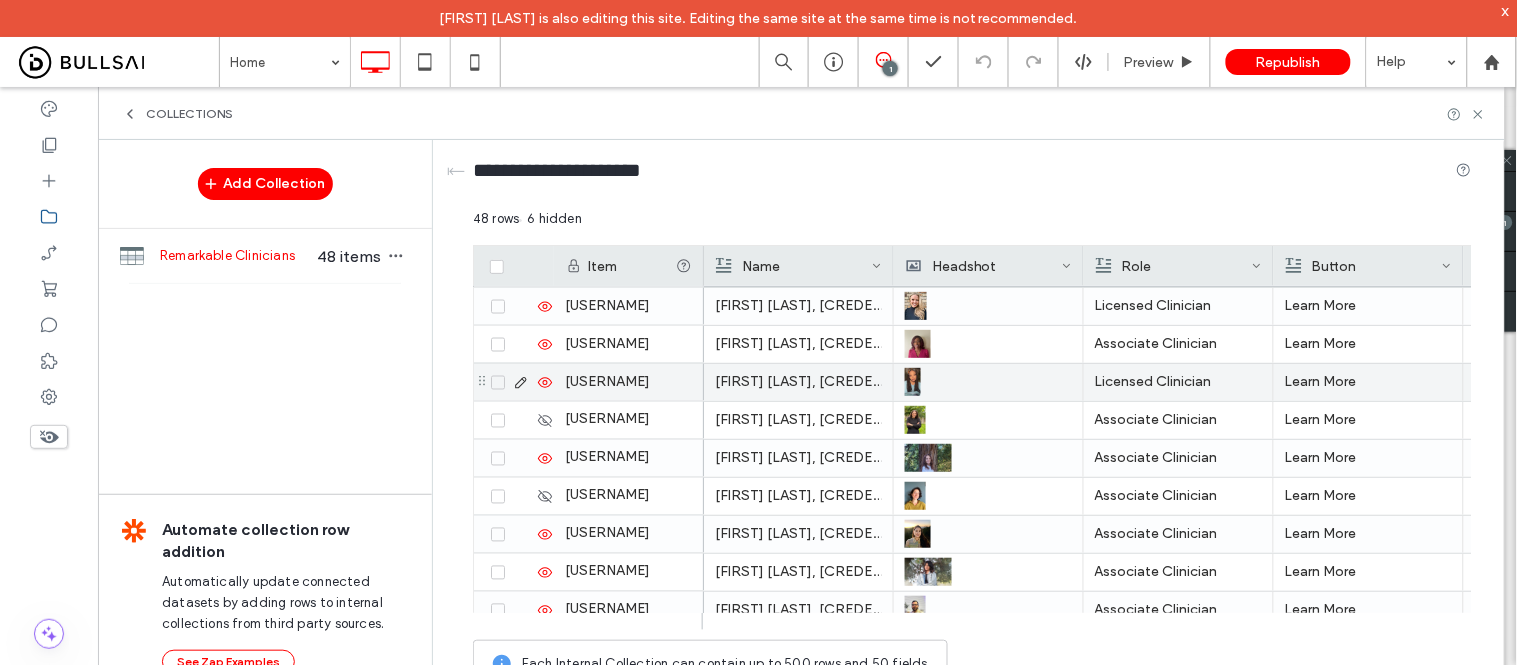 scroll, scrollTop: 757, scrollLeft: 0, axis: vertical 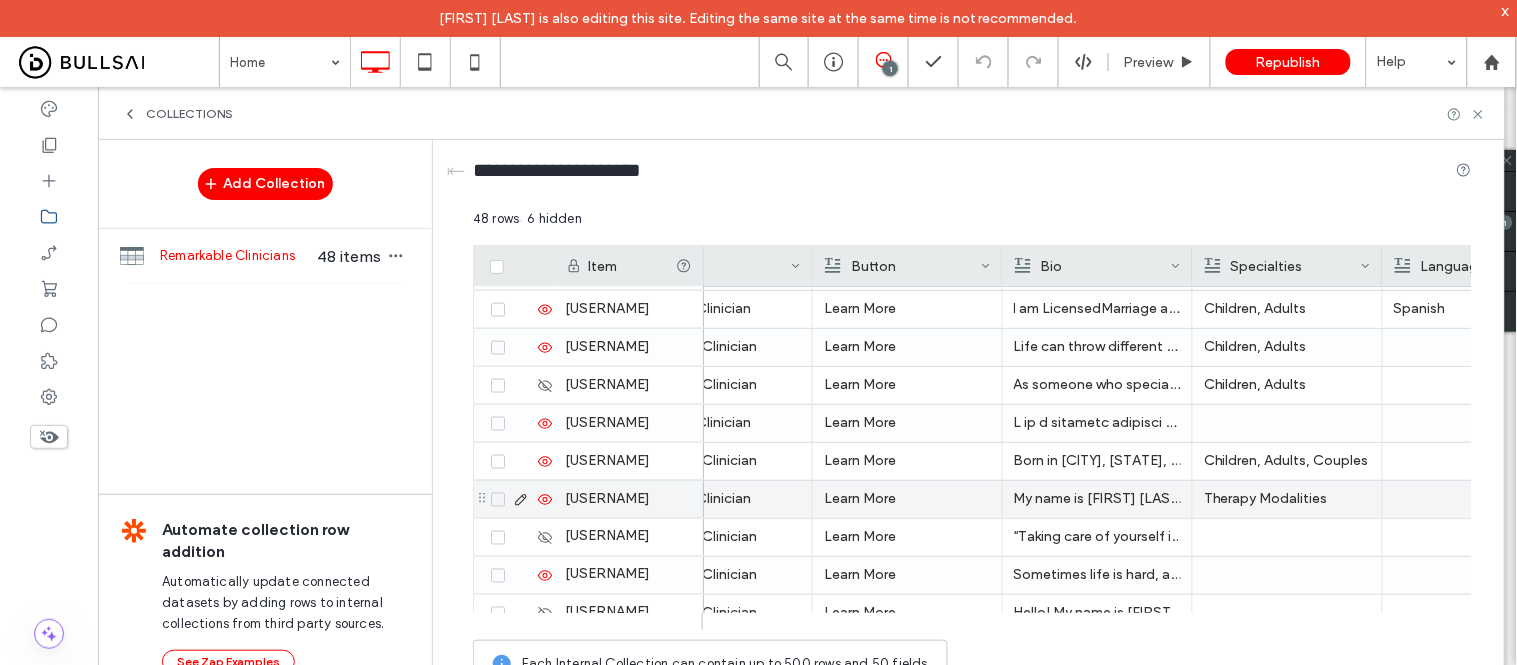 click on "My name is Sheri Murray and I am an Marriage & Family Therapist, LMFT. I pride myself on my unique ability to empathize and treat the whole client with a holistic approach. I encourage my clients to get acquainted with themselves and discover their interests, hobbies, and likes as I feel this is important and key in moving forward in the progress of treatment. I have extended experiences working with individuals that suffer from relationship issues, addiction, legal issues, depression, personality disorders, anxiety, and trauma. I have worked with children, struggling with behavioral issues, ADHD and those with social and emotional challenges. I include the parents/caregivers in their child’s treatment to strengthen their relationship, support consistent progress and to support the parents learning new skills to manage challenges effectively." at bounding box center [1097, 499] 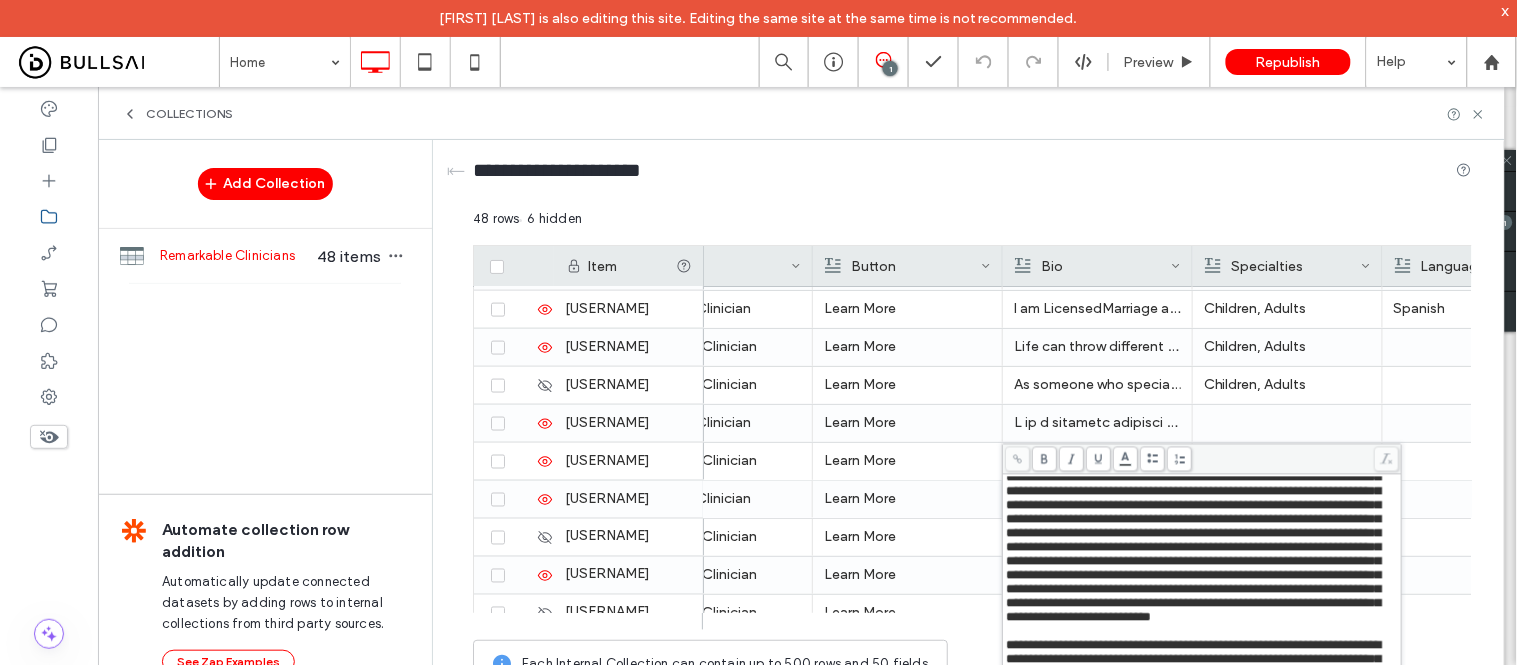 scroll, scrollTop: 0, scrollLeft: 0, axis: both 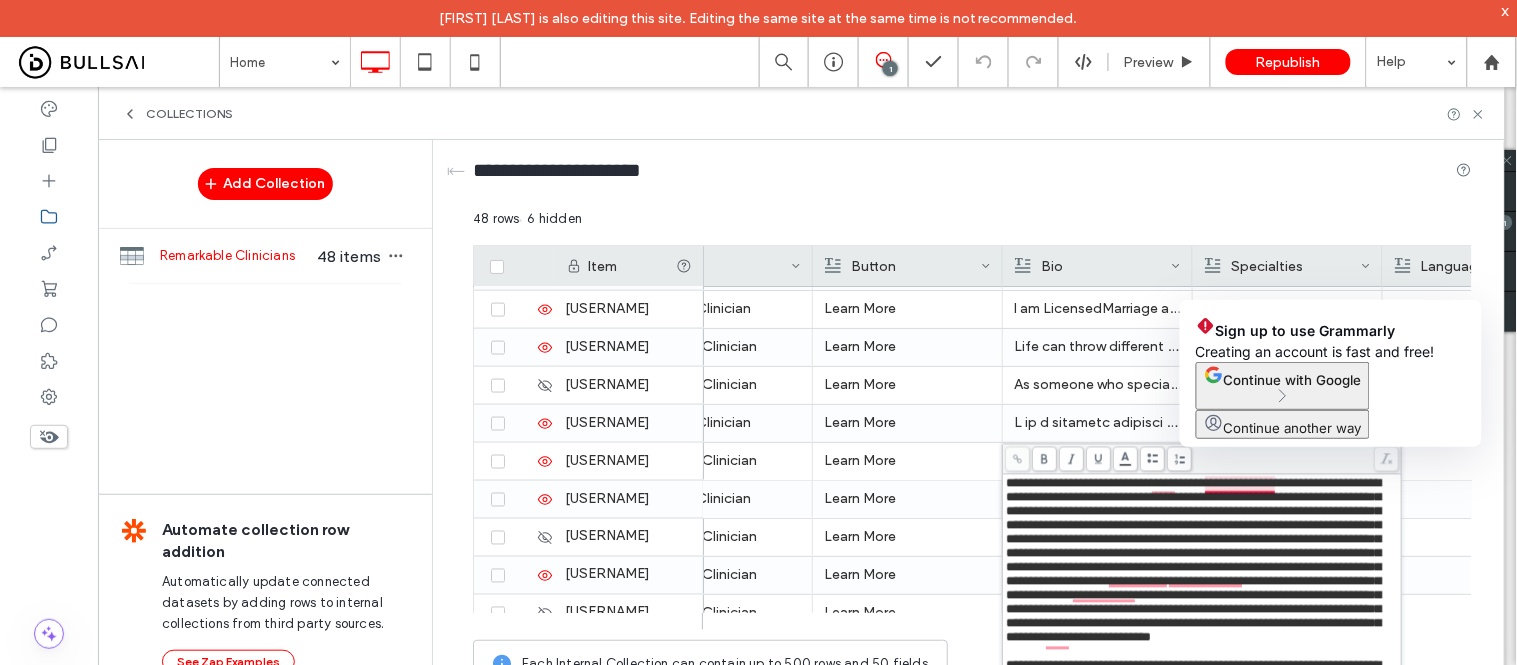 click on "**********" at bounding box center (1193, 560) 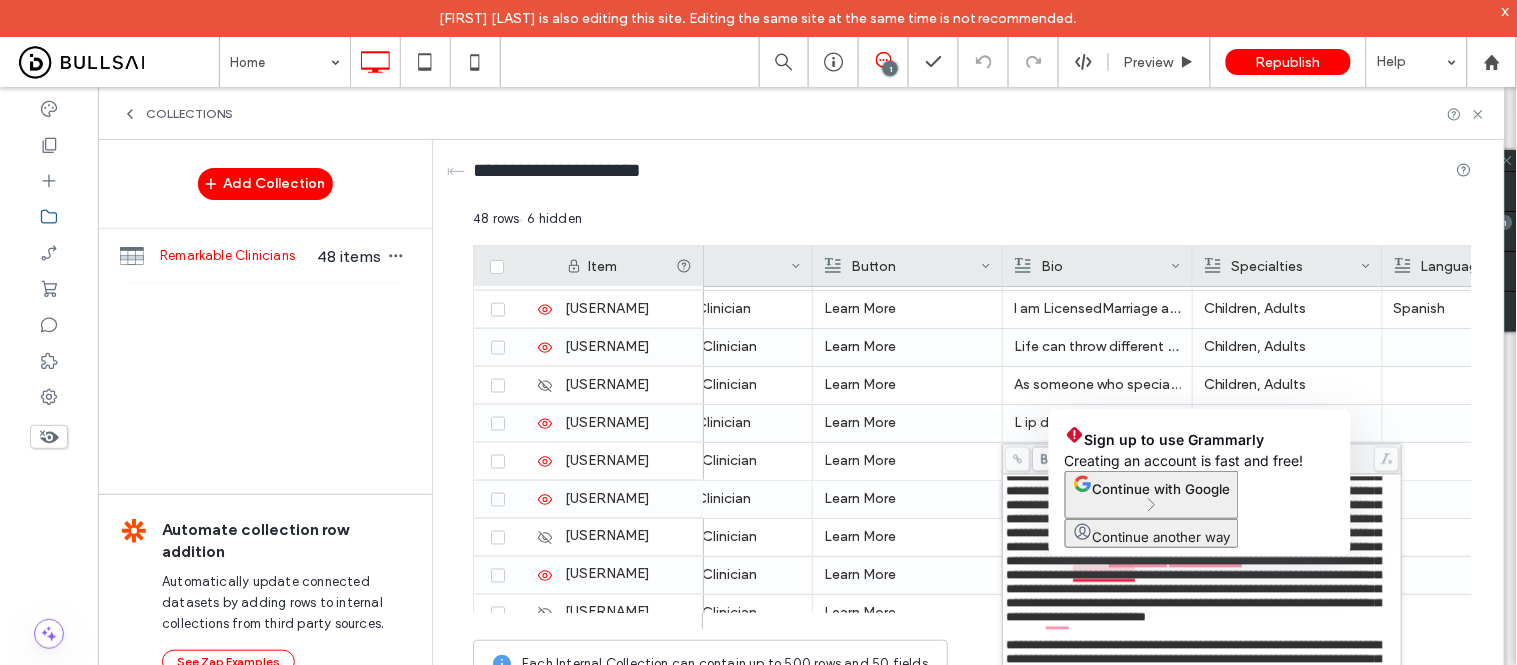 scroll, scrollTop: 88, scrollLeft: 0, axis: vertical 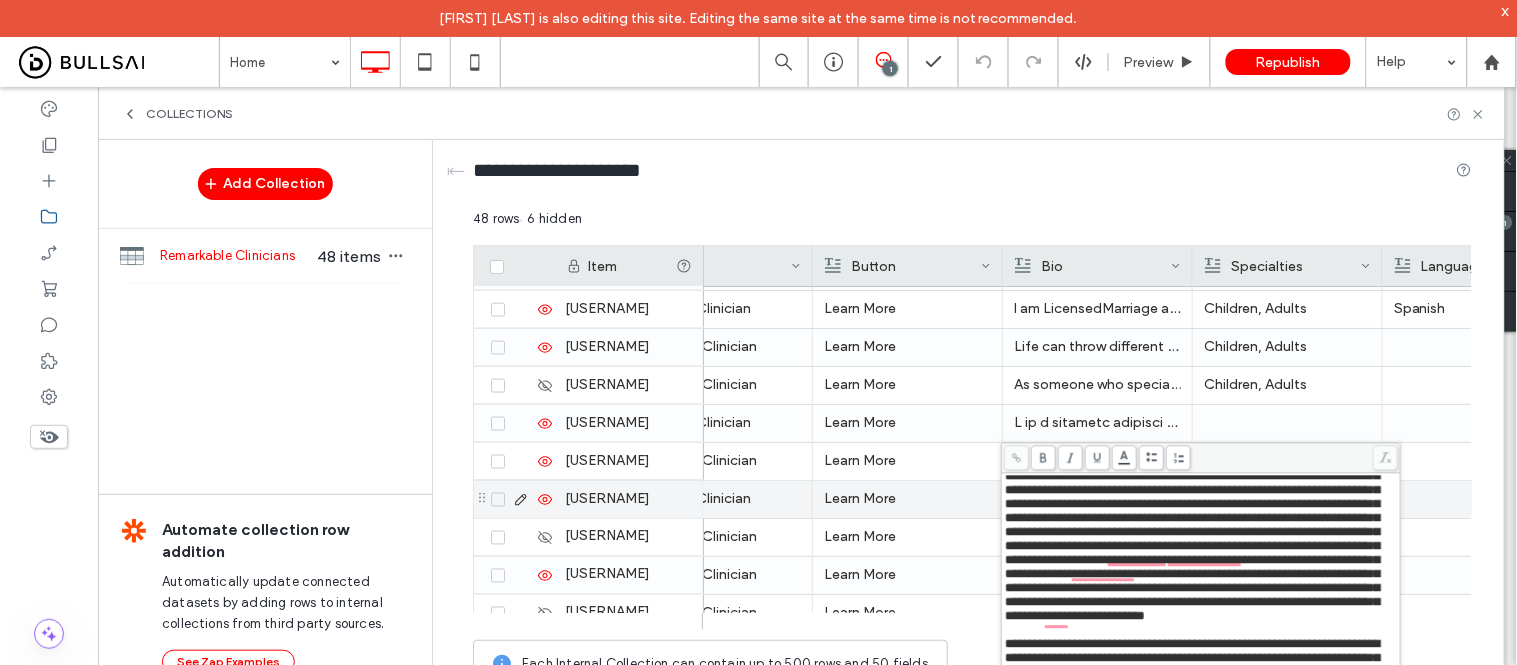 click on "Learn More" at bounding box center (907, 499) 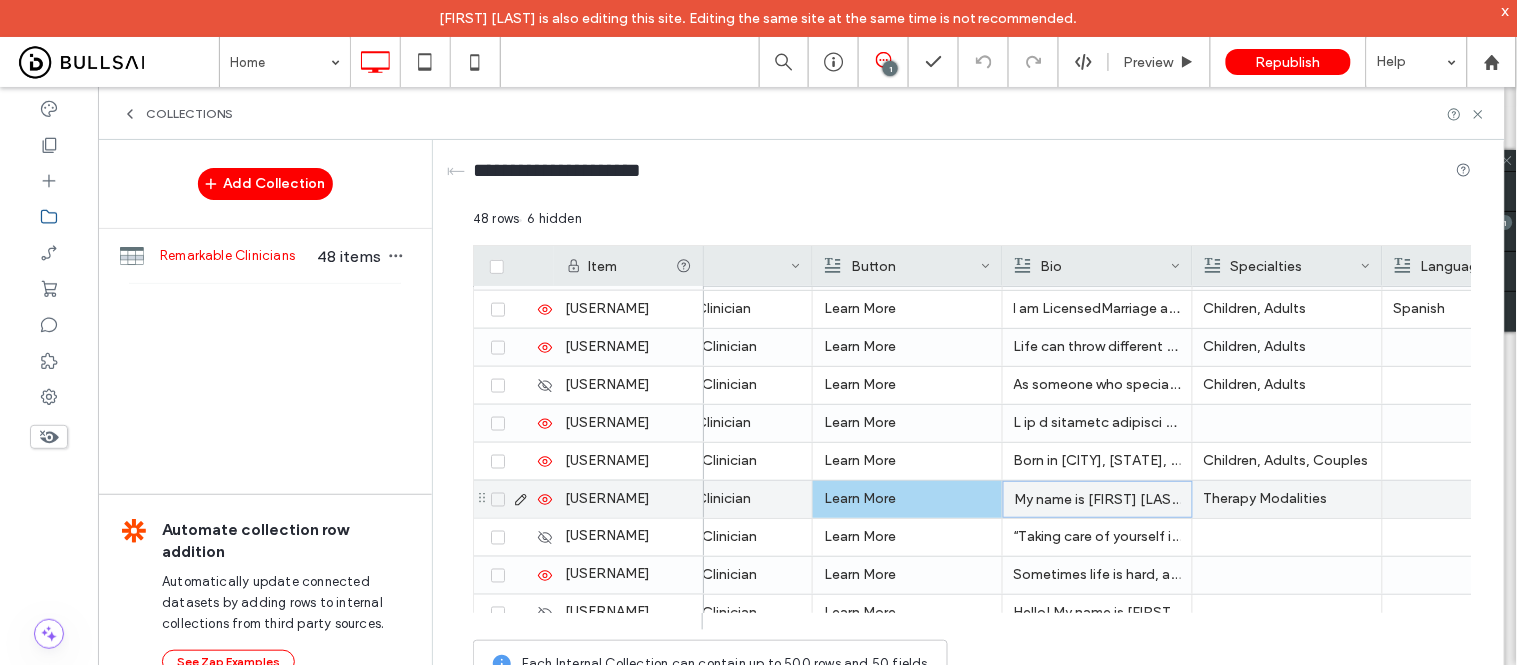click on "Therapy Modalities" at bounding box center [1287, 499] 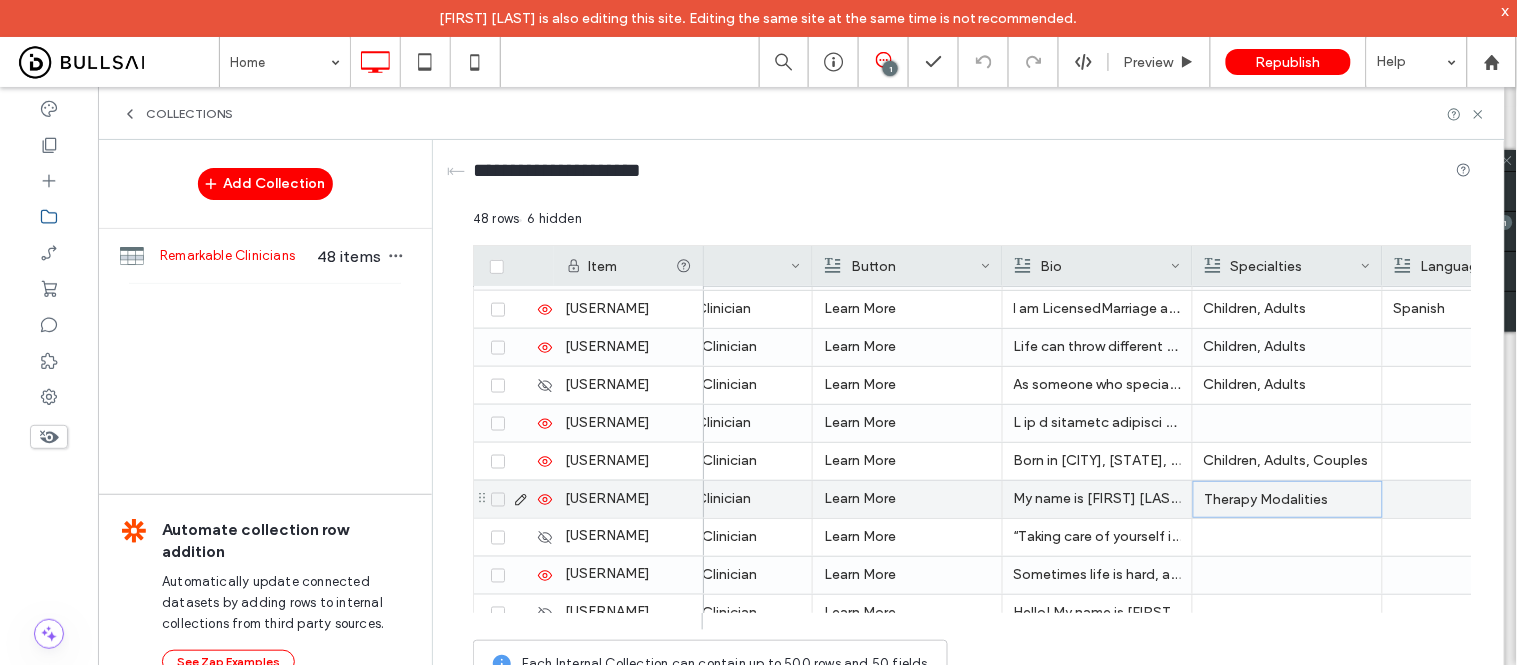 click on "Therapy Modalities" at bounding box center (1288, 500) 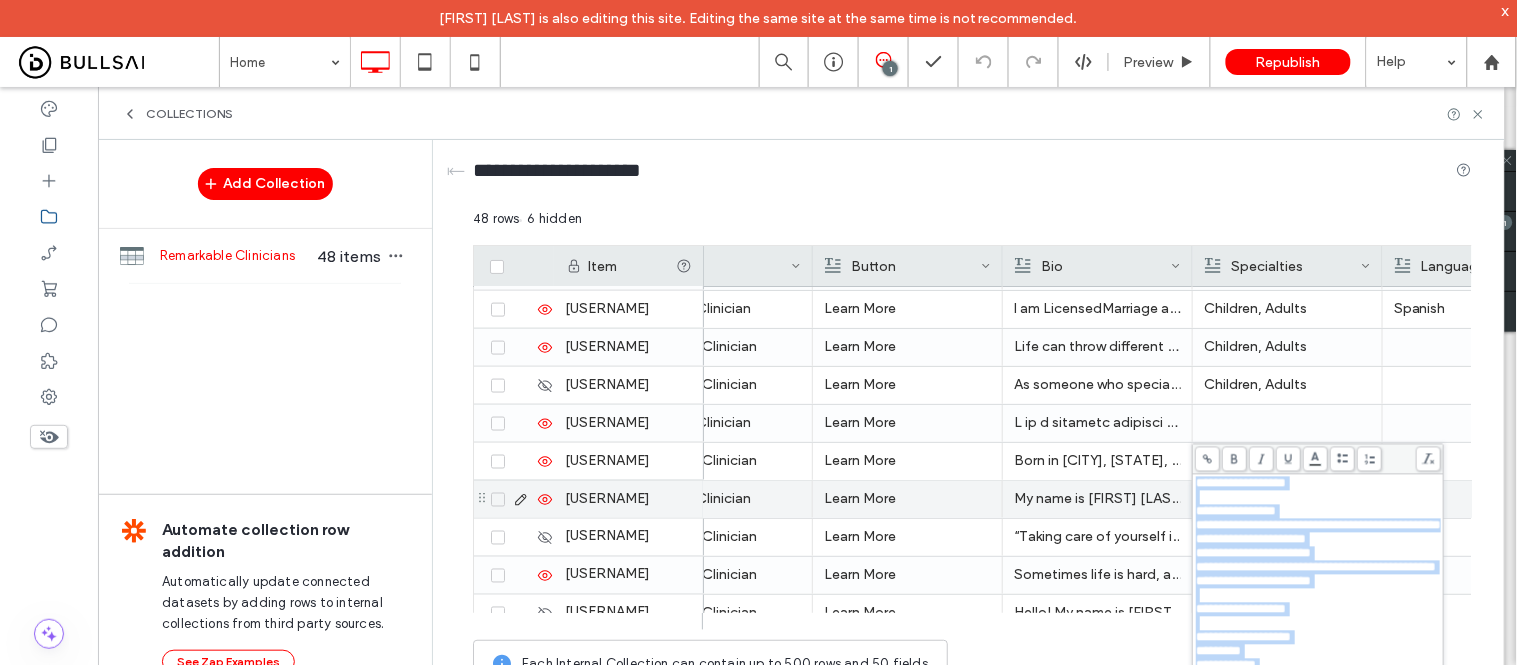 type 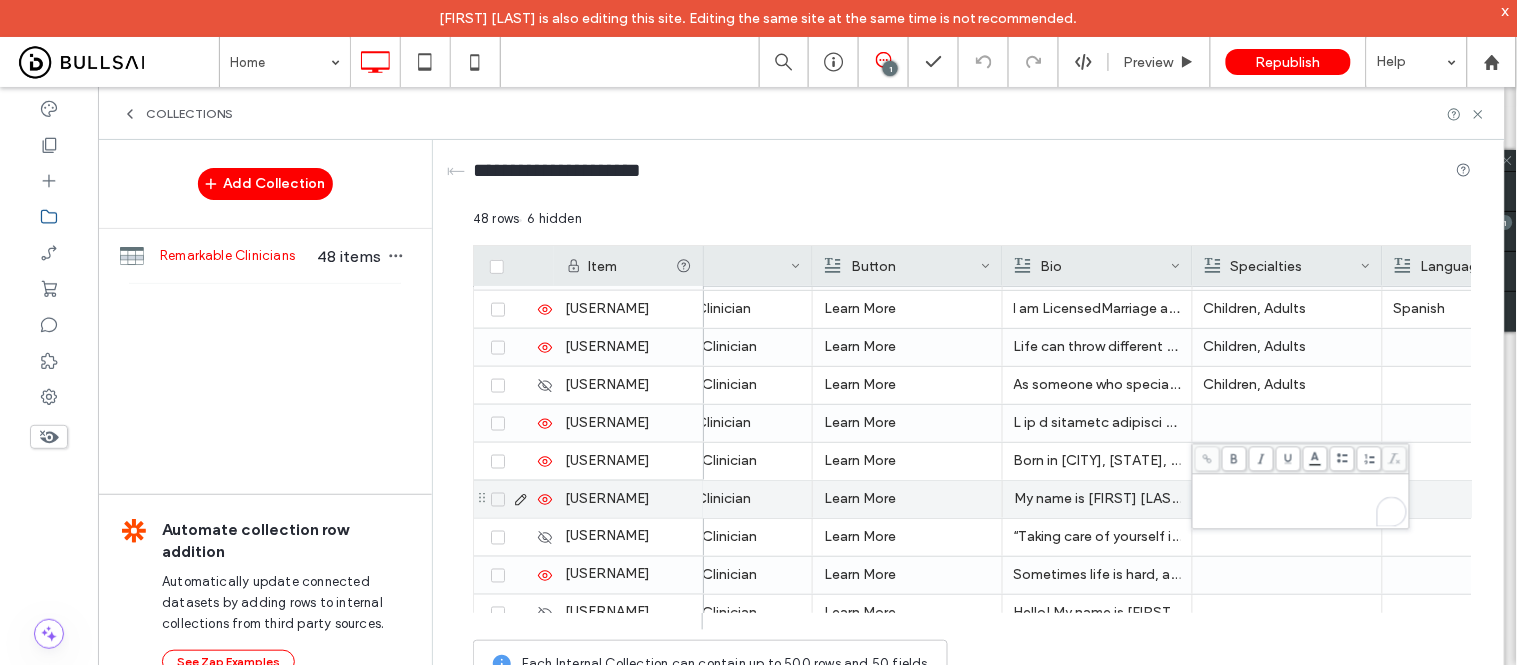 click on "My name is Sheri Murray and I am a Marriage & Family Therapist, LMFT. I pride myself on my unique ability to empathize and treat the whole client with a holistic approach. I encourage my clients to get acquainted with themselves and discover their interests, hobbies, and likes as I feel this is important and key in moving forward in the progress of treatment. I have extended experiences working with individuals that suffer from relationship issues, addiction, legal issues, depression, personality disorders, anxiety, and trauma. I have worked with children, struggling with behavioral issues, ADHD and those with social and emotional challenges. I include the parents/caregivers in their child’s treatment to strengthen their relationship, support consistent progress and to support the parents learning new skills to manage challenges effectively." at bounding box center (1097, 499) 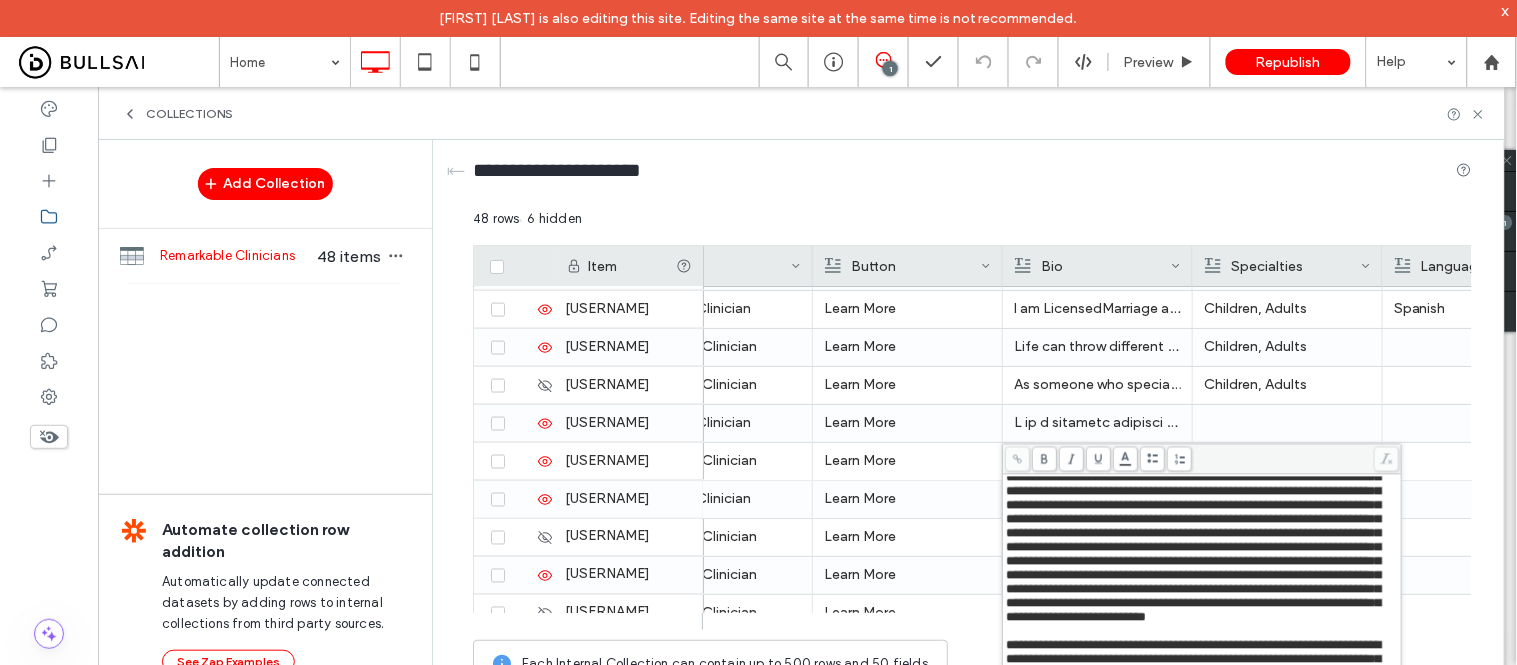 scroll, scrollTop: 88, scrollLeft: 0, axis: vertical 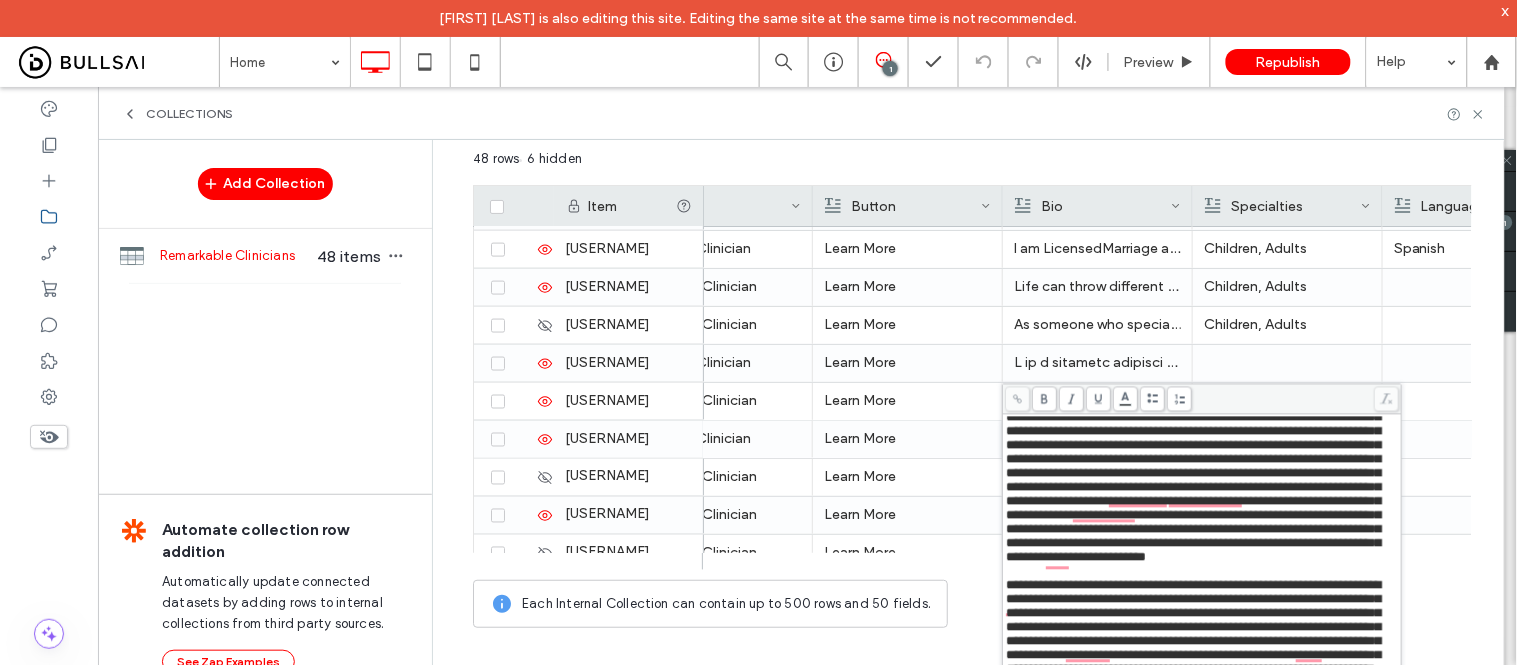 click on "**********" at bounding box center [1202, 628] 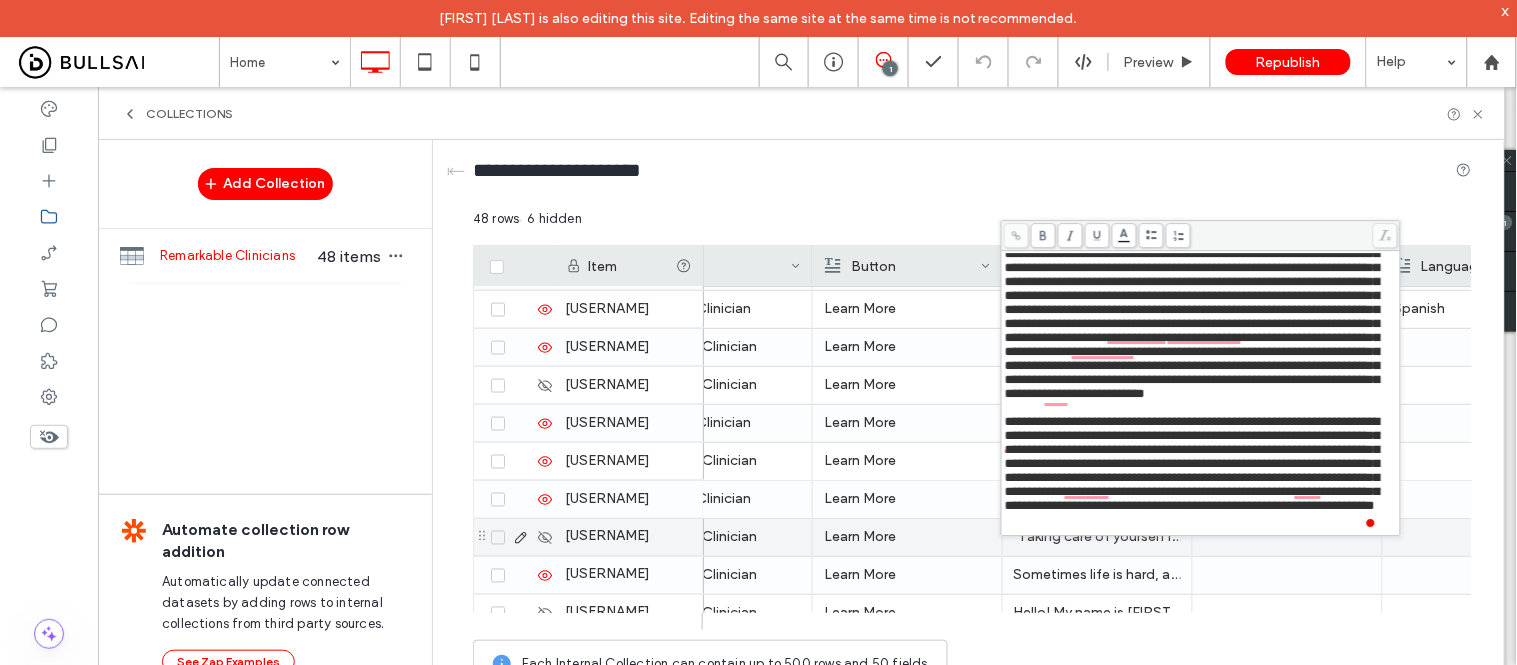 scroll, scrollTop: 980, scrollLeft: 0, axis: vertical 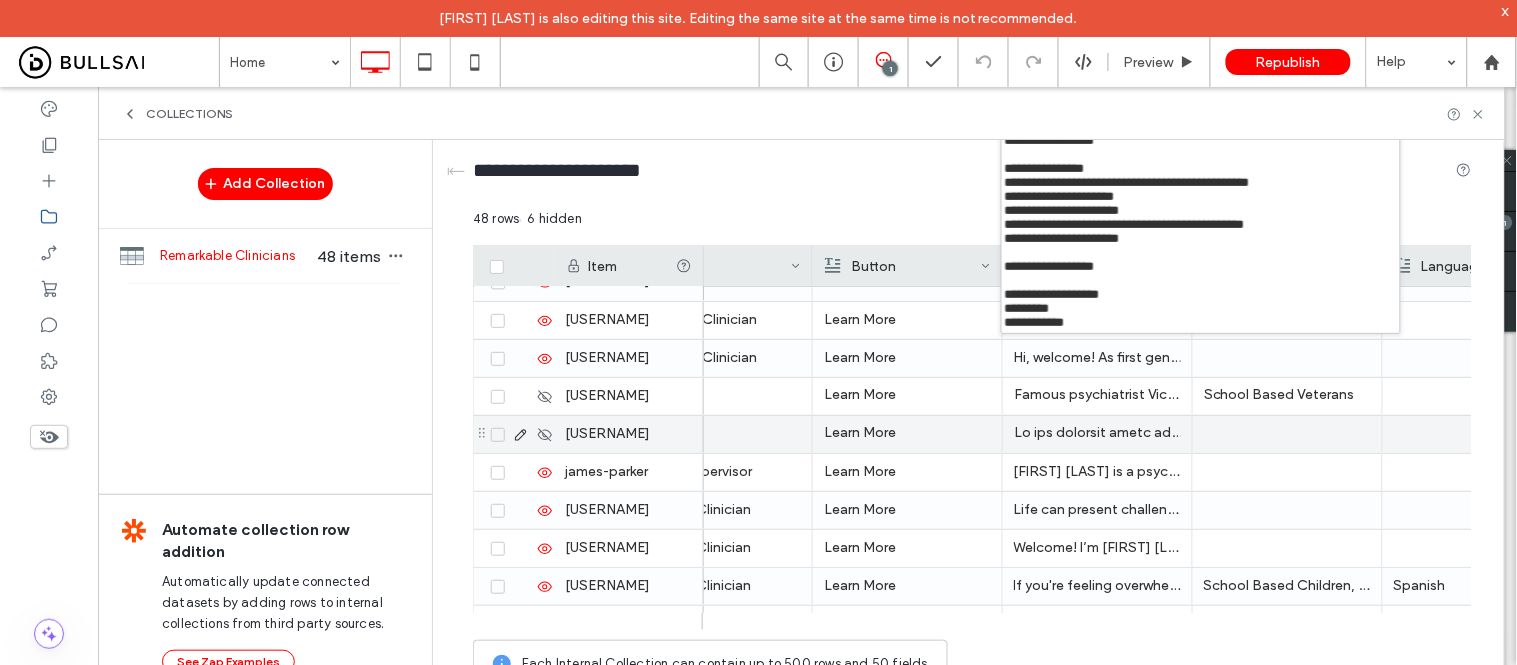 click on "Trainee Learn More I approach therapy with eagerness, curiosity, and a deep commitment to understanding your subjective experience; no matter your background, it’s brave to seek support, and I believe you deserve 100% empathy and compassion. I focus on sex and relationships (queer, kink, polyamory, open relationships, sexual dysfunction, communication), older adults, and disability. I am also interested in working with family members of those serving in the military.  I work best with clients who are ready to engage in meaningful reflection and explore difficult questions: if you’re ready to dig deep, I’m ready to meet you wherever you are. I practice Existential Therapy, exploring meaning, free will, and responsibility (Who are you? How do you want to live? What’s standing in your way?). I also engage with Solutions-Focused, Gestalt, Jungian, and Emotionally Focused therapy types.   Therapy Modalities Existential Therapy Solution-Focused Therapy Gestalt Therapy Jungian Therapy Collaborative Therapy" at bounding box center (1133, 16) 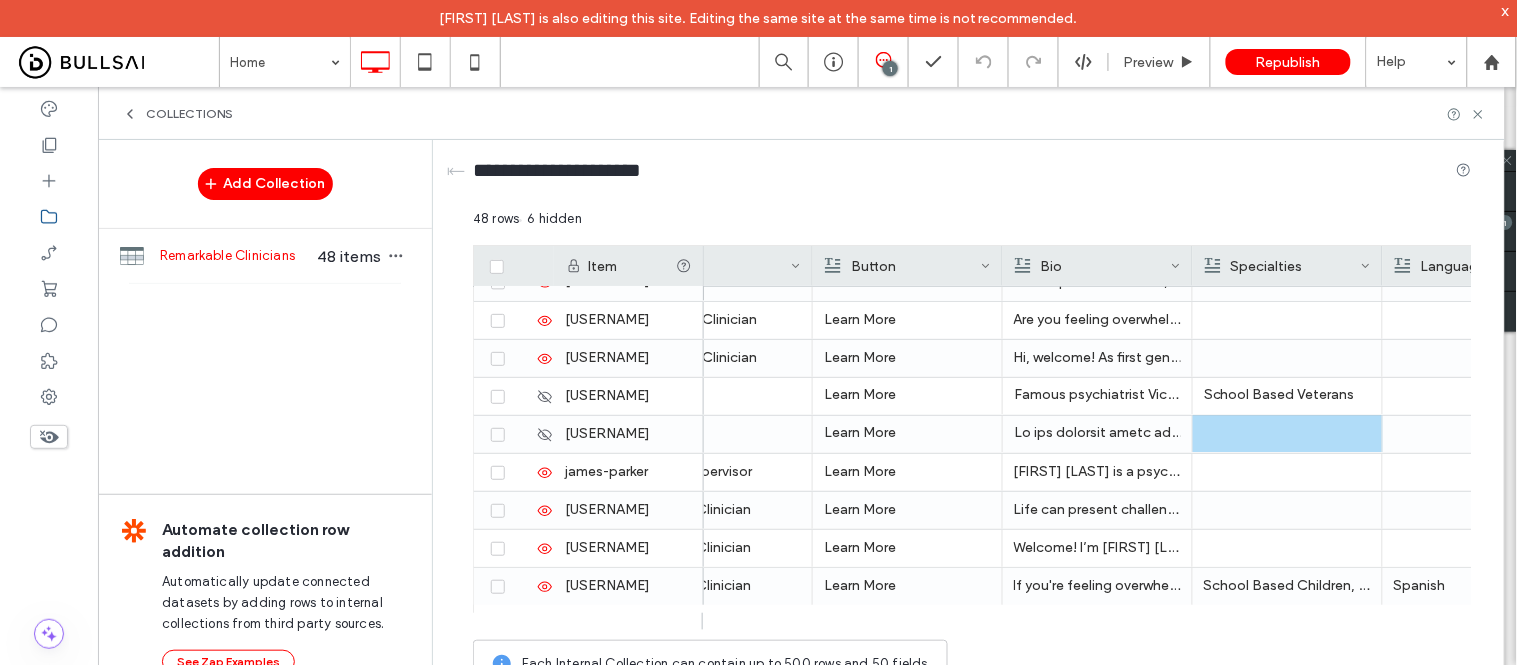 scroll, scrollTop: 806, scrollLeft: 0, axis: vertical 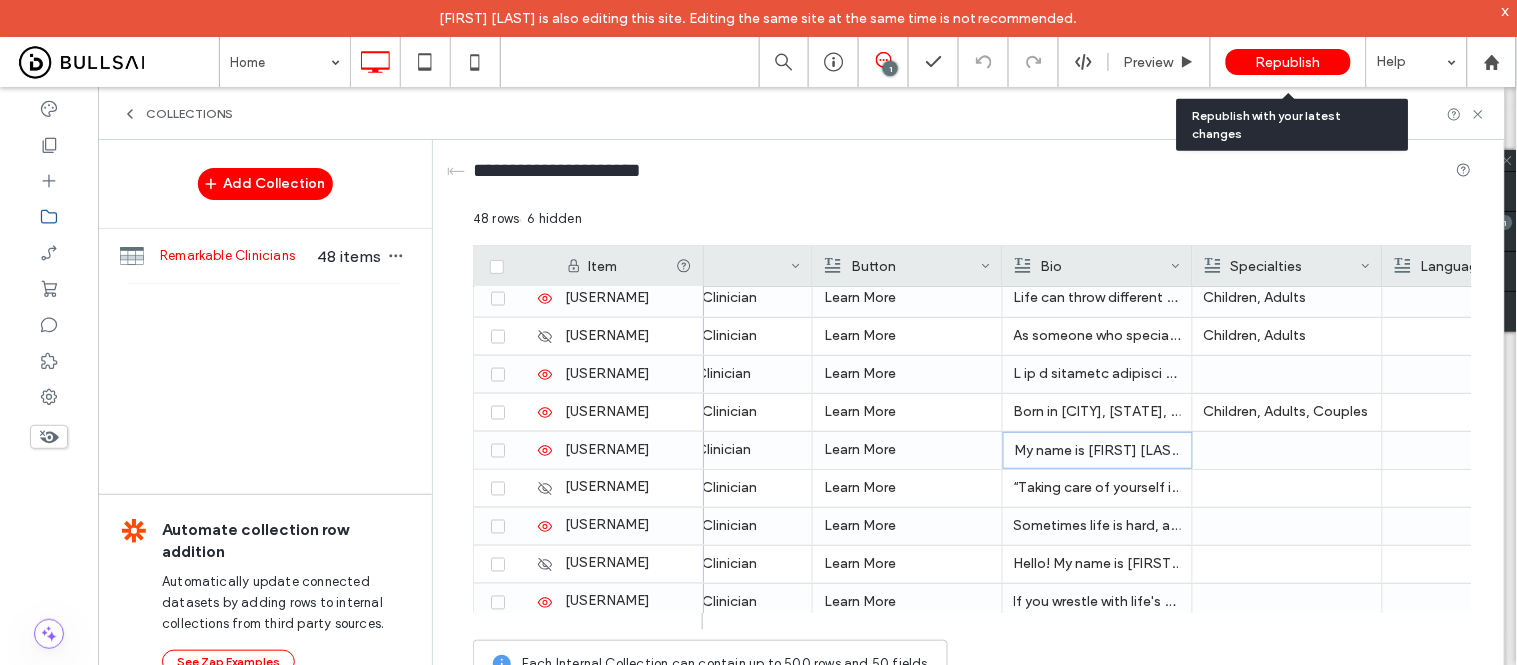 click on "Republish" at bounding box center (1288, 62) 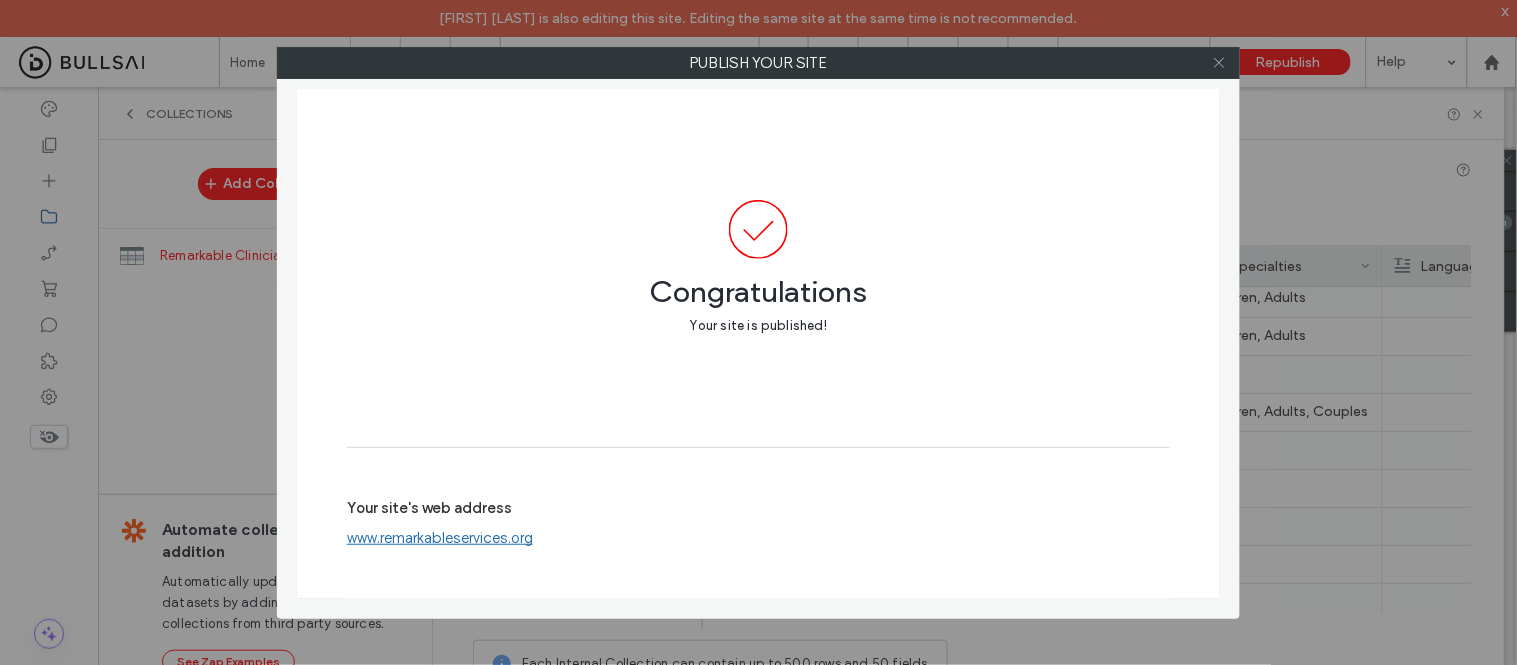 click 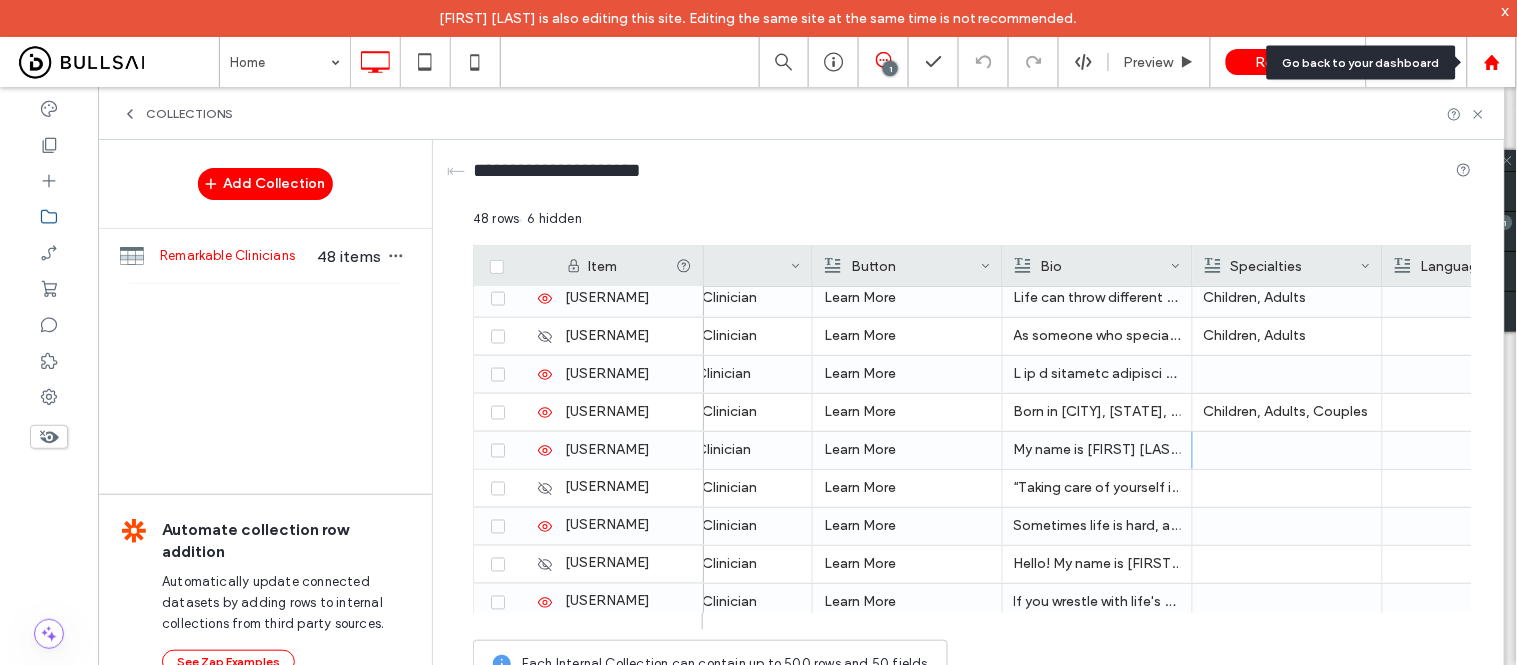 click 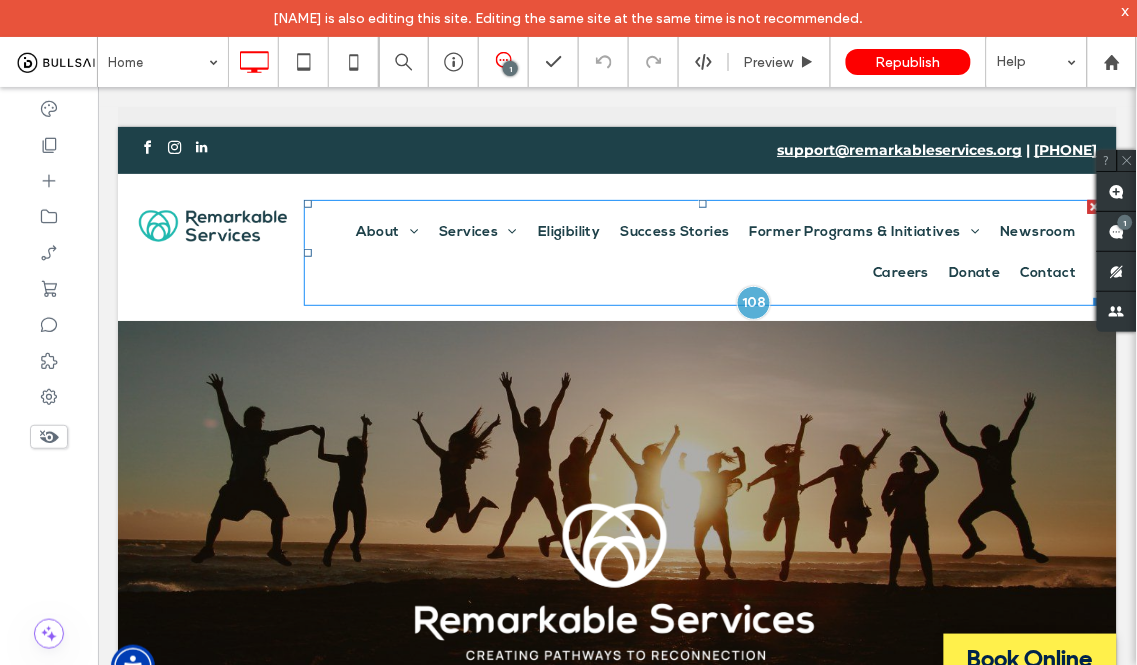 scroll, scrollTop: 0, scrollLeft: 0, axis: both 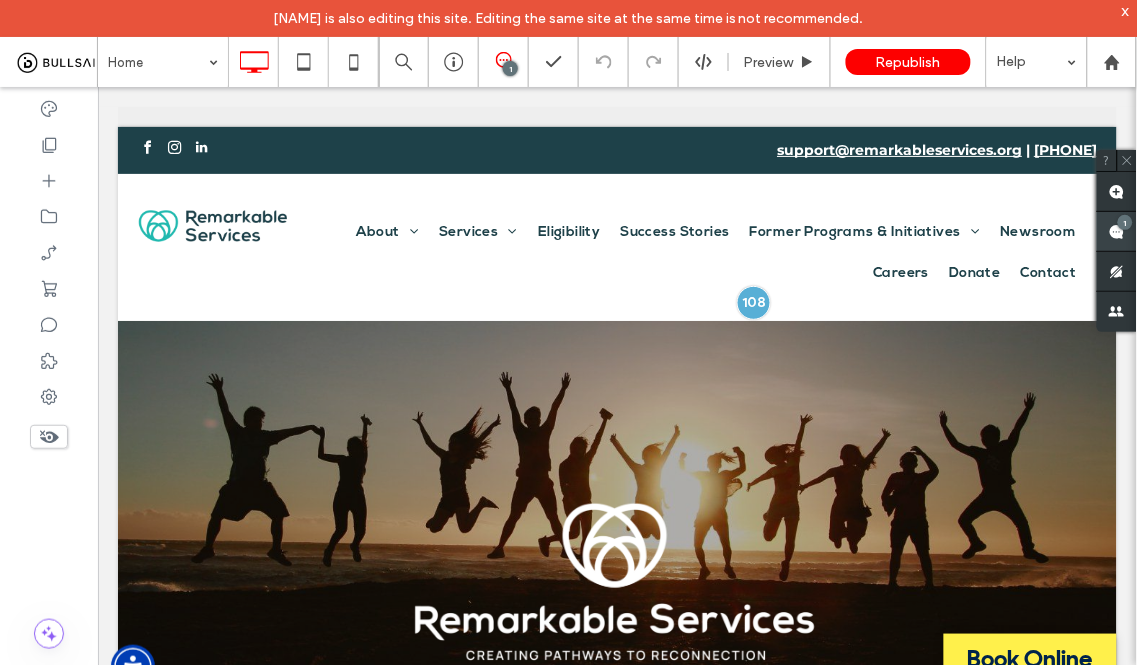 click 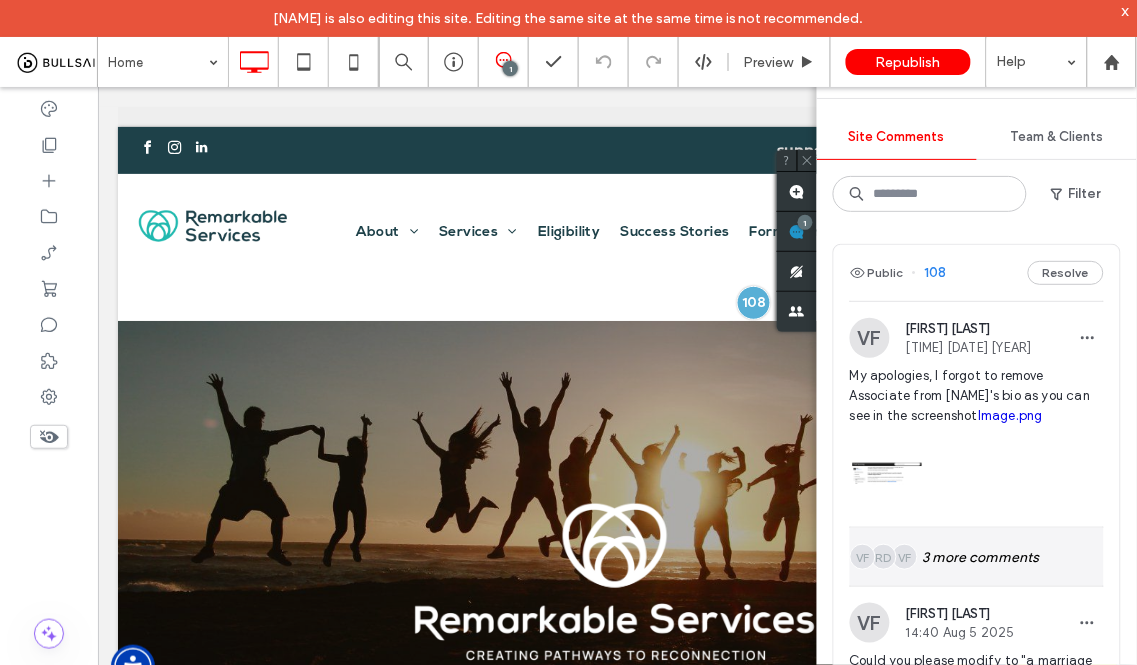scroll, scrollTop: 111, scrollLeft: 0, axis: vertical 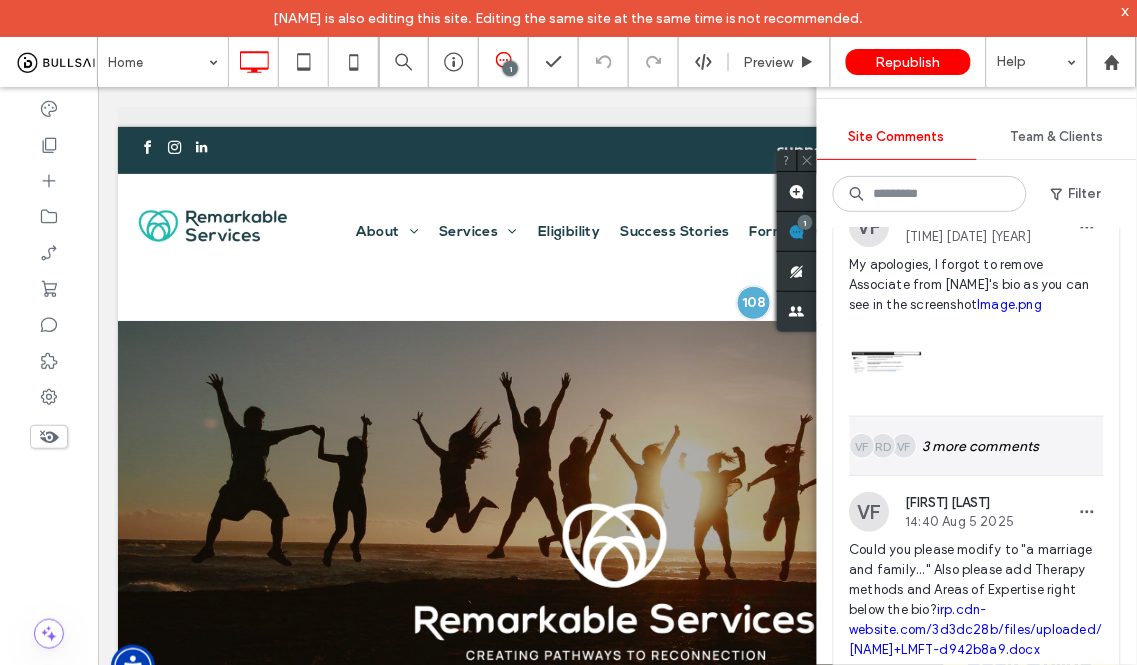 click on "VF RD VF 3 more comments" at bounding box center [977, 446] 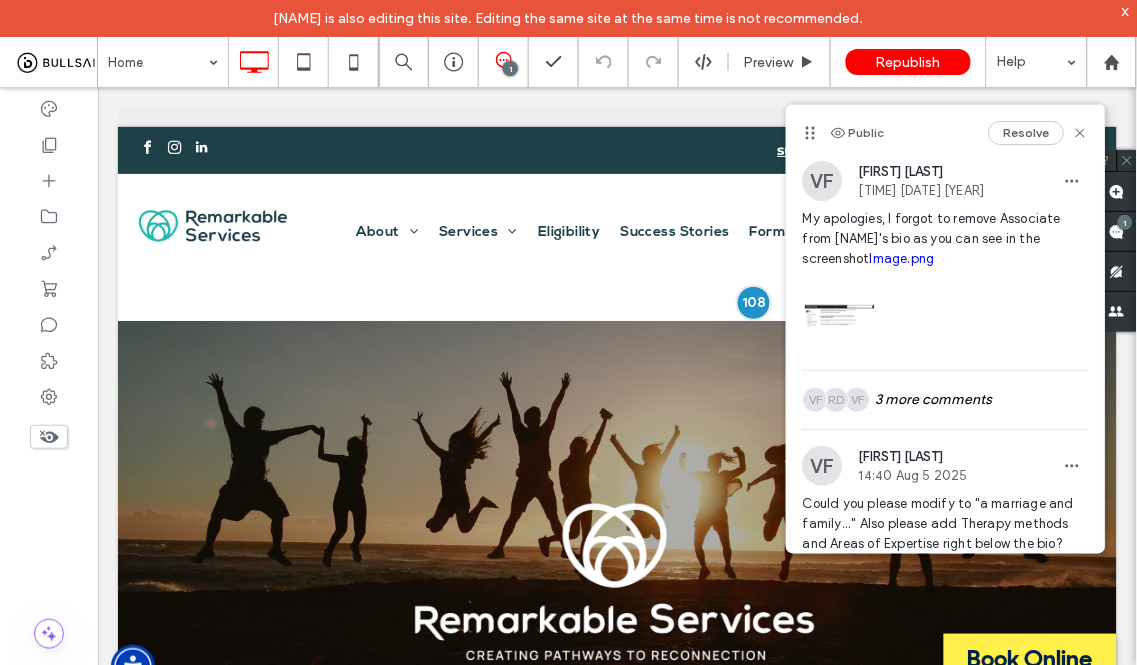 scroll, scrollTop: 0, scrollLeft: 0, axis: both 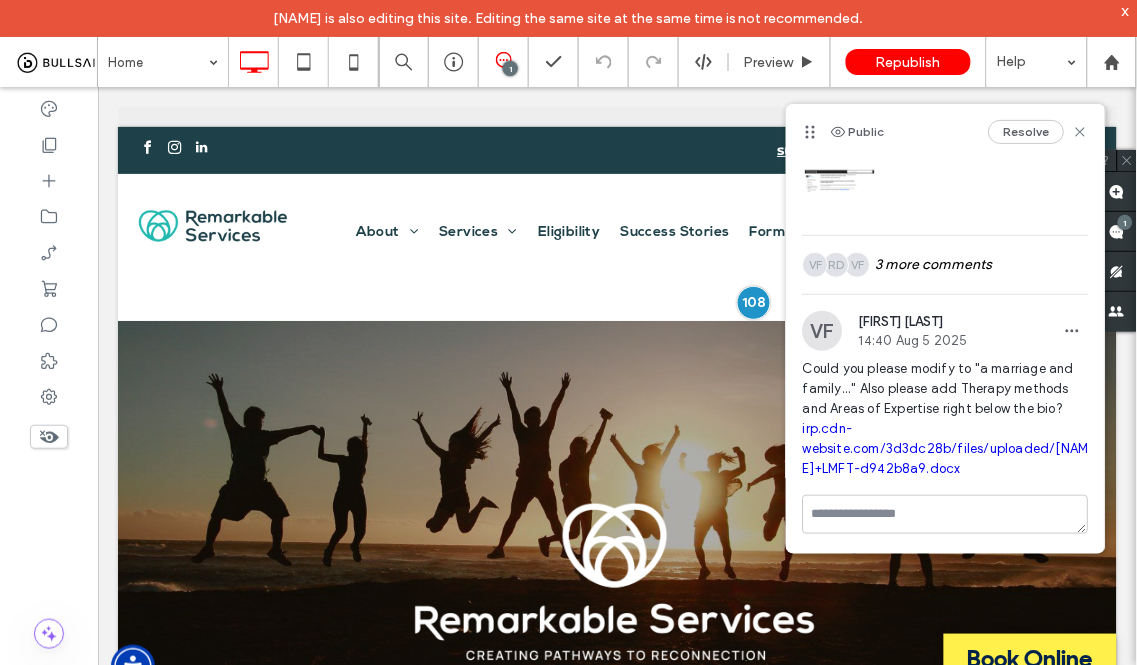click on "irp.cdn-website.com/3d3dc28b/files/uploaded/Sheri+Murray+LMFT-d942b8a9.docx" at bounding box center [946, 448] 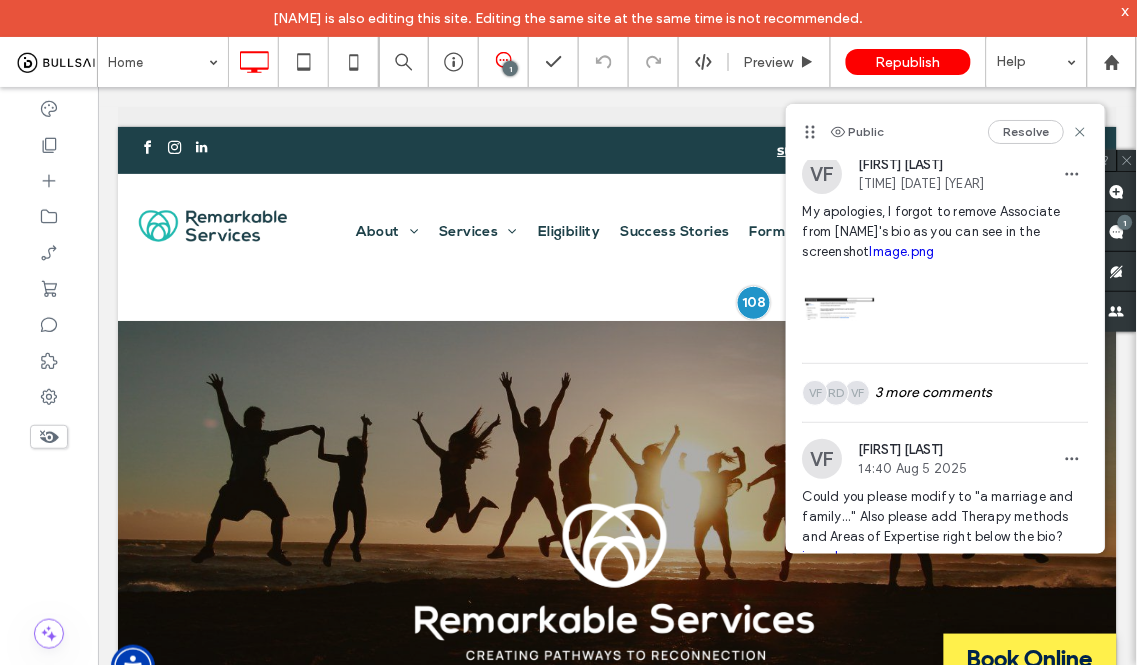 scroll, scrollTop: 0, scrollLeft: 0, axis: both 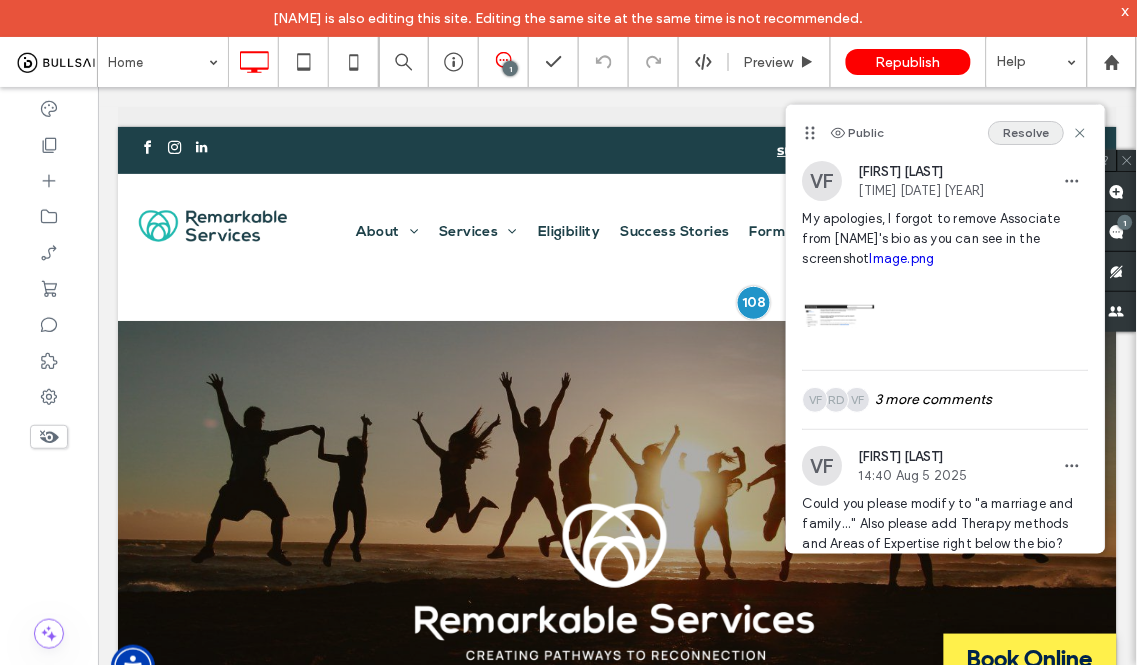click on "Resolve" at bounding box center [1027, 133] 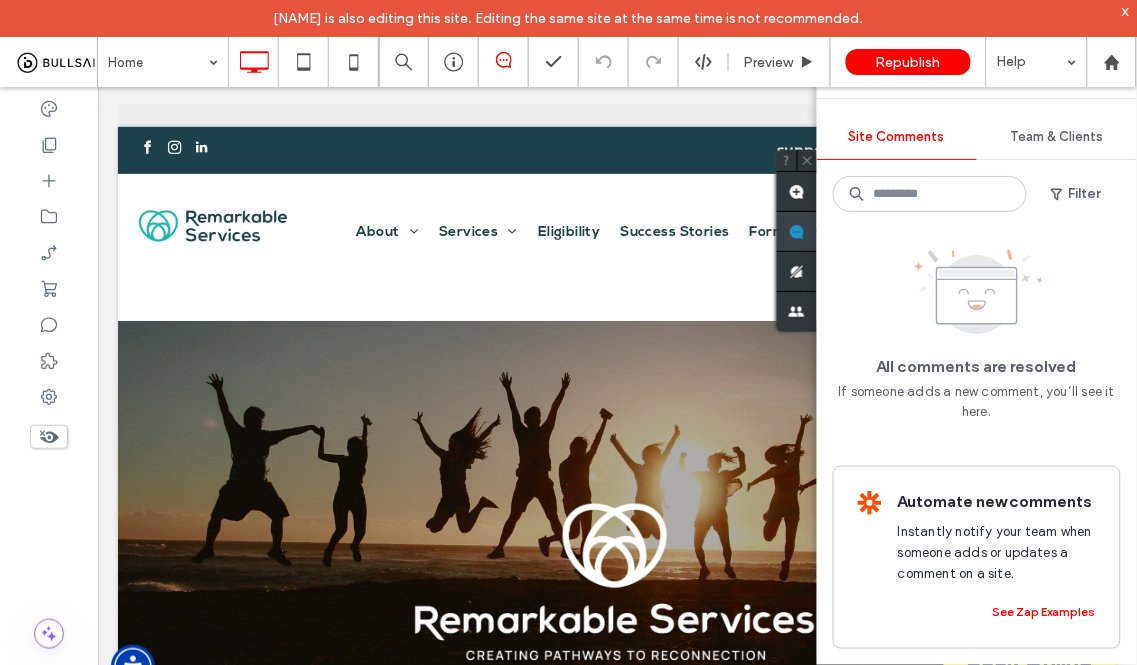 click 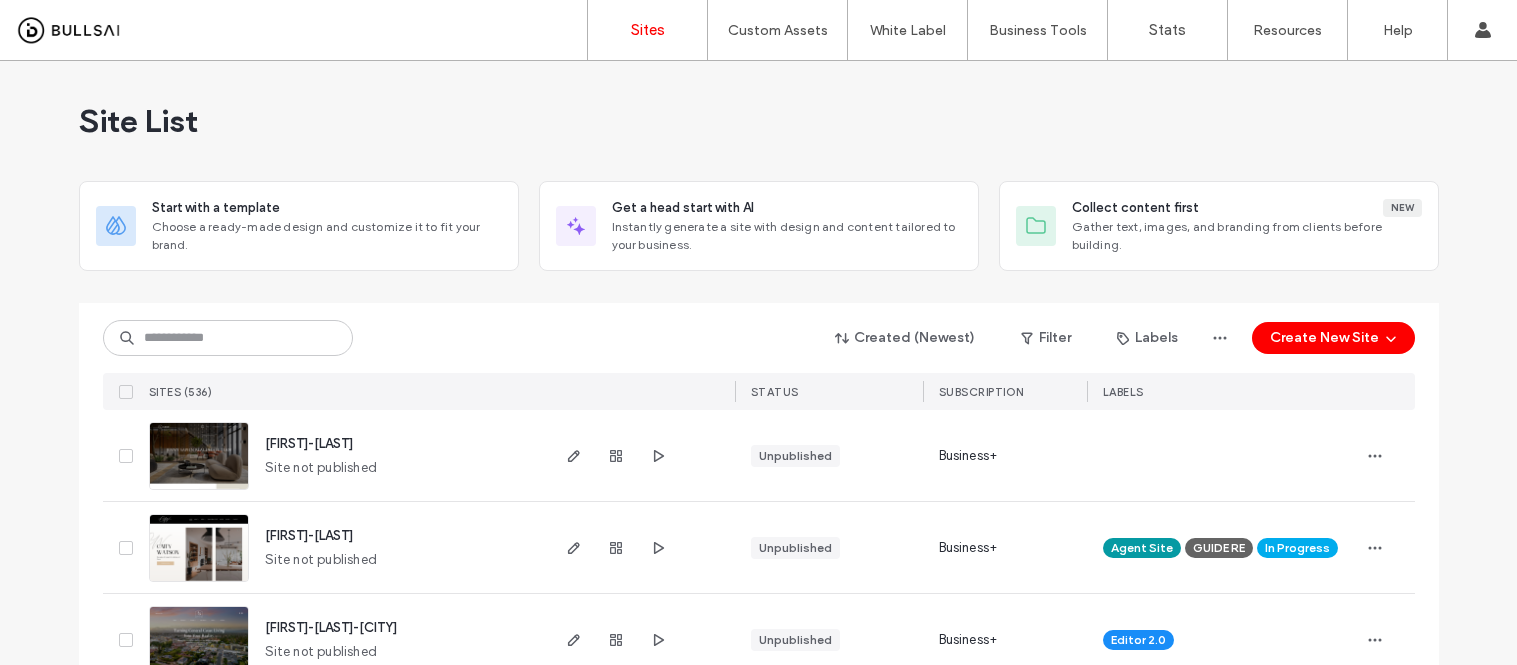 scroll, scrollTop: 0, scrollLeft: 0, axis: both 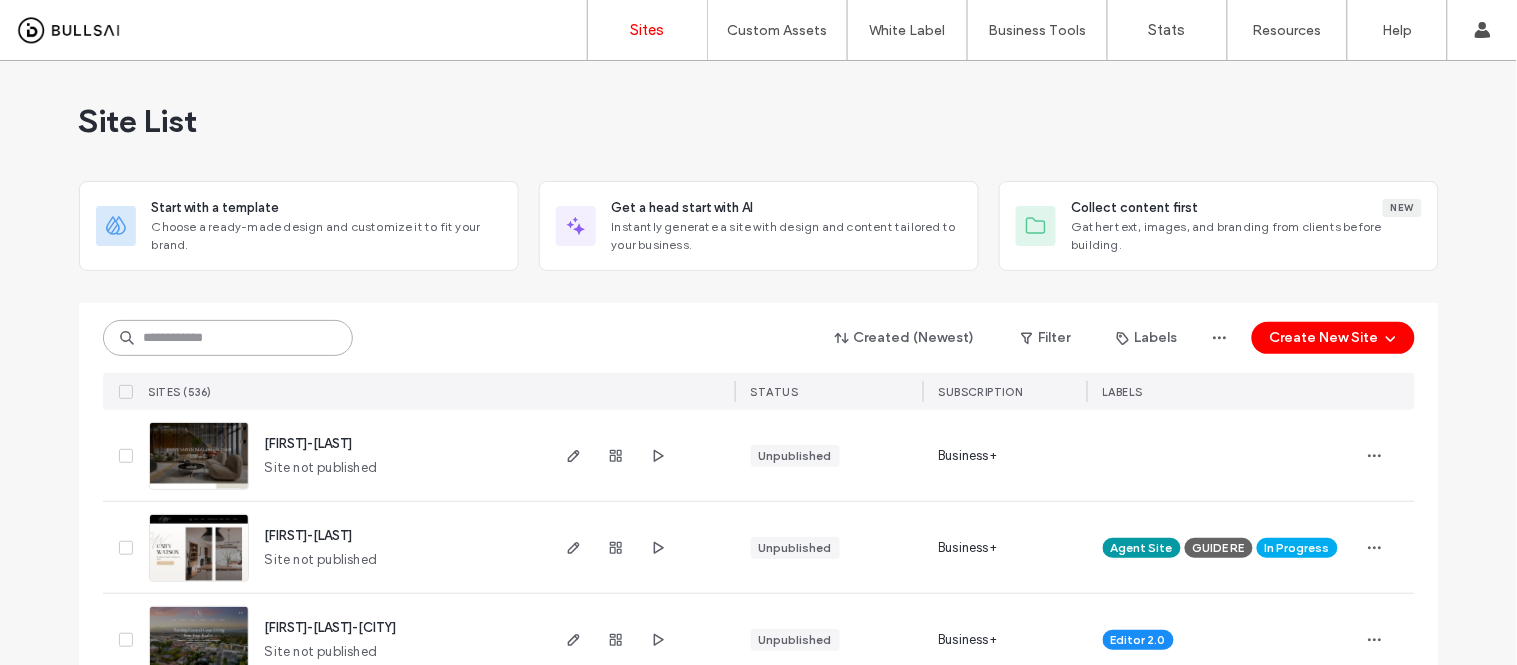 click at bounding box center (228, 338) 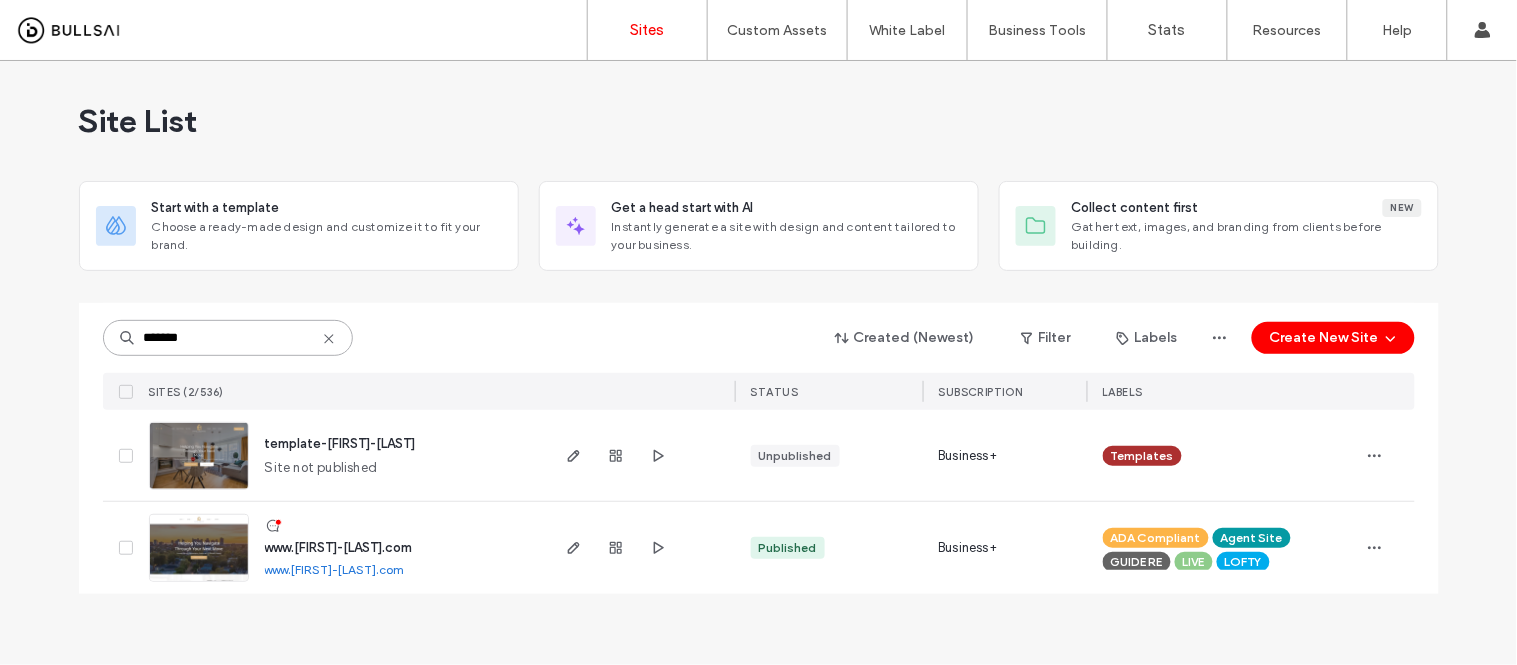 type on "*******" 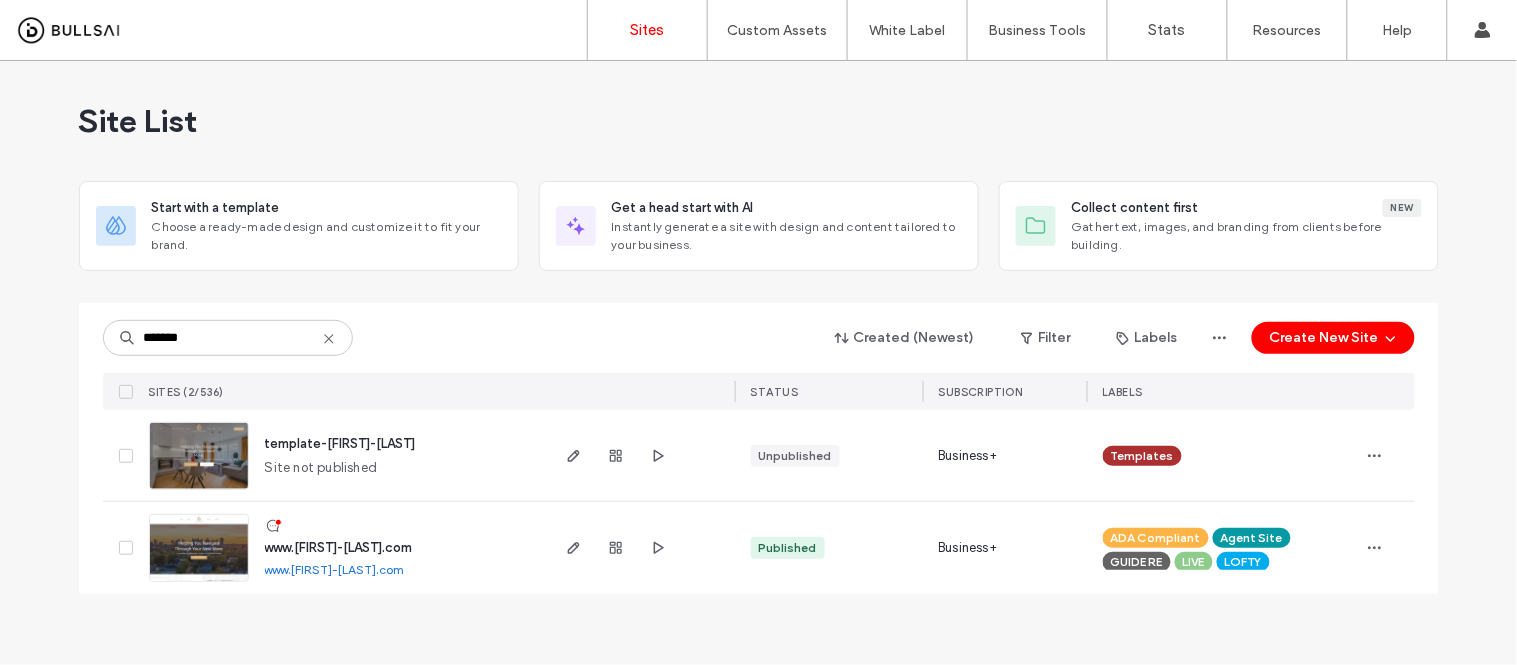 click on "www.chantelhernandez.com" at bounding box center (335, 569) 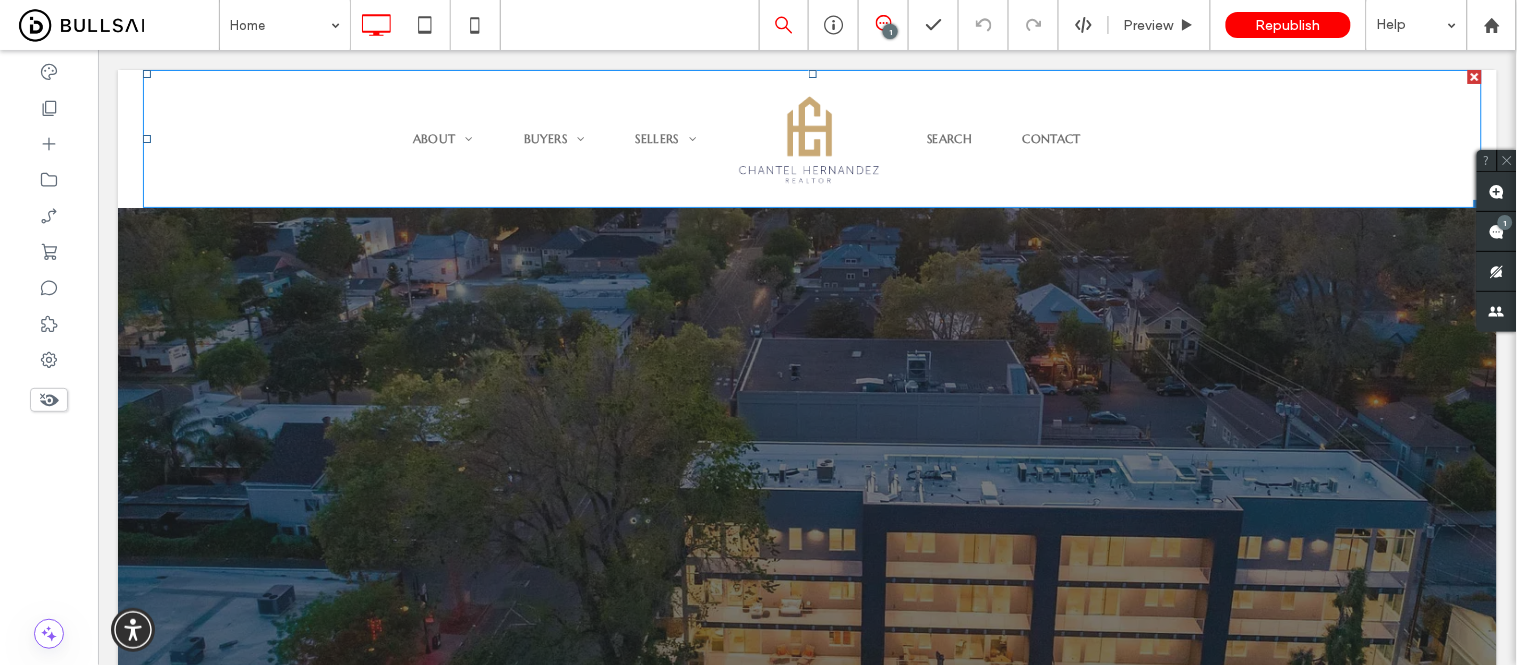 scroll, scrollTop: 0, scrollLeft: 0, axis: both 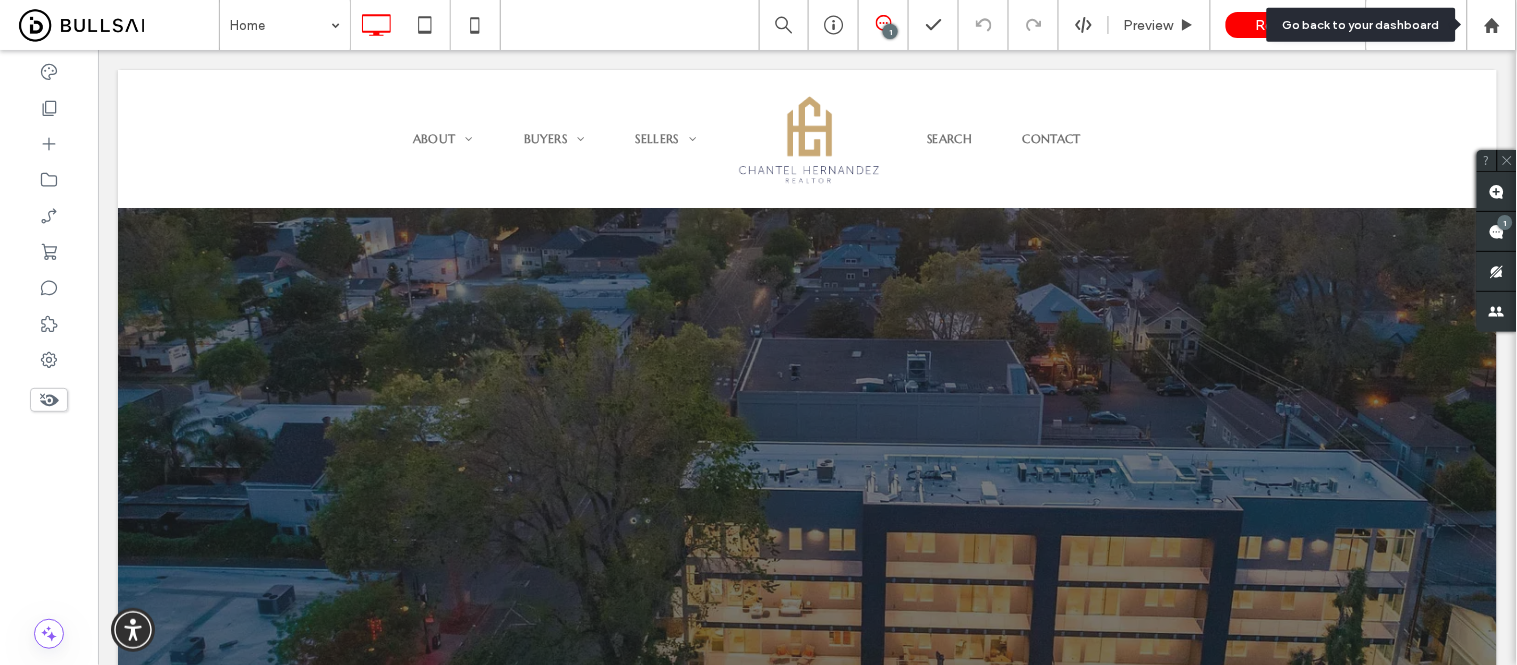 click 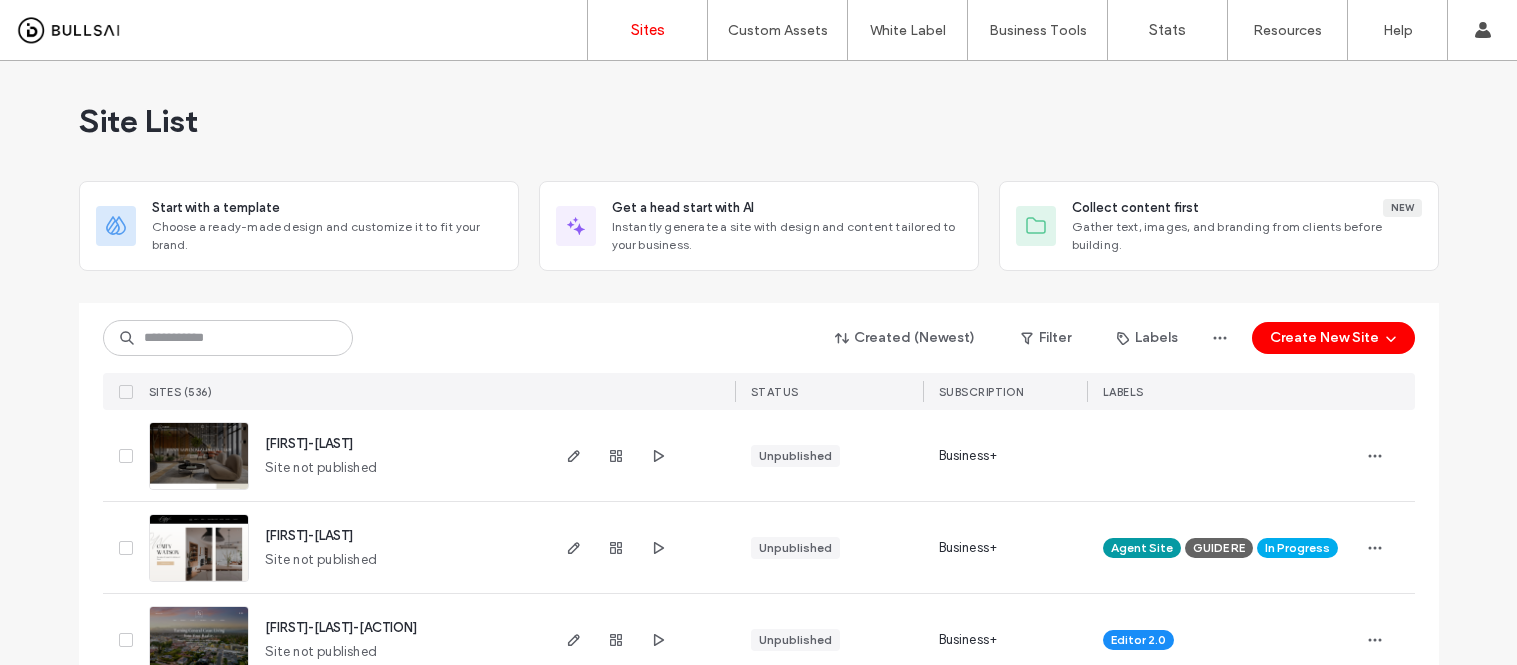 scroll, scrollTop: 0, scrollLeft: 0, axis: both 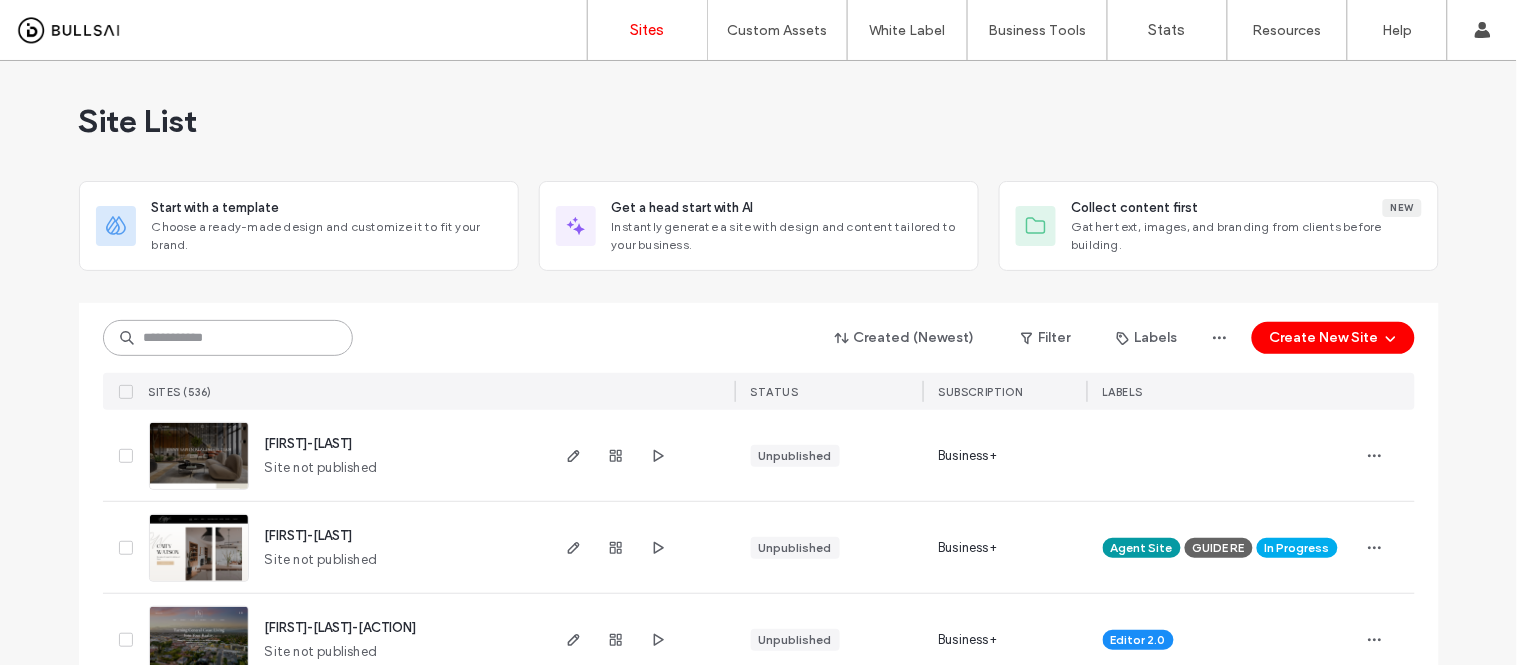 click at bounding box center (228, 338) 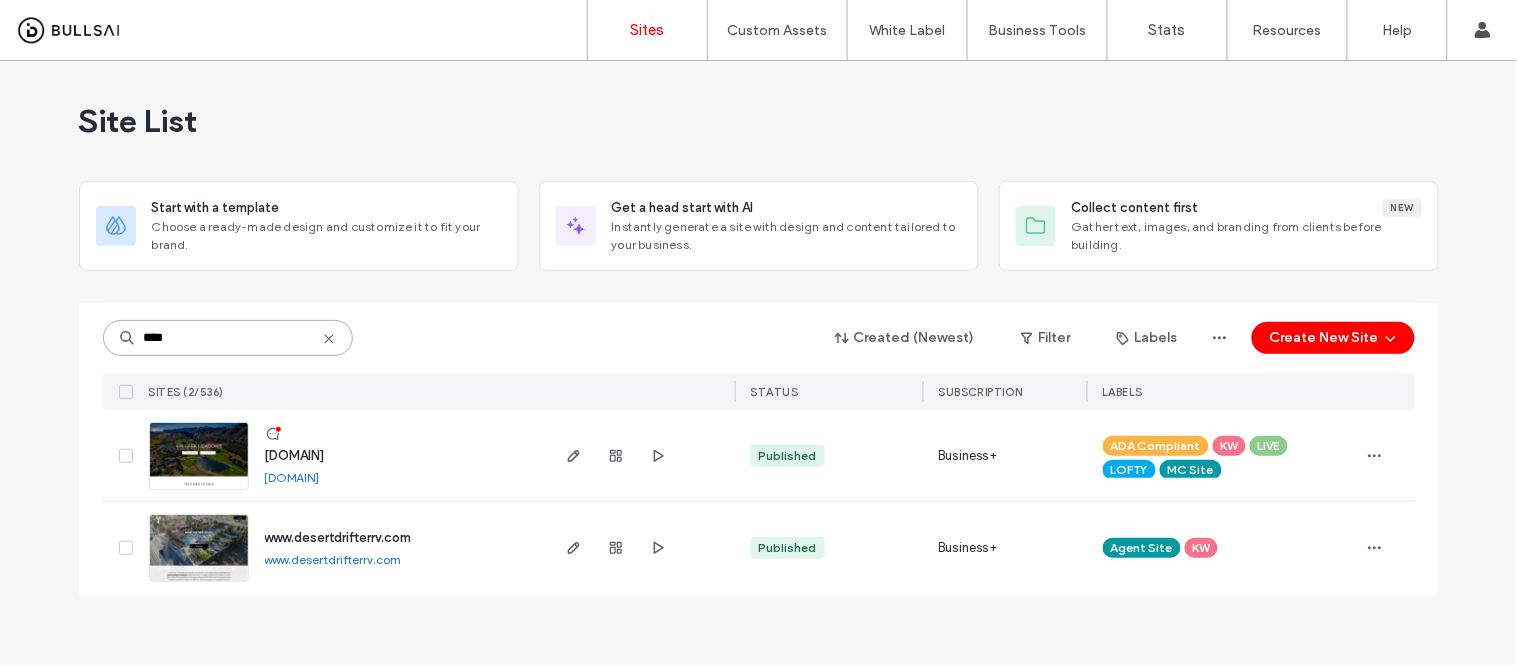 type on "****" 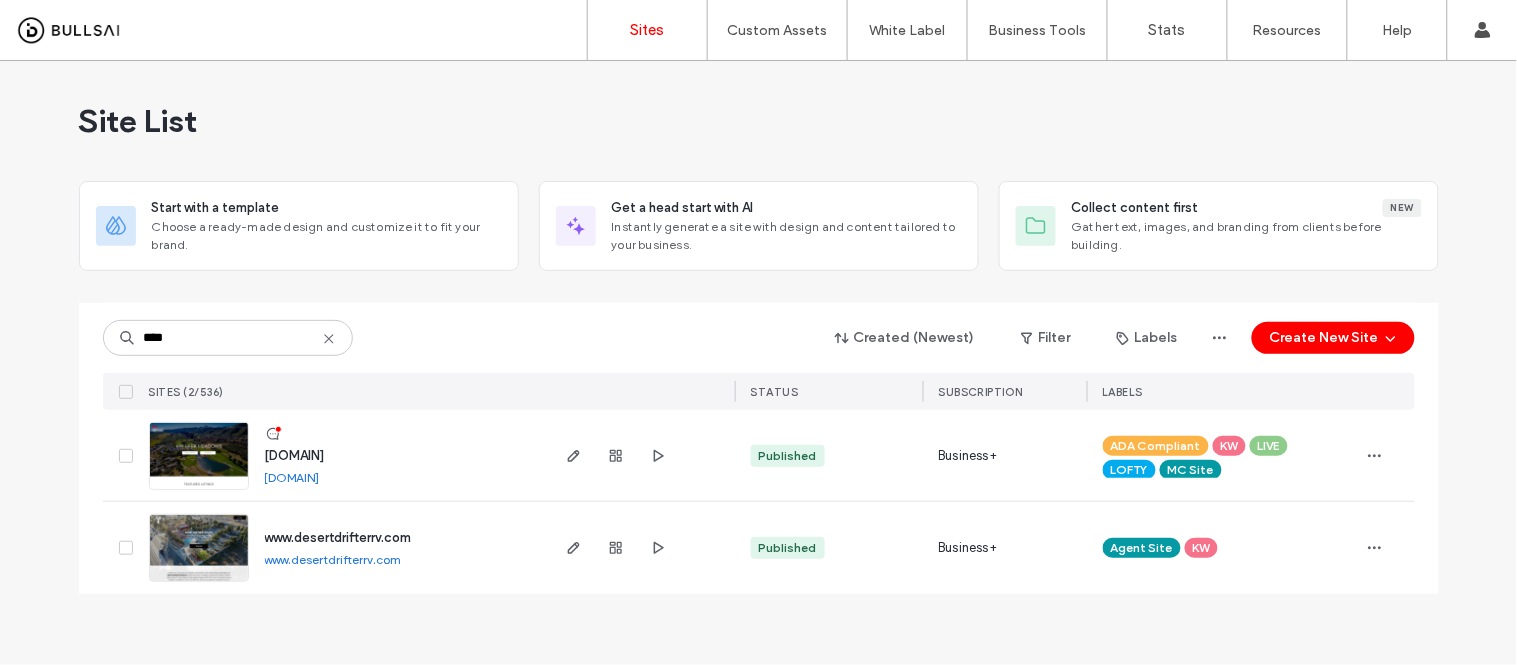 click on "www.kwparkmeadows.com" at bounding box center (292, 477) 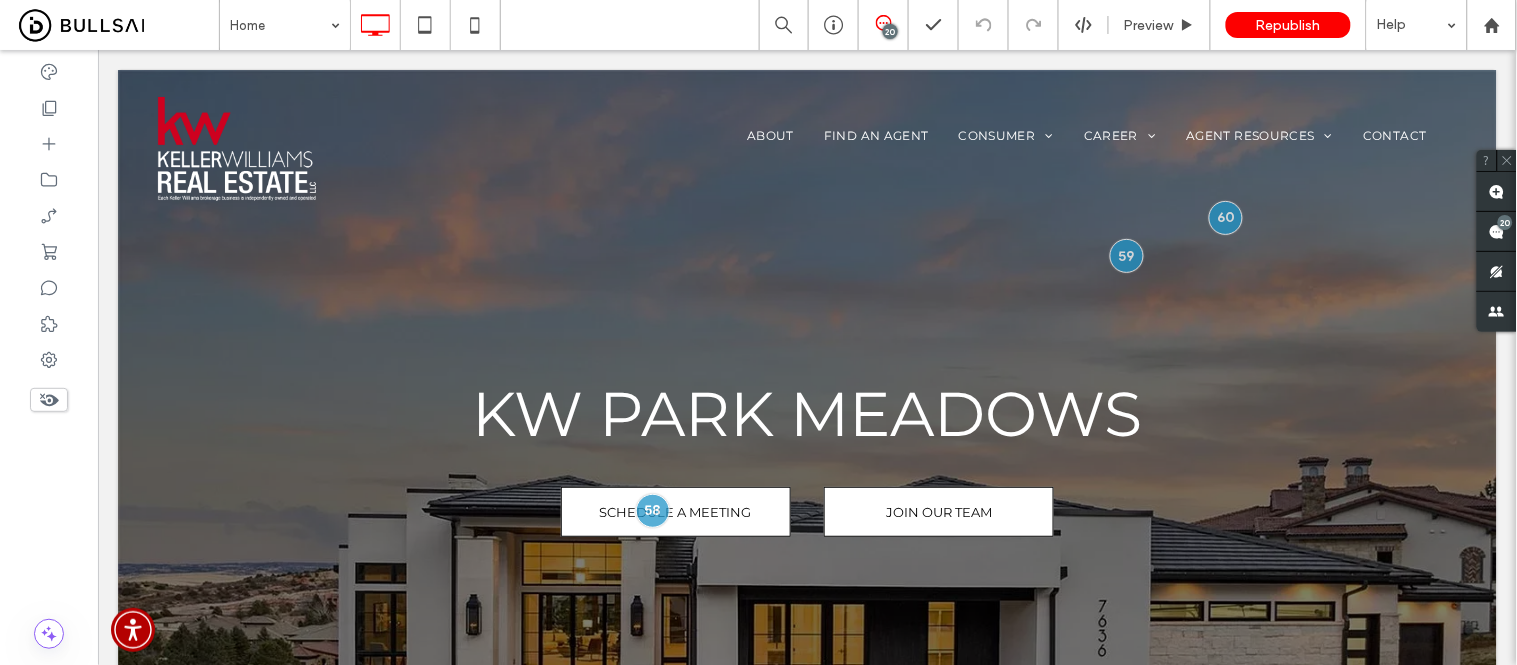 scroll, scrollTop: 0, scrollLeft: 0, axis: both 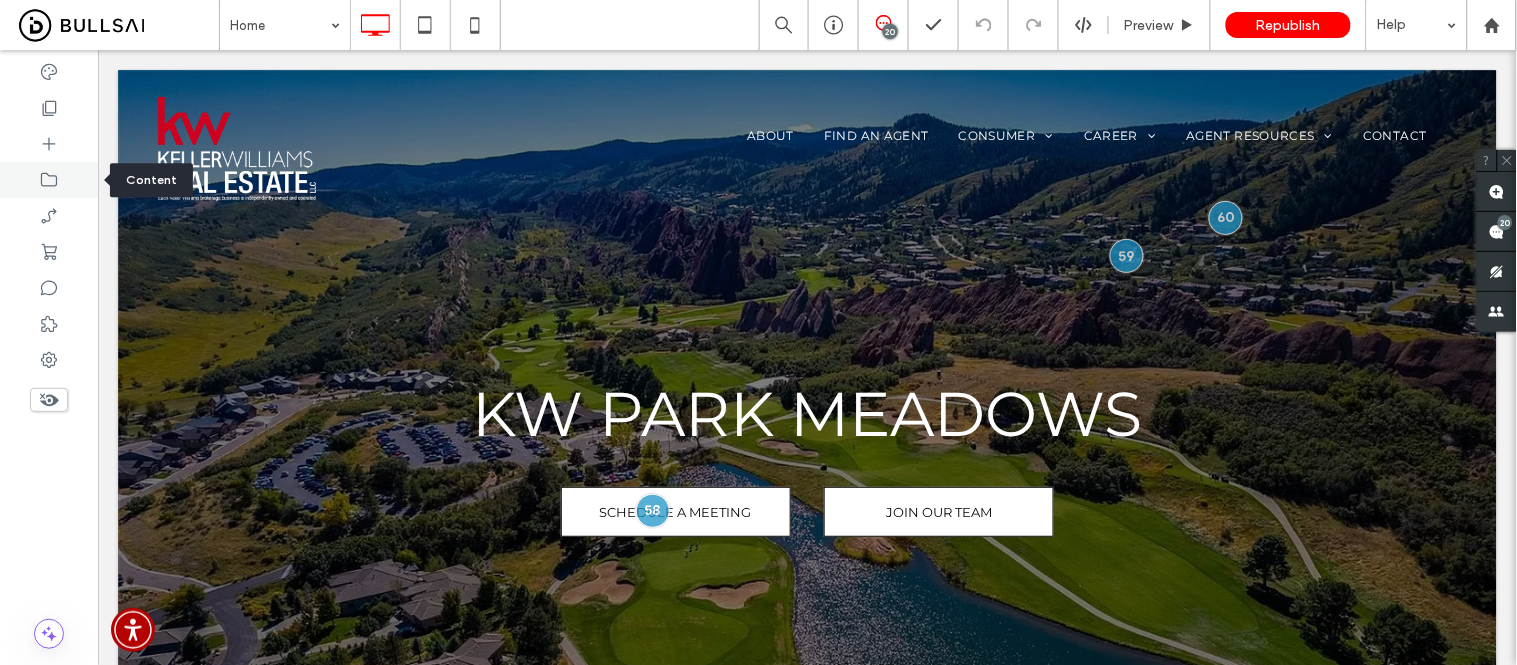 click 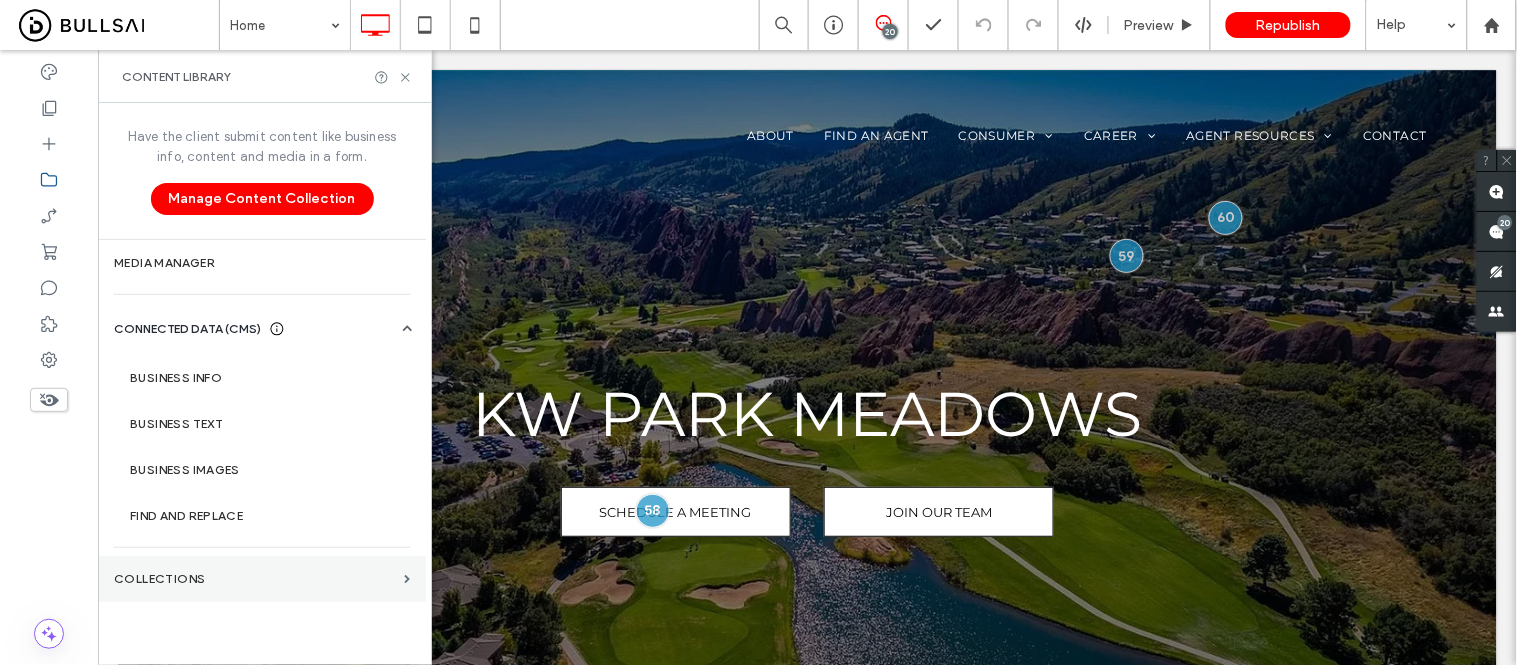 click on "Collections" at bounding box center (262, 579) 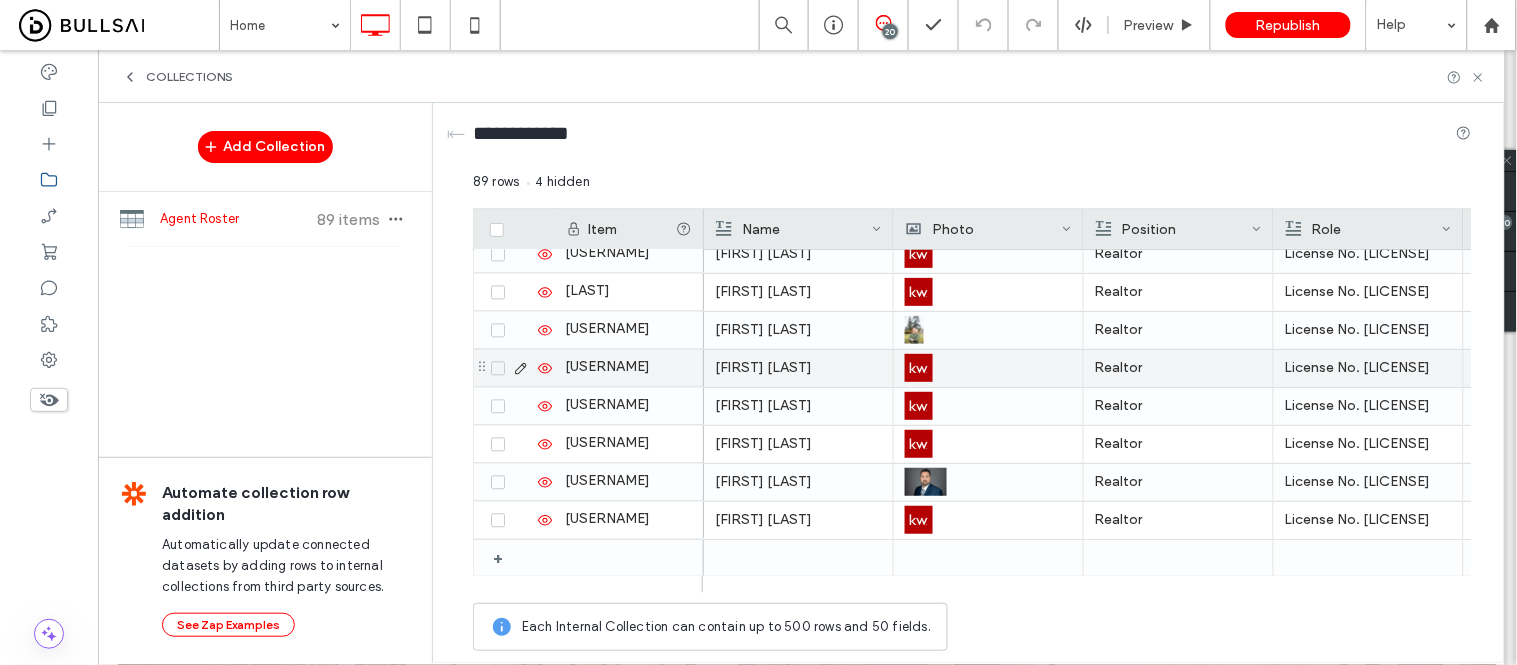scroll, scrollTop: 2982, scrollLeft: 0, axis: vertical 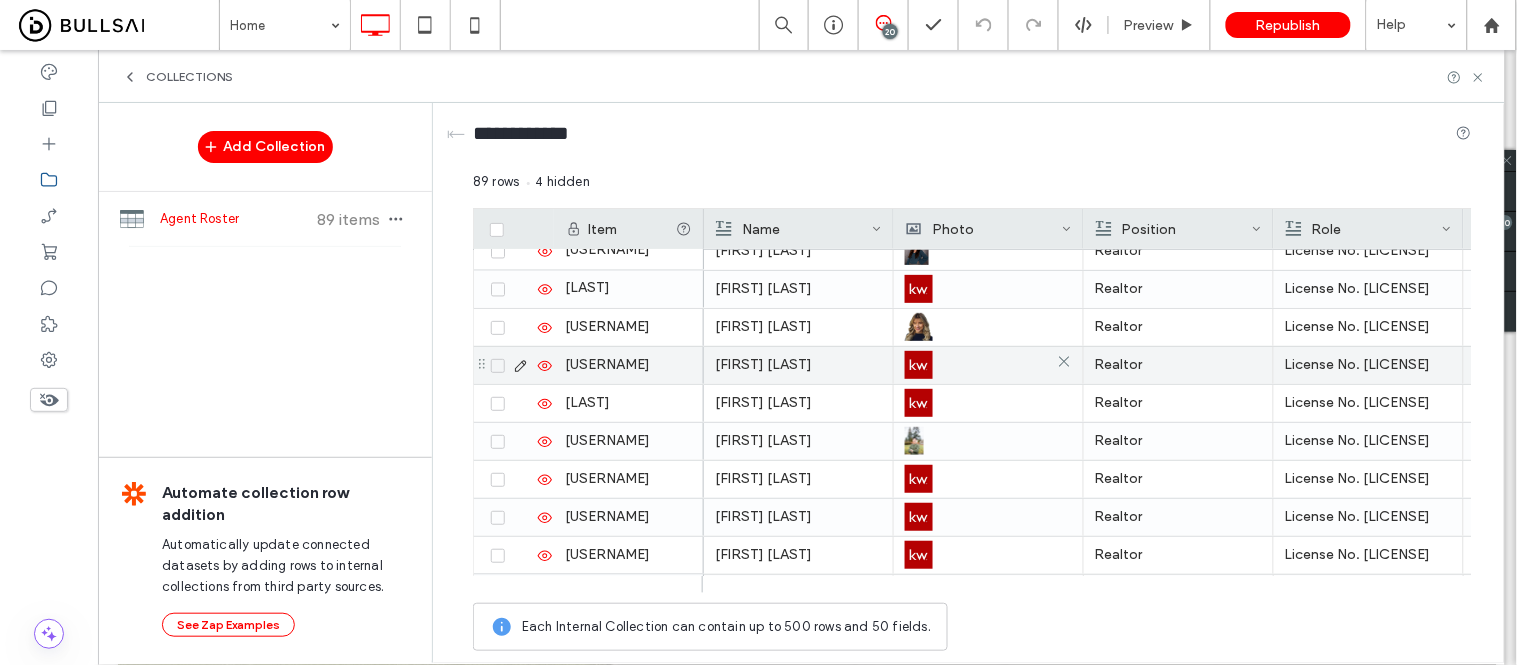 click at bounding box center [988, 365] 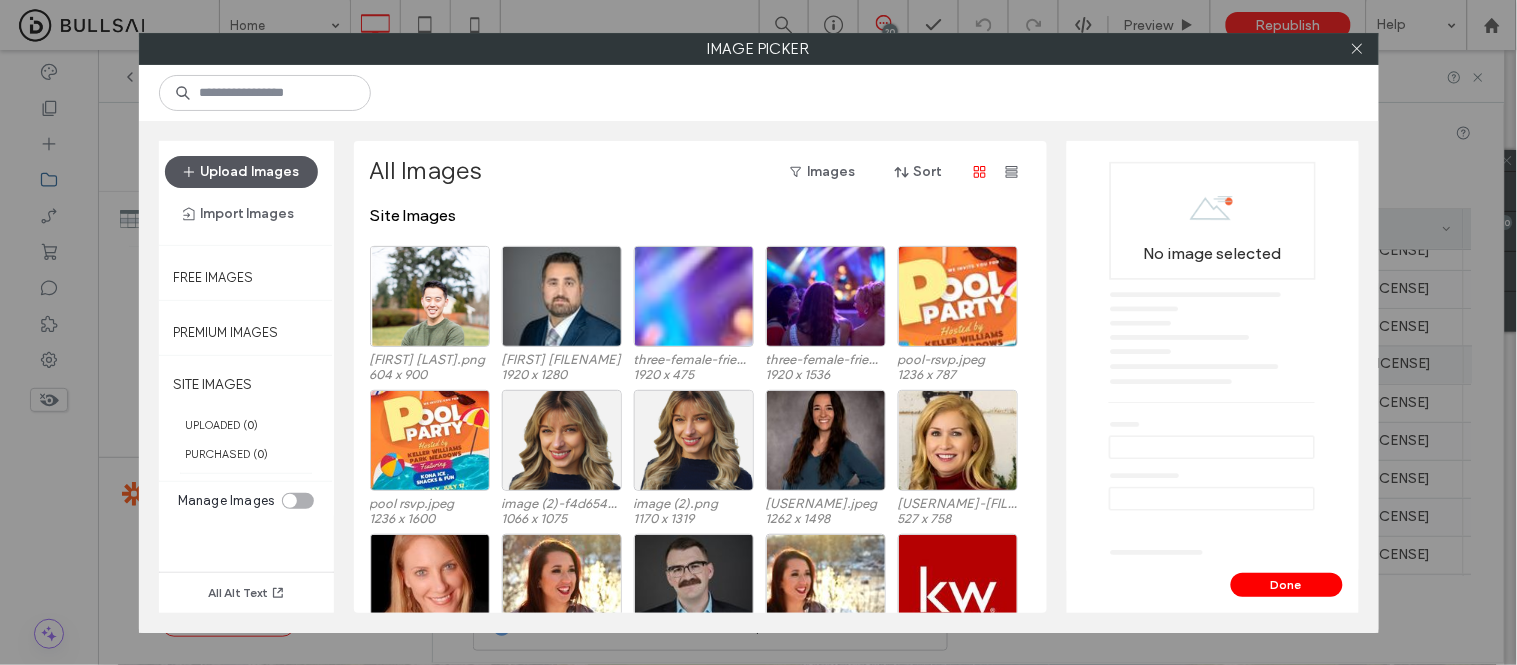 click on "Upload Images" at bounding box center (241, 172) 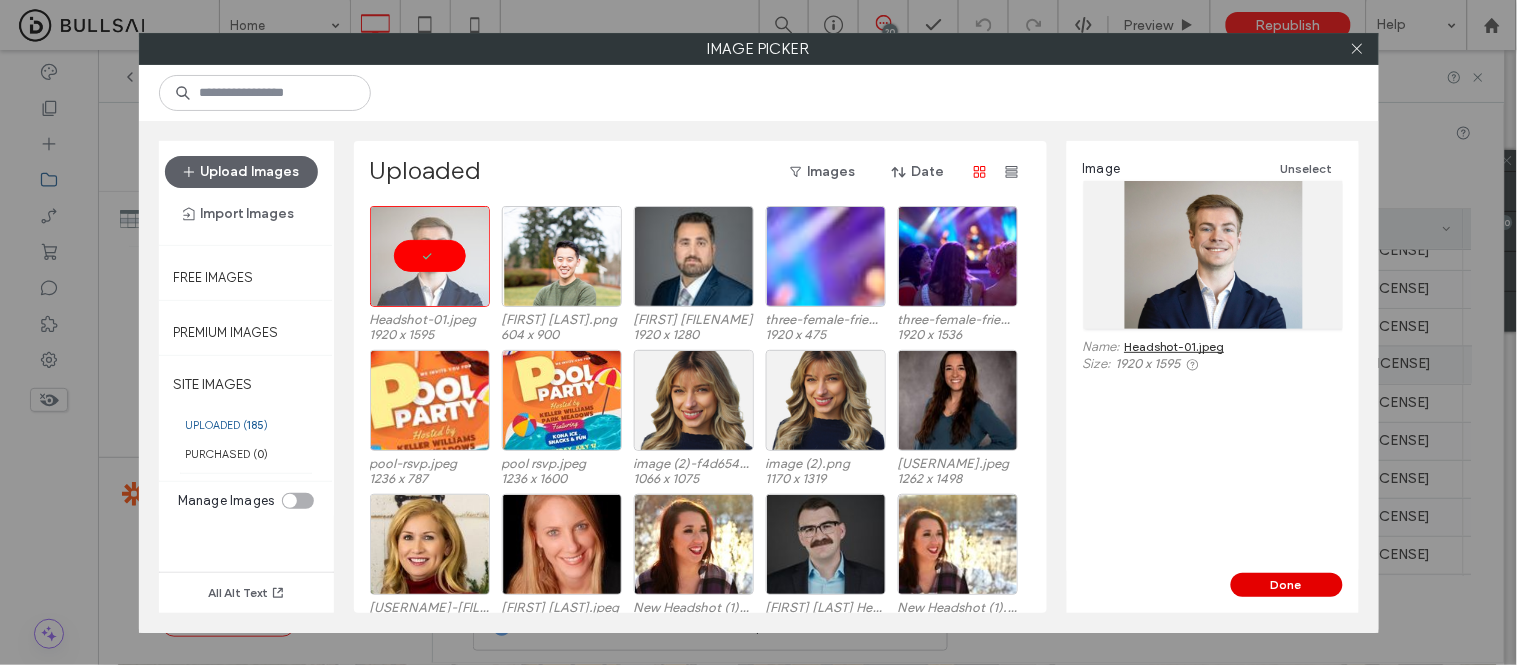 click on "Done" at bounding box center (1287, 585) 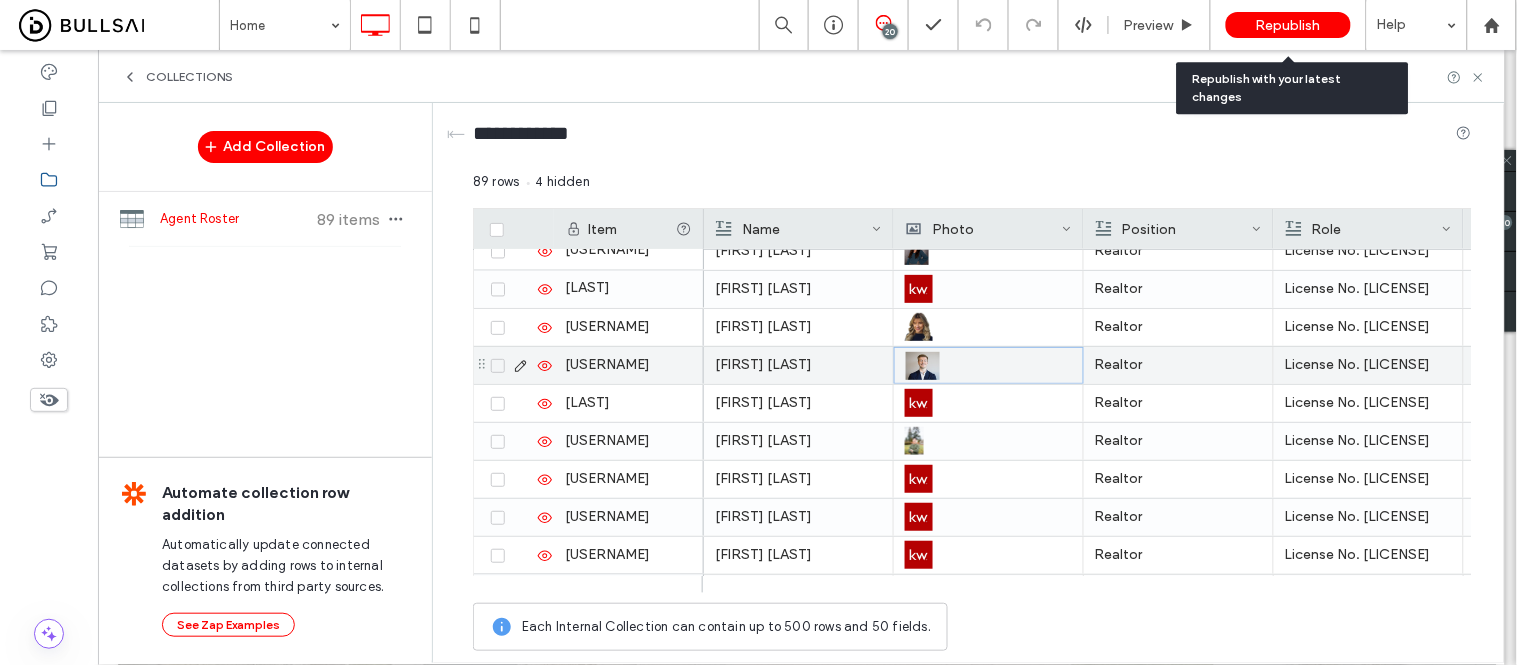 click on "Republish" at bounding box center (1288, 25) 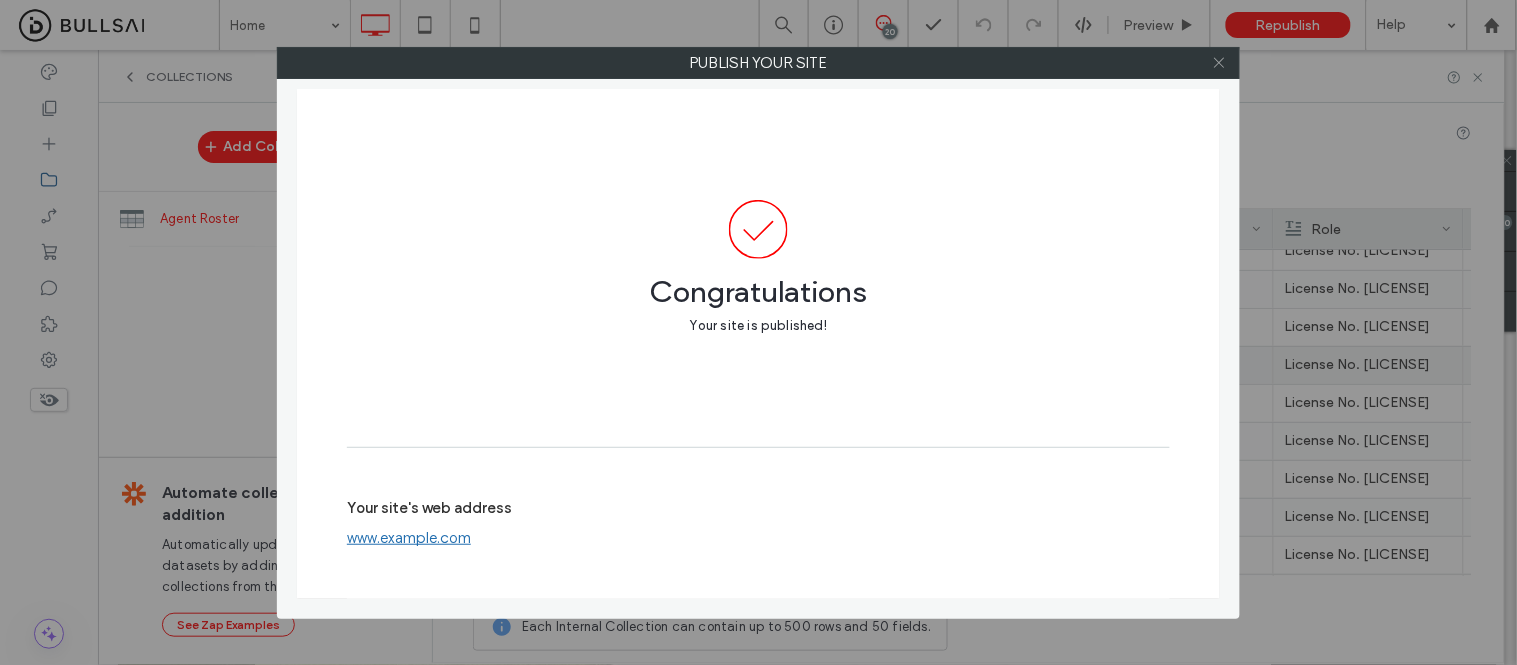 click 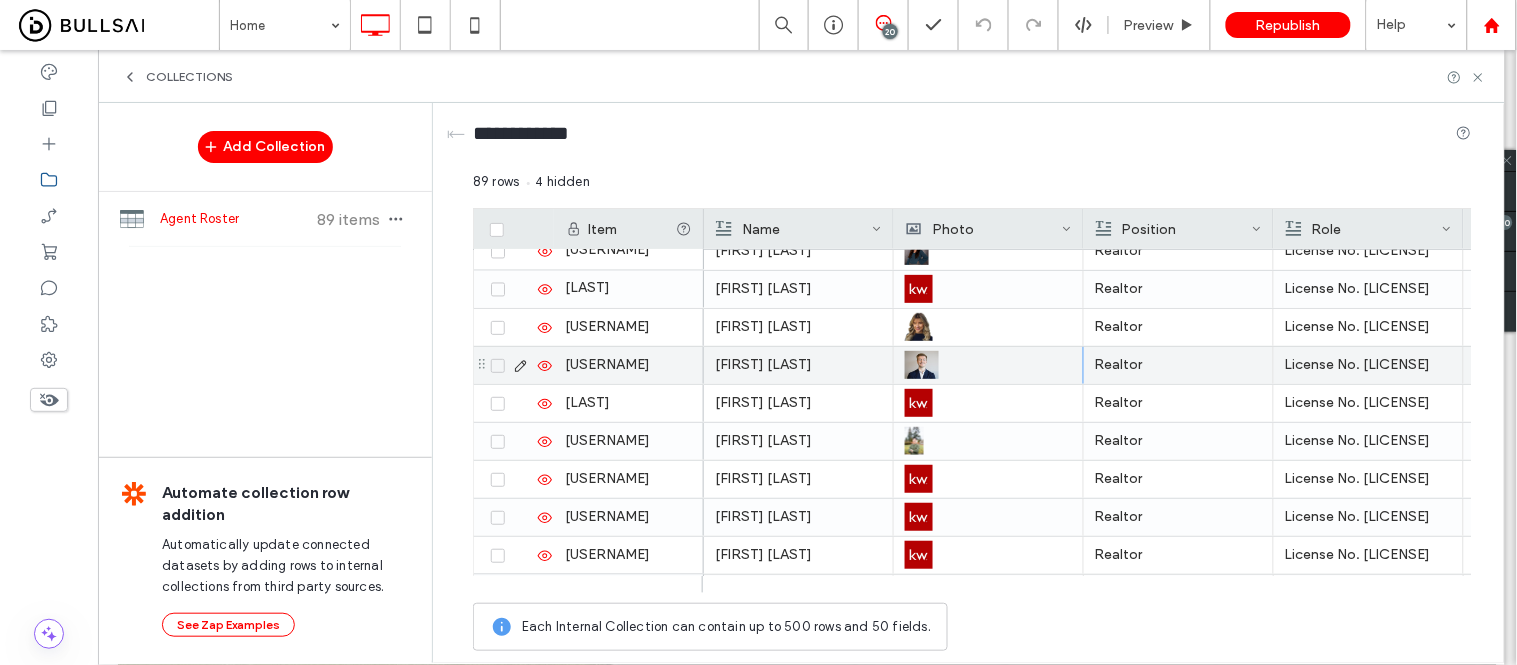 click at bounding box center [1492, 25] 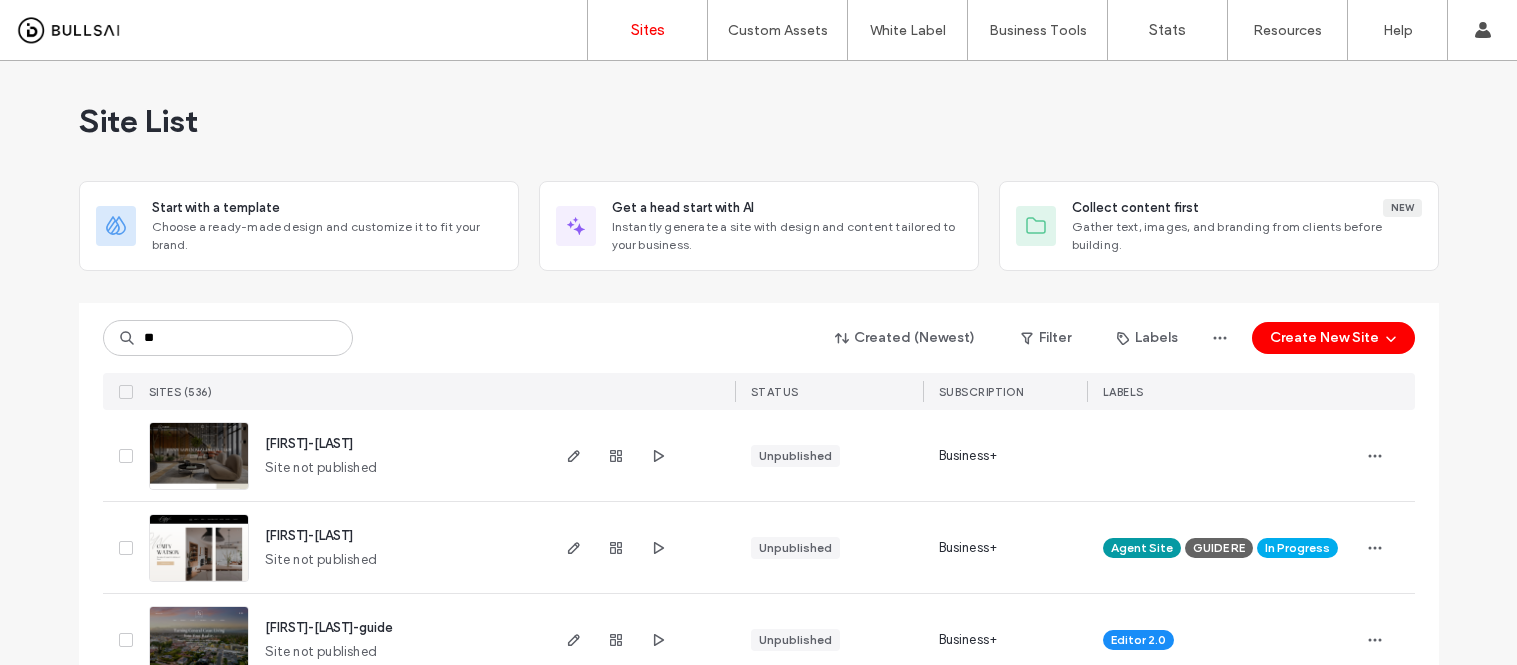 scroll, scrollTop: 0, scrollLeft: 0, axis: both 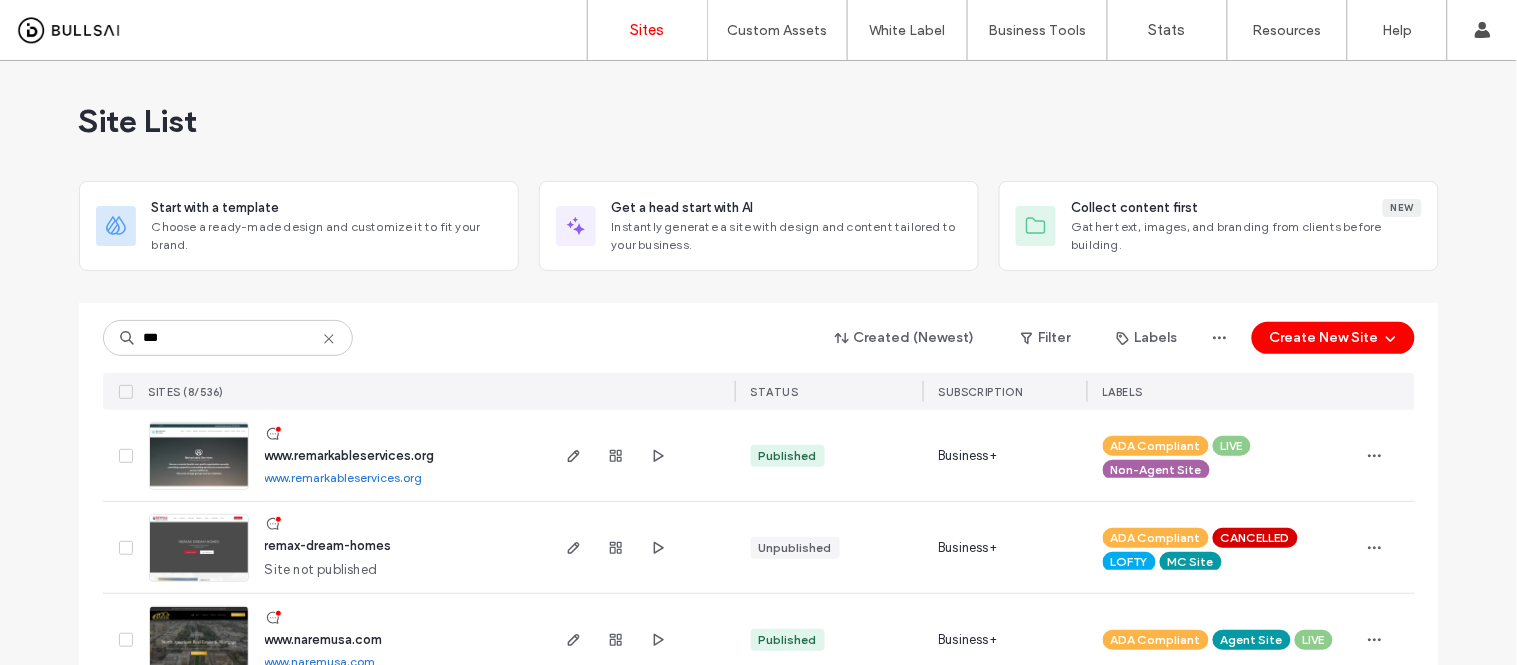 type on "***" 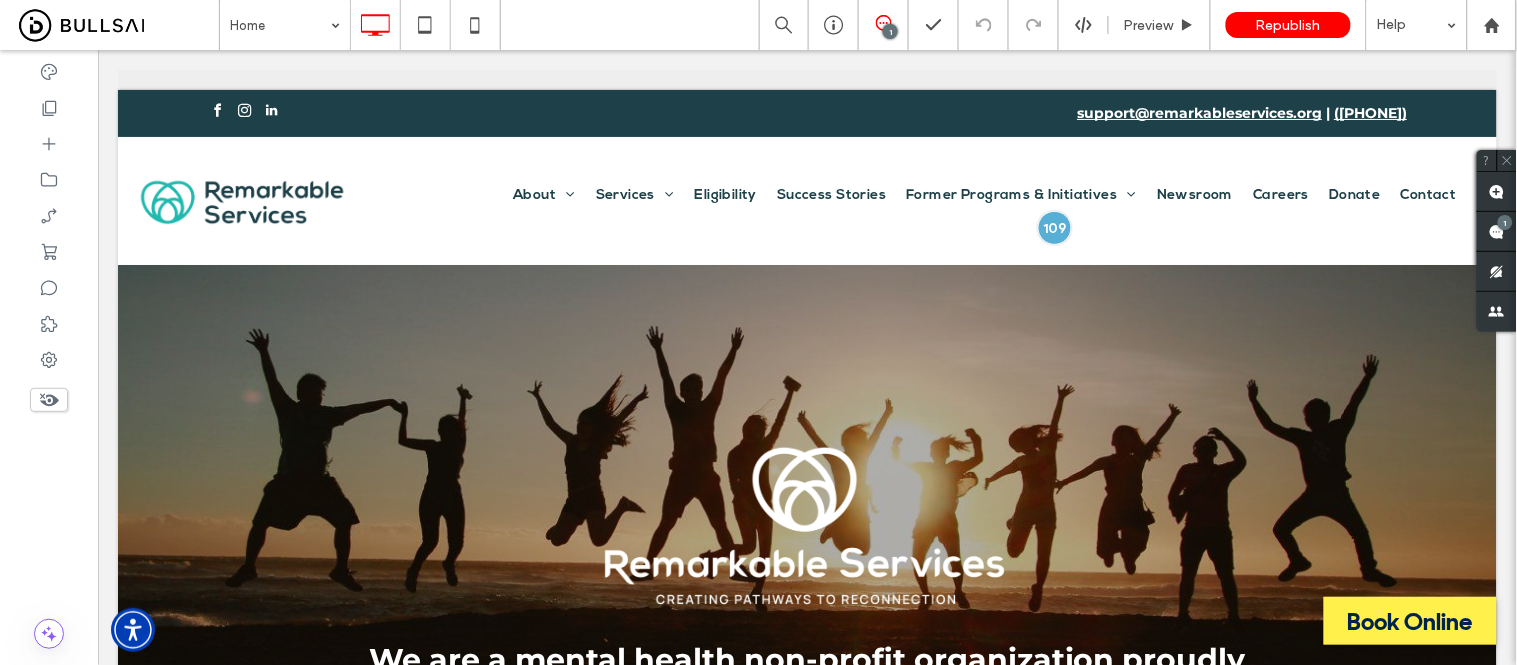 scroll, scrollTop: 0, scrollLeft: 0, axis: both 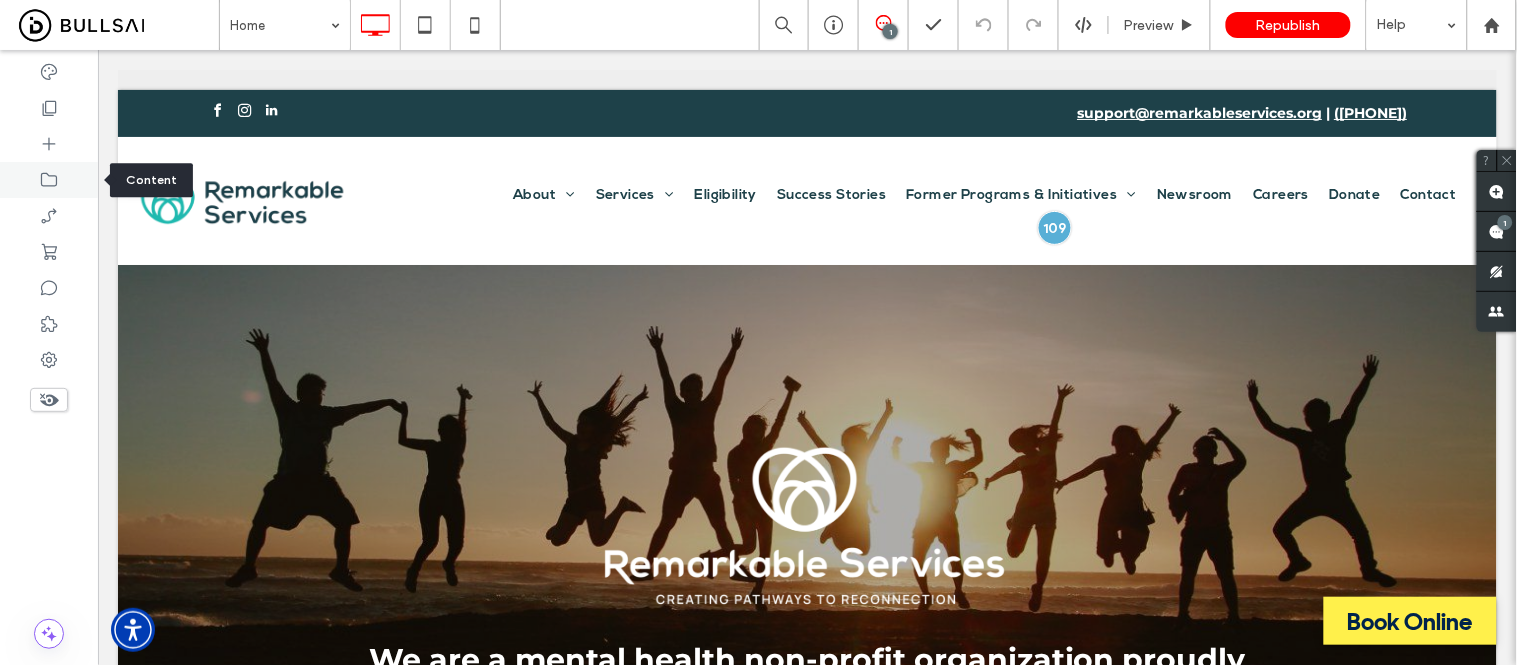 click at bounding box center [49, 180] 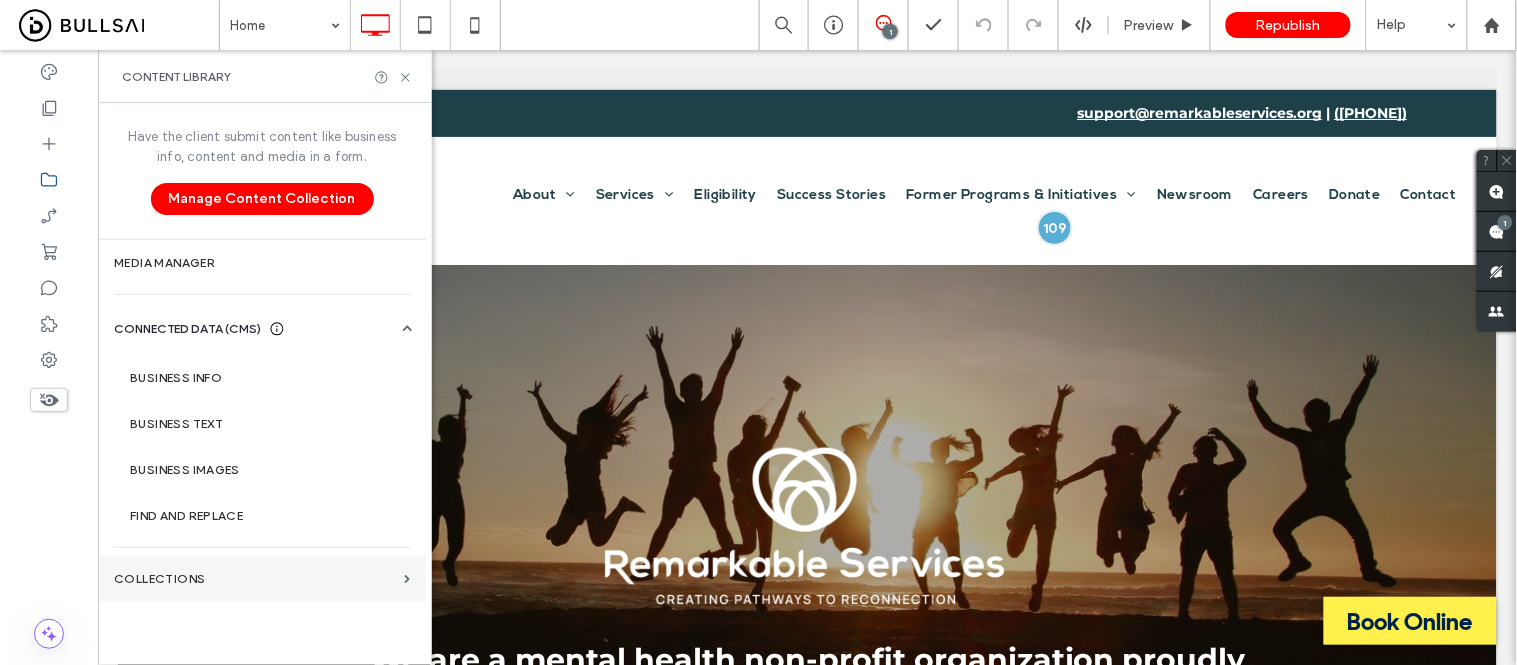 click on "Collections" at bounding box center (255, 579) 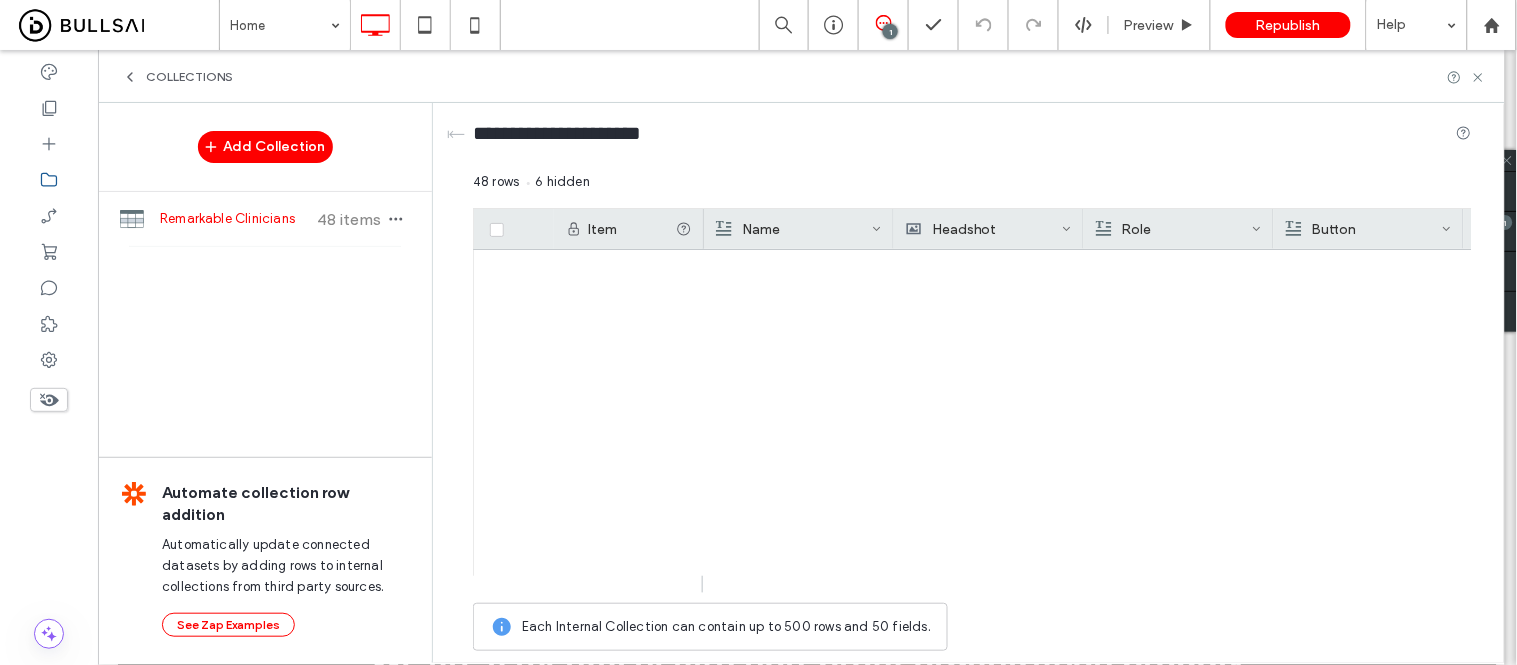 scroll, scrollTop: 1535, scrollLeft: 0, axis: vertical 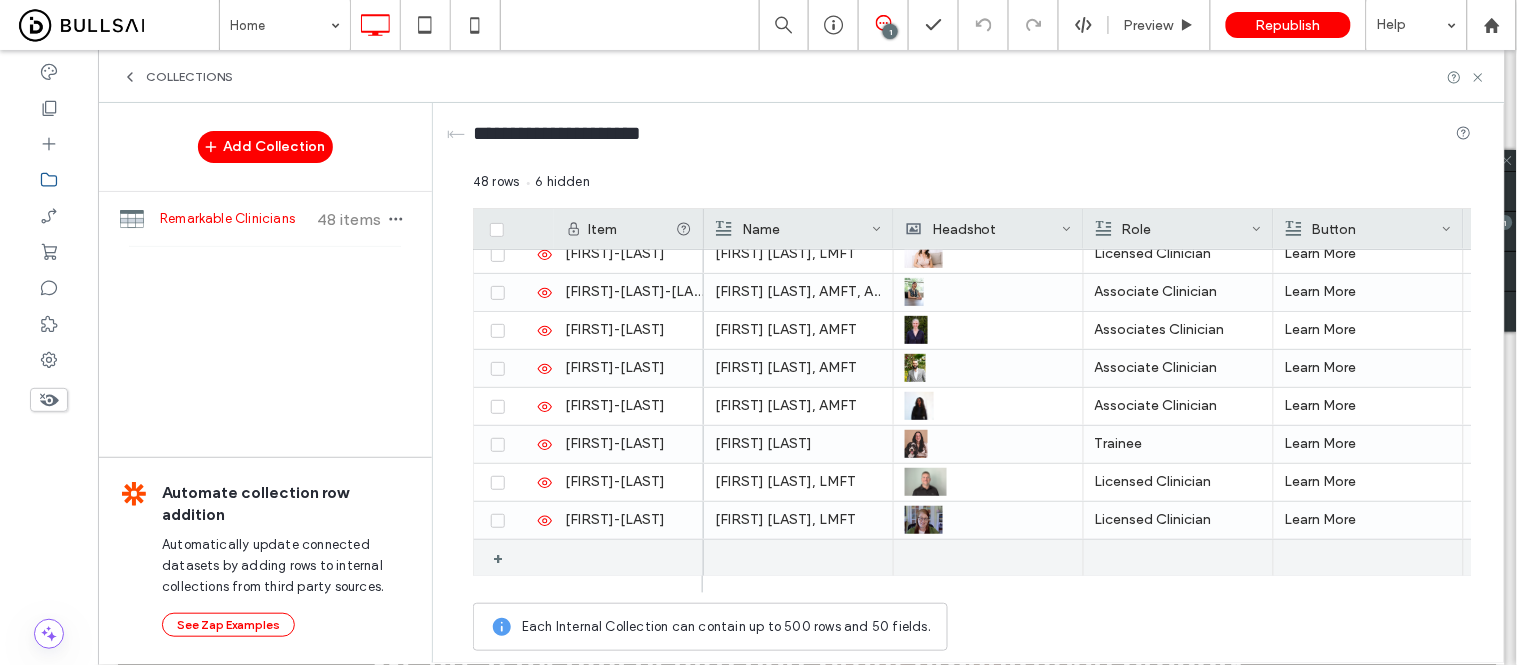 click on "+" at bounding box center (501, 558) 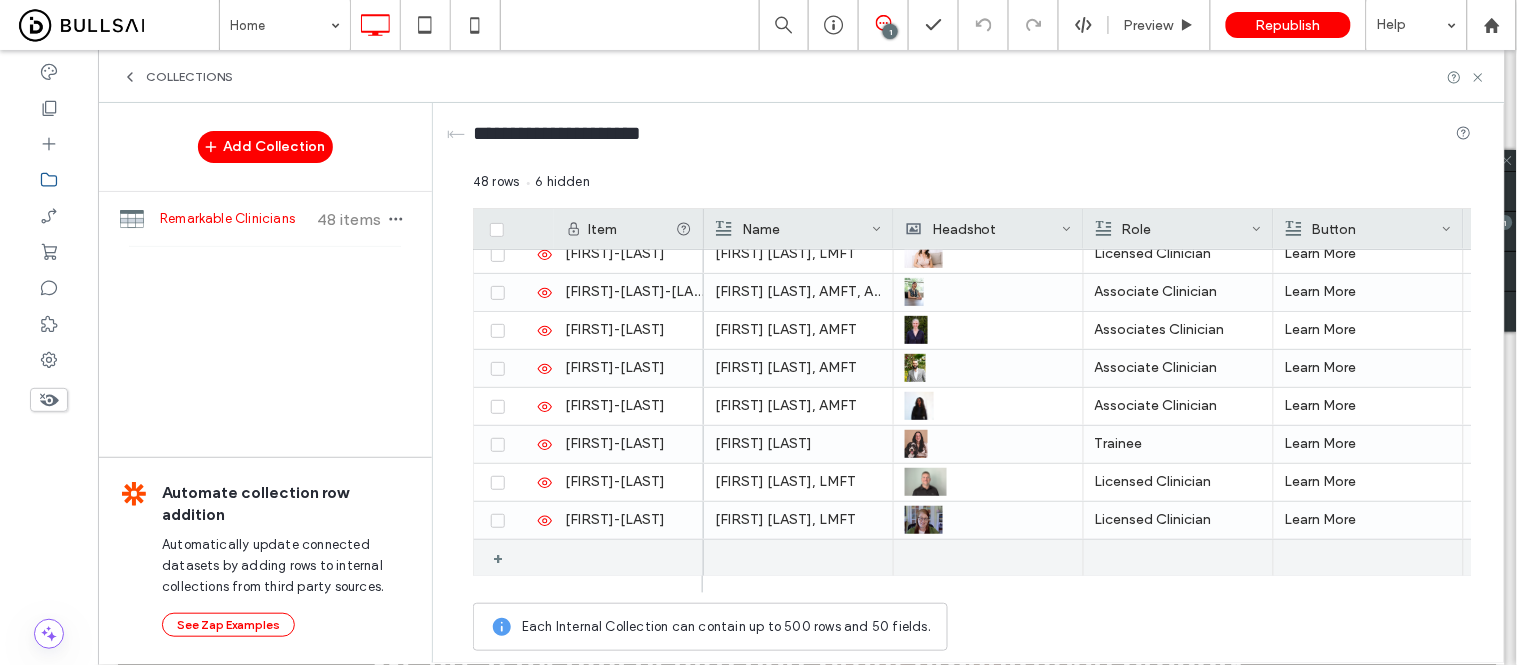 click on "+" at bounding box center [505, 558] 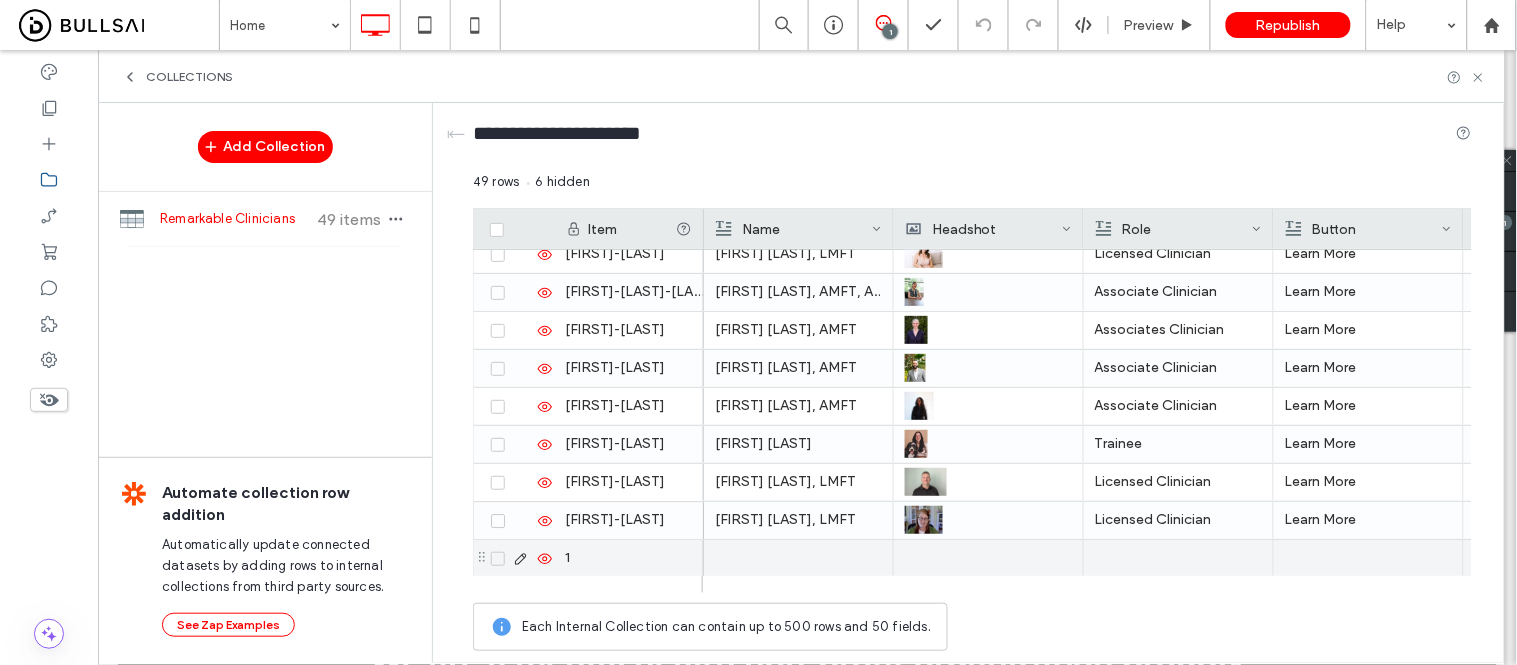 click on "1" at bounding box center [629, 558] 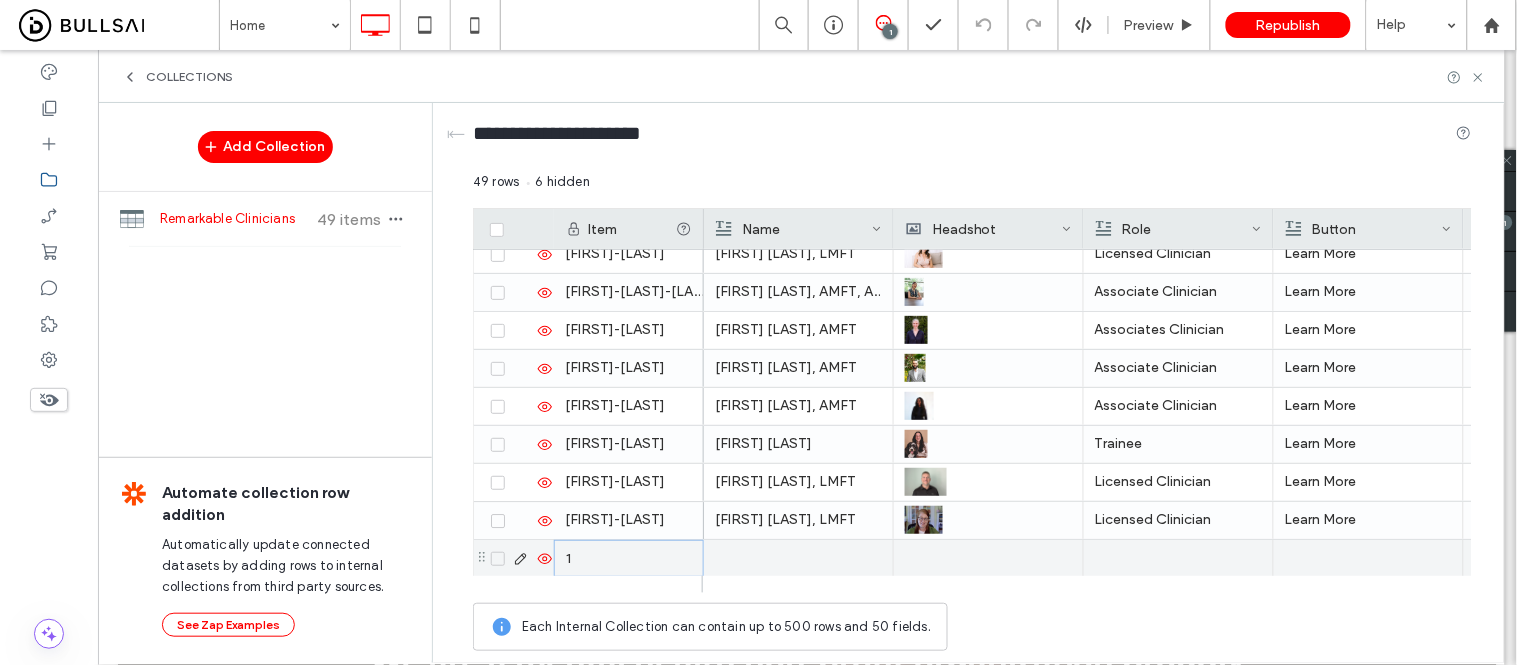 click on "1" at bounding box center [629, 558] 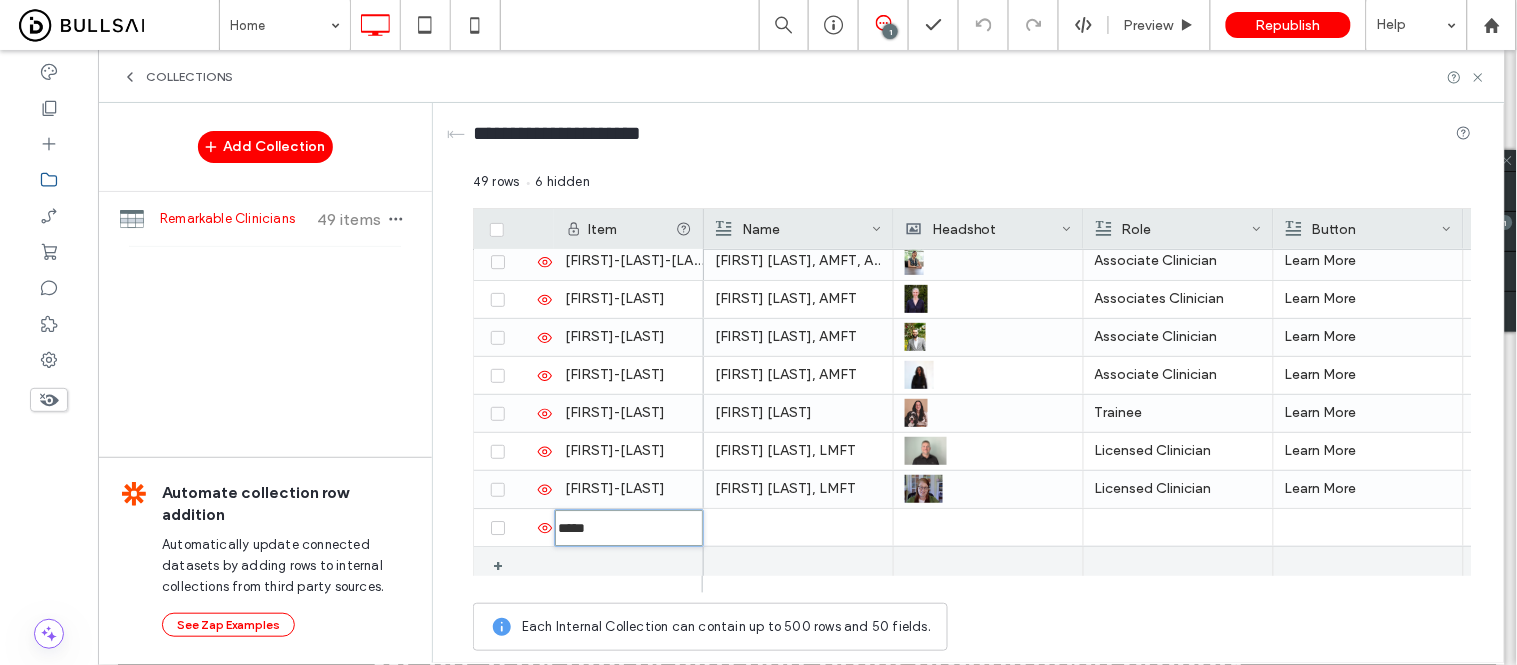 scroll, scrollTop: 1574, scrollLeft: 0, axis: vertical 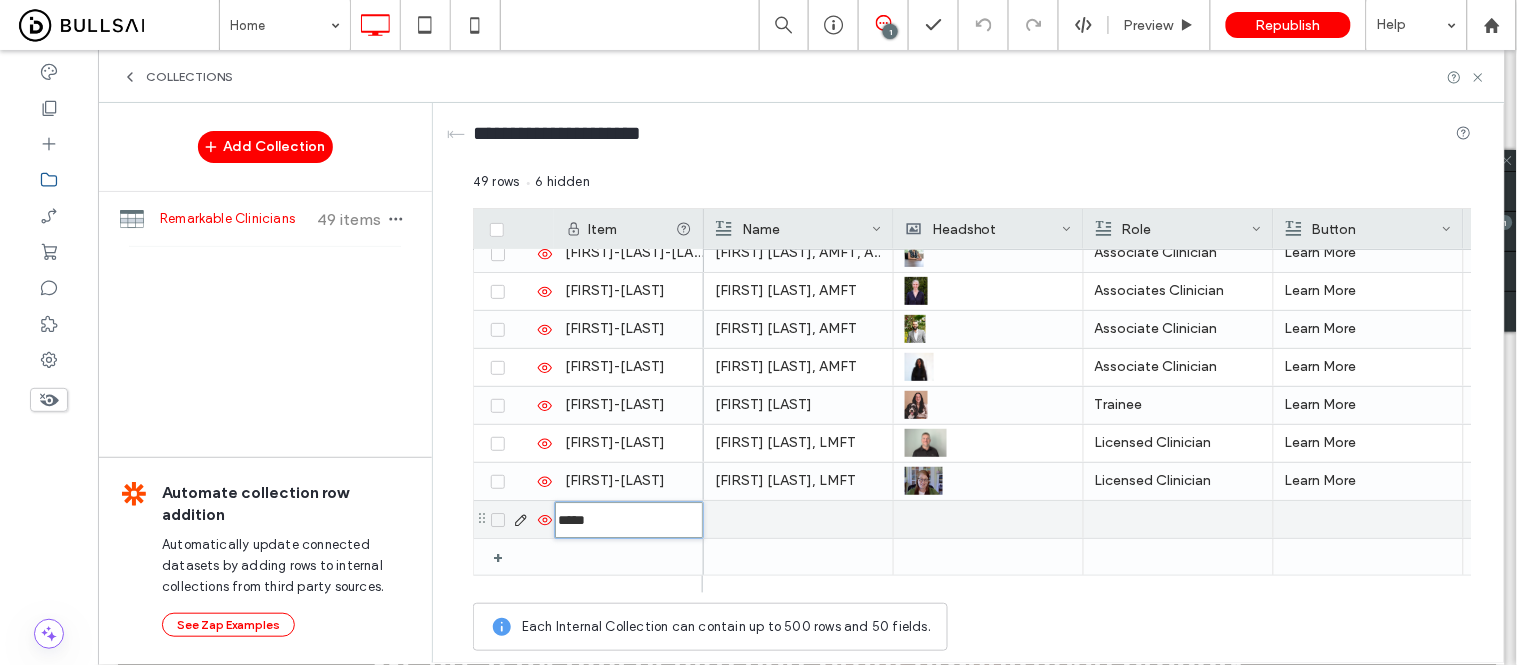 drag, startPoint x: 600, startPoint y: 554, endPoint x: 597, endPoint y: 521, distance: 33.13608 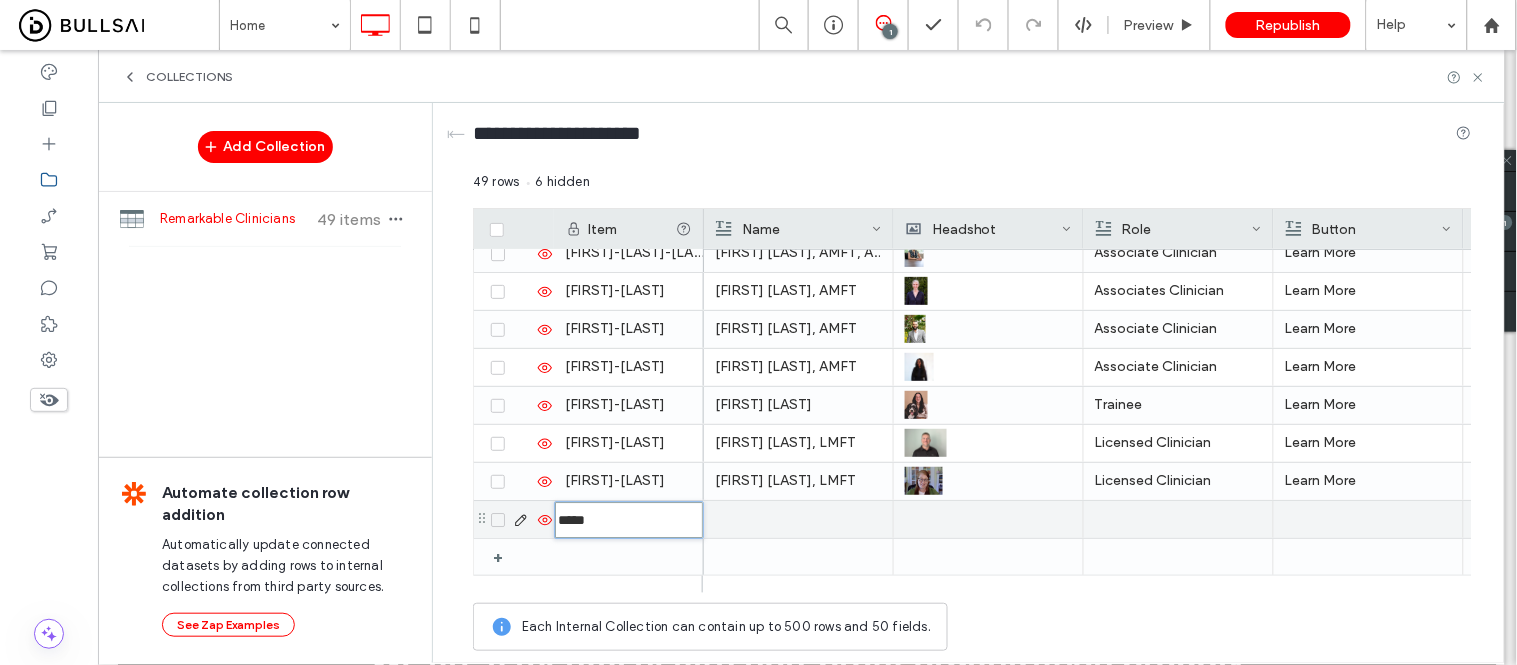 click on "*****" at bounding box center [629, 520] 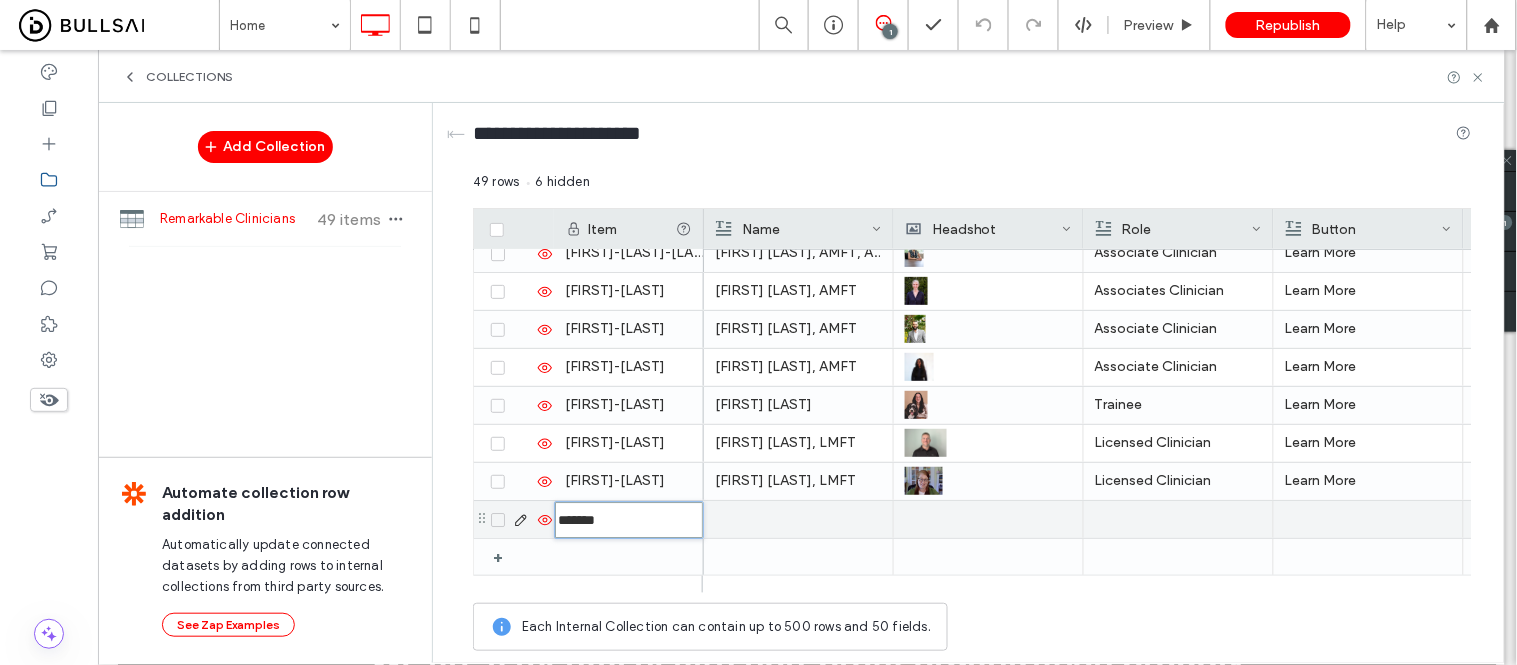 click on "*******" at bounding box center (629, 520) 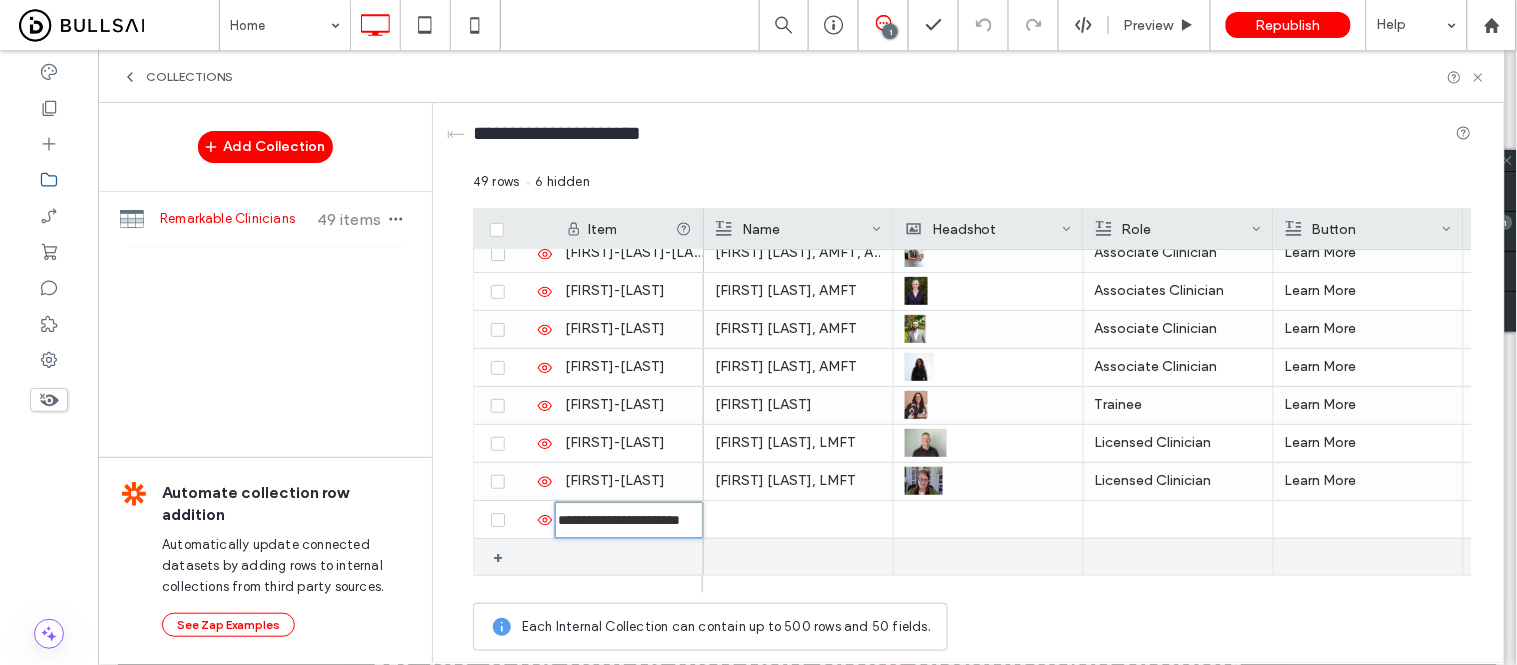 type on "**********" 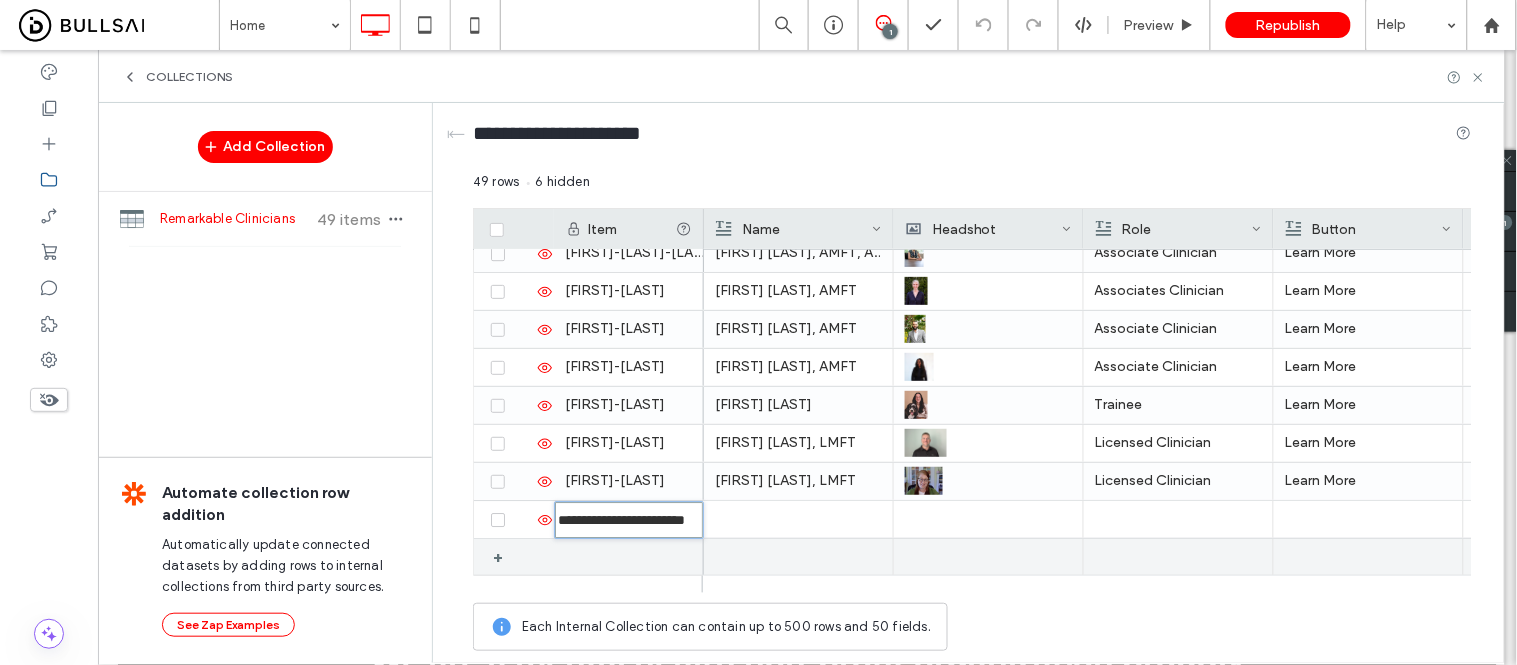 scroll, scrollTop: 0, scrollLeft: 25, axis: horizontal 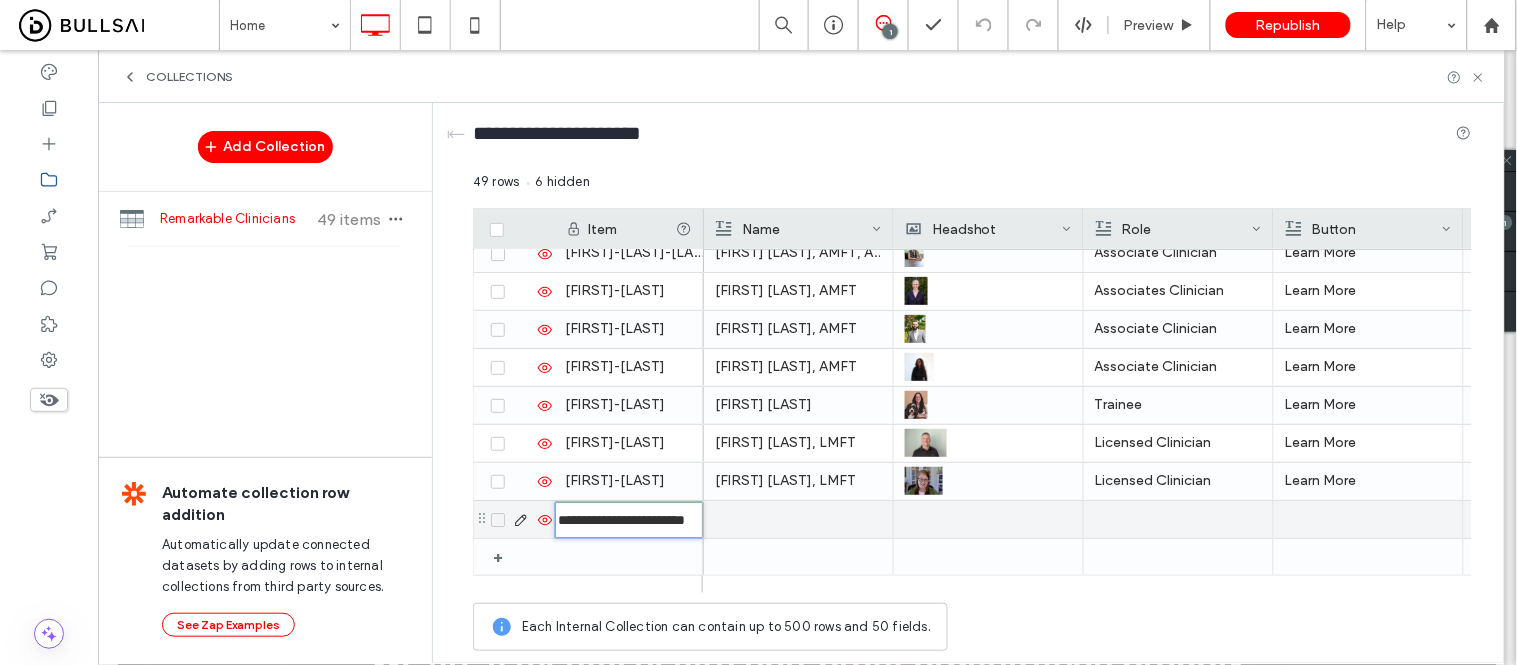 click at bounding box center (798, 519) 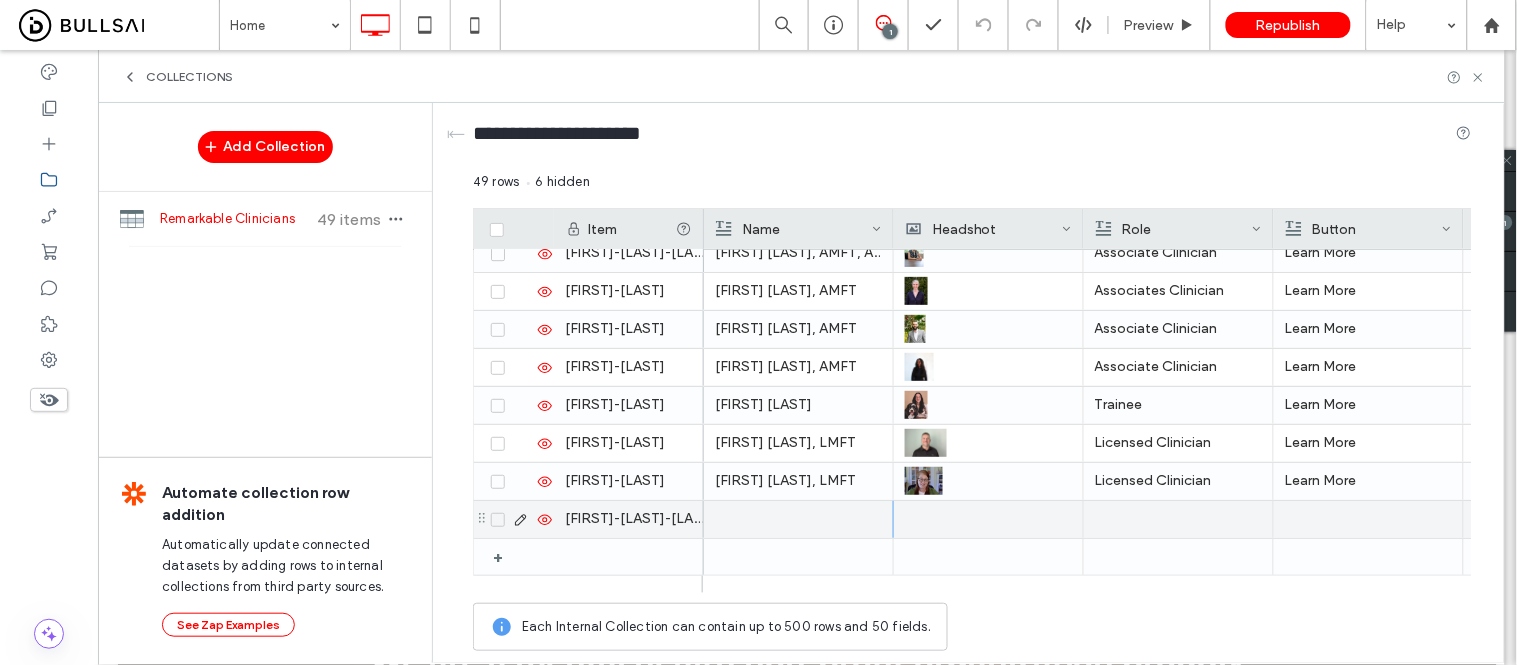click at bounding box center [798, 519] 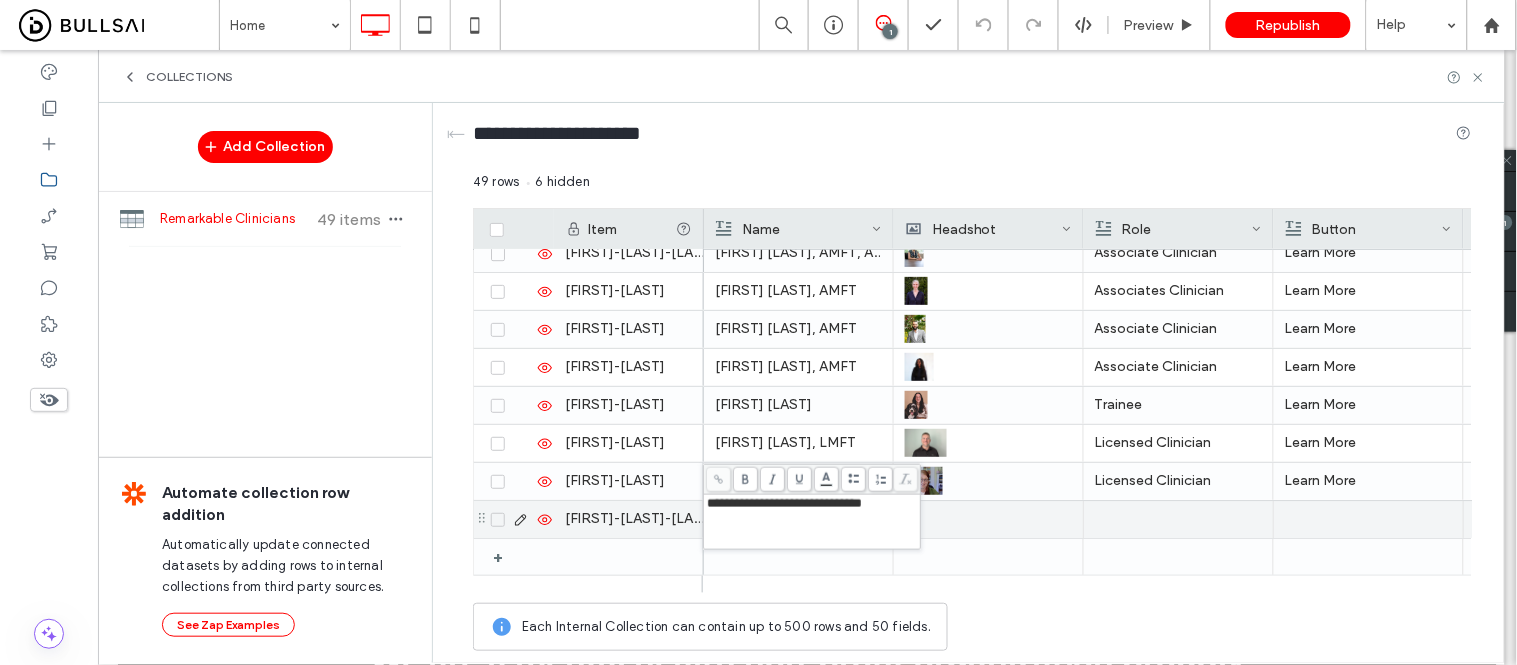 click at bounding box center (988, 519) 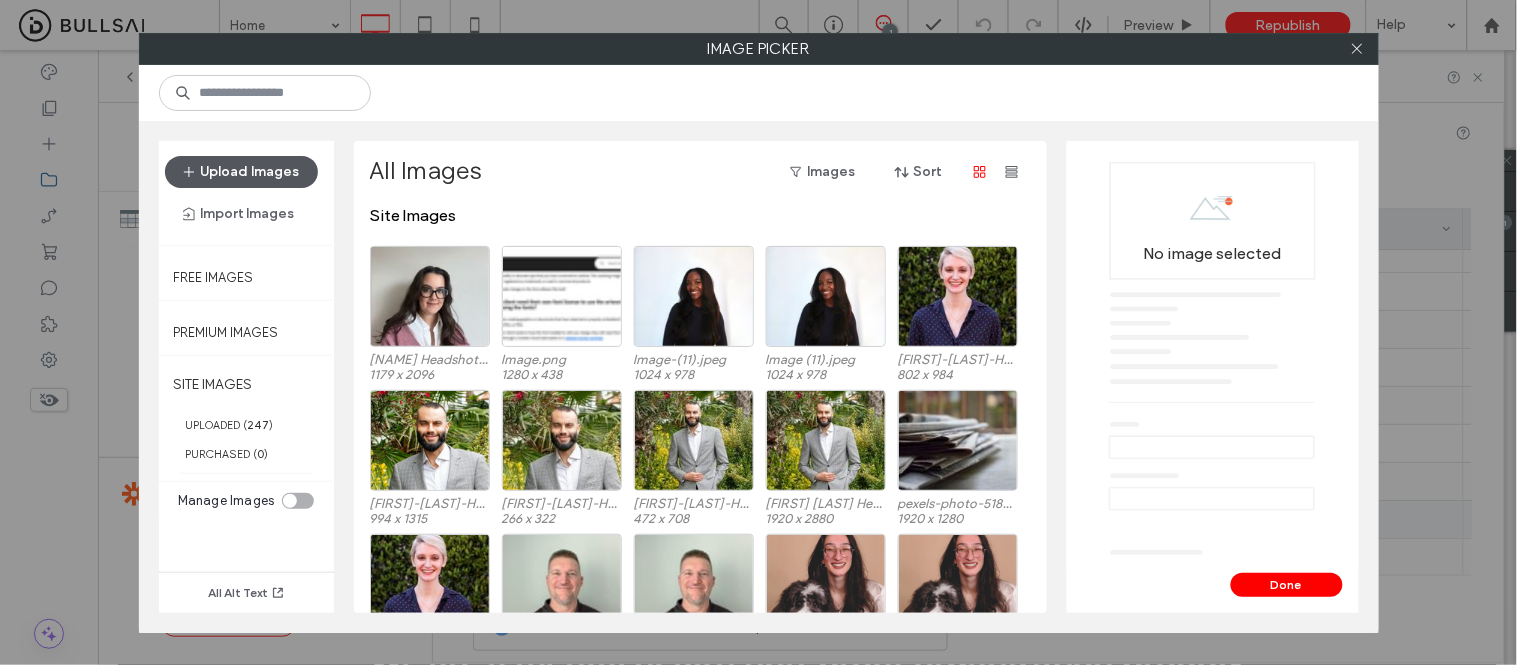 click on "Upload Images" at bounding box center [241, 172] 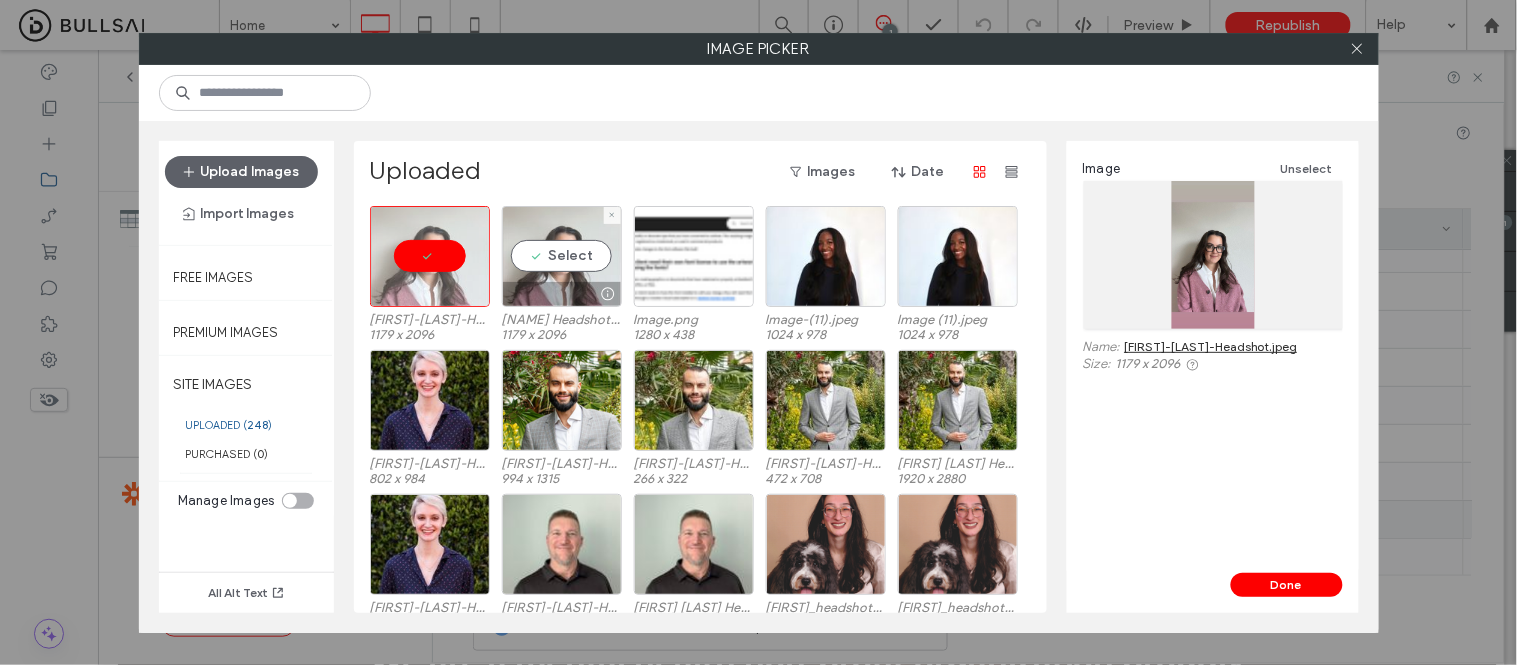 click on "Select" at bounding box center [562, 256] 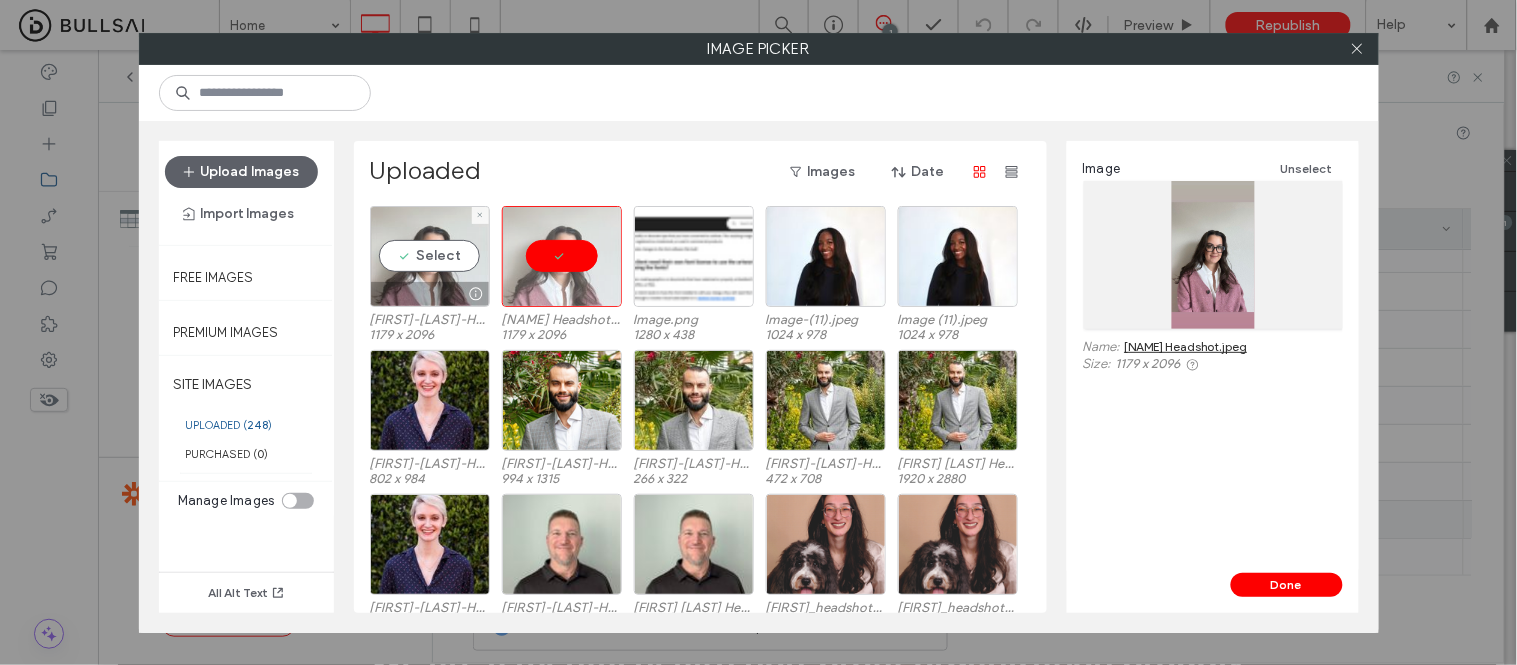 click on "Select" at bounding box center [430, 256] 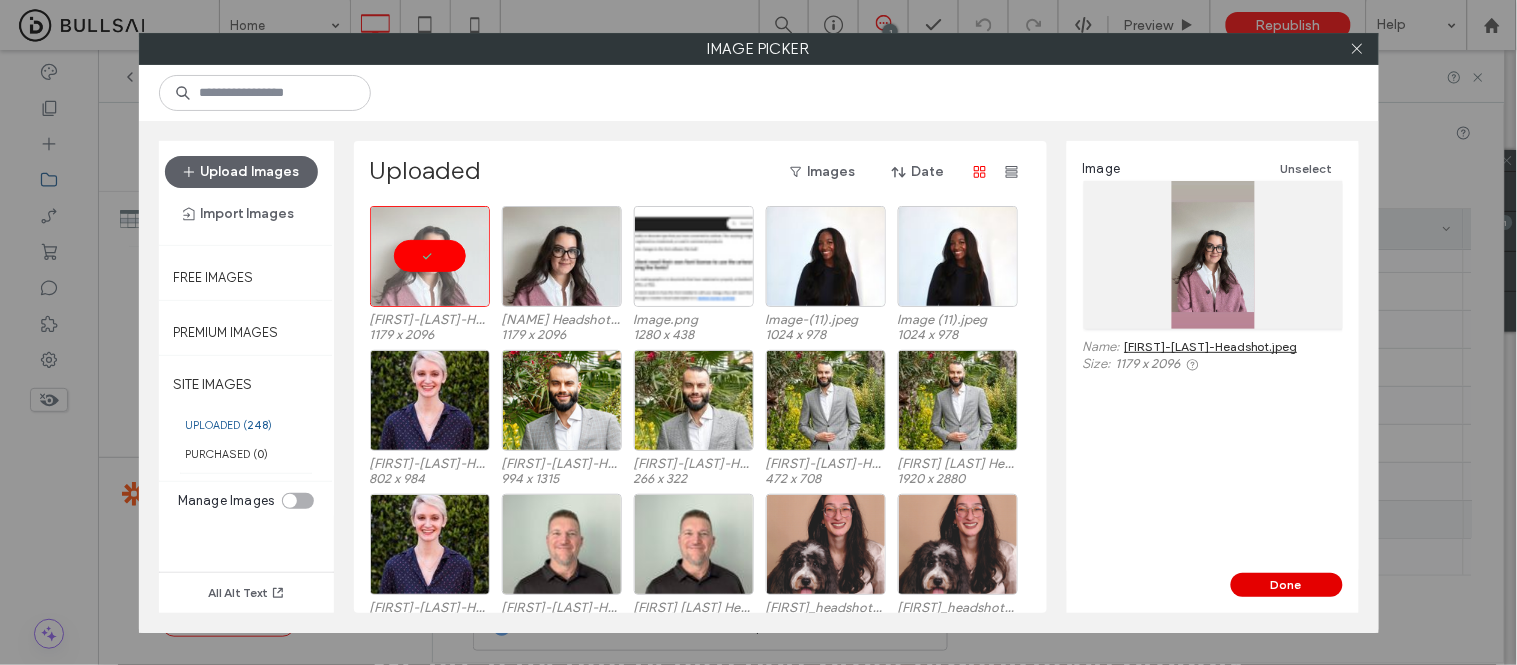click on "Done" at bounding box center [1287, 585] 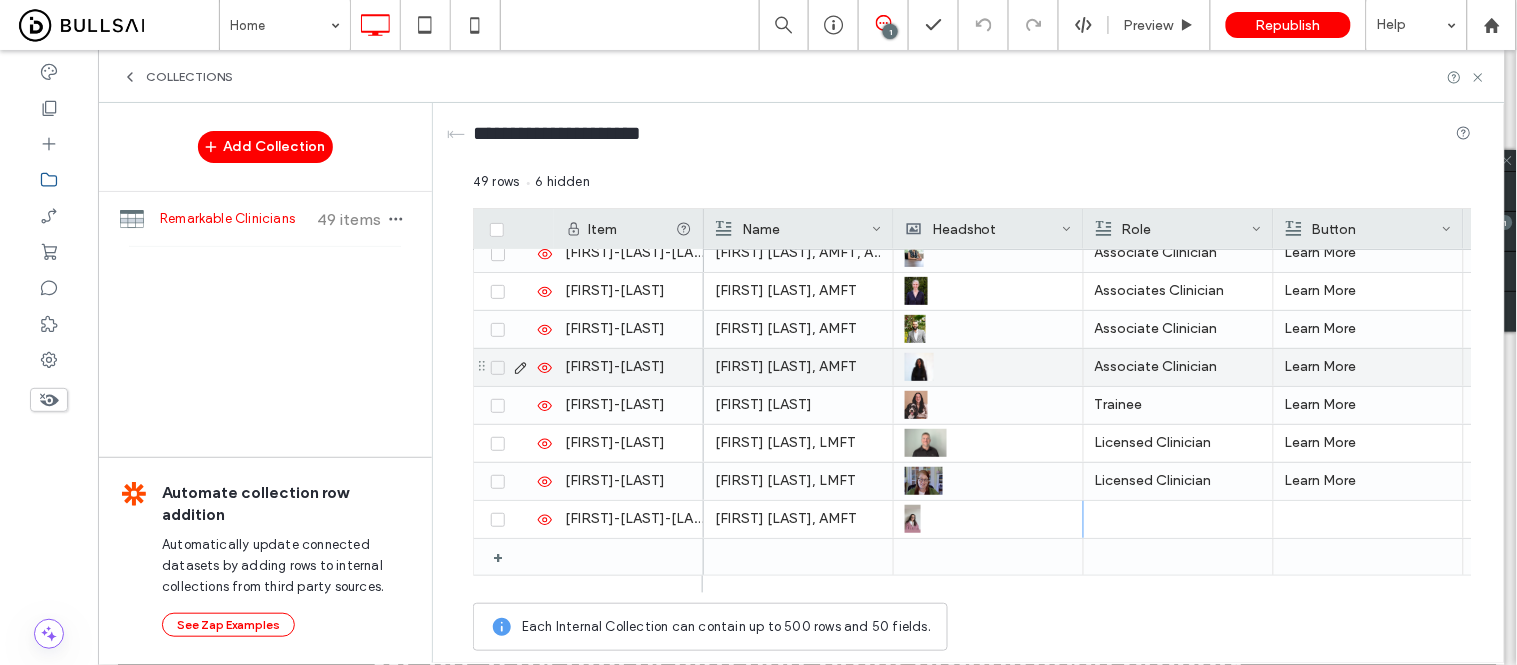 click on "Associate Clinician" at bounding box center [1178, 367] 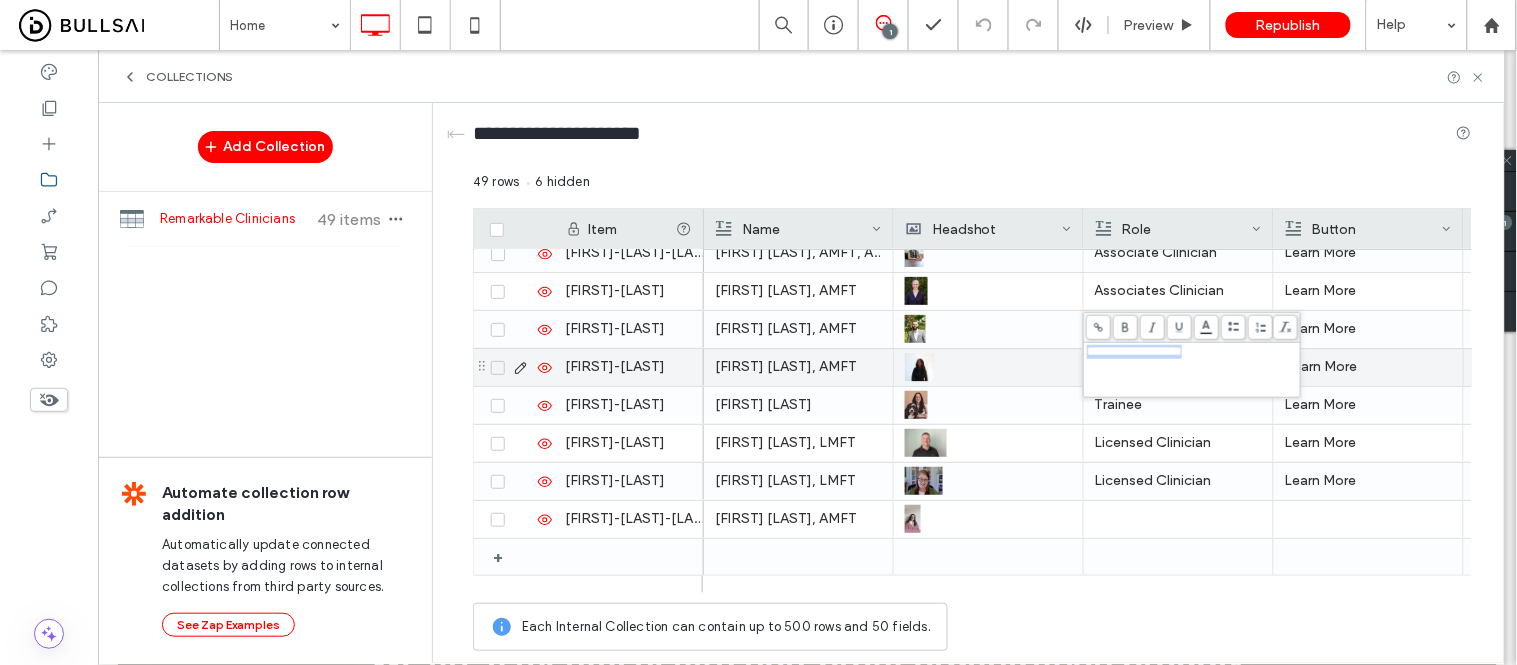 copy on "**********" 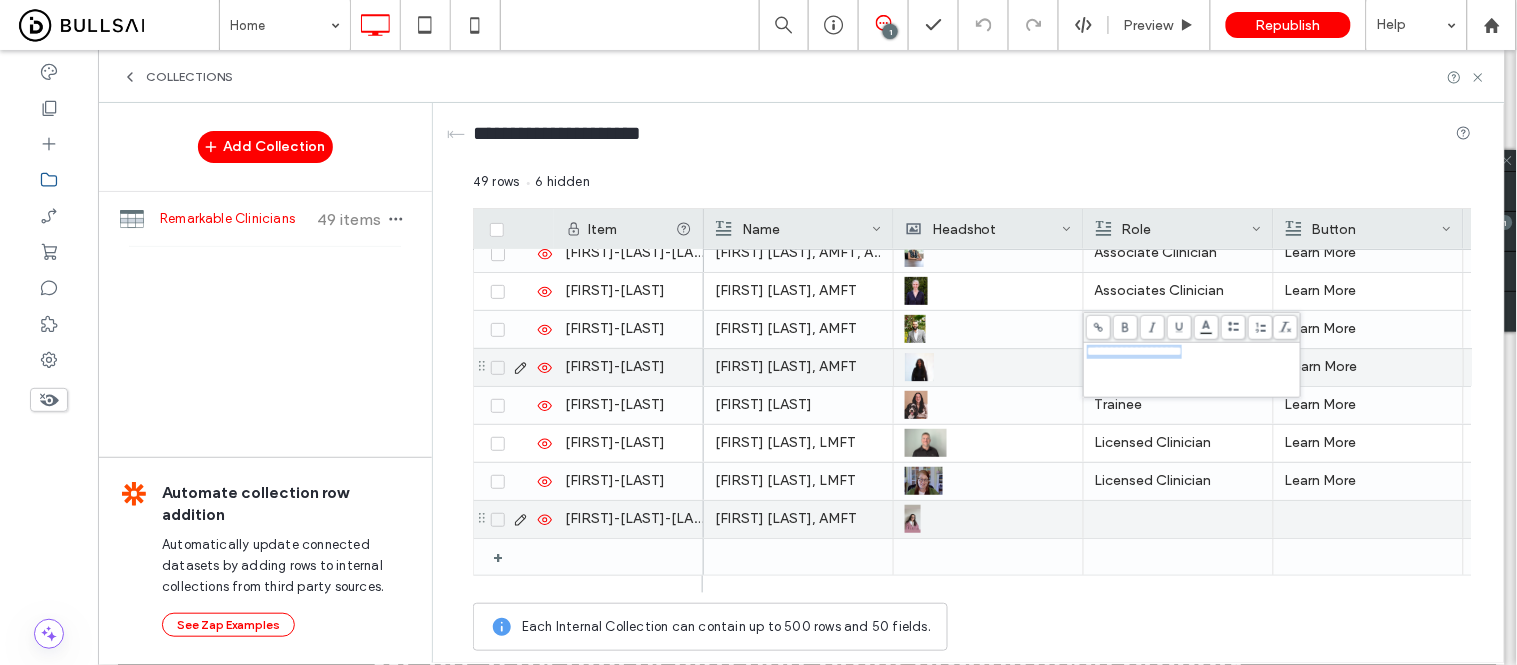 click at bounding box center [1178, 519] 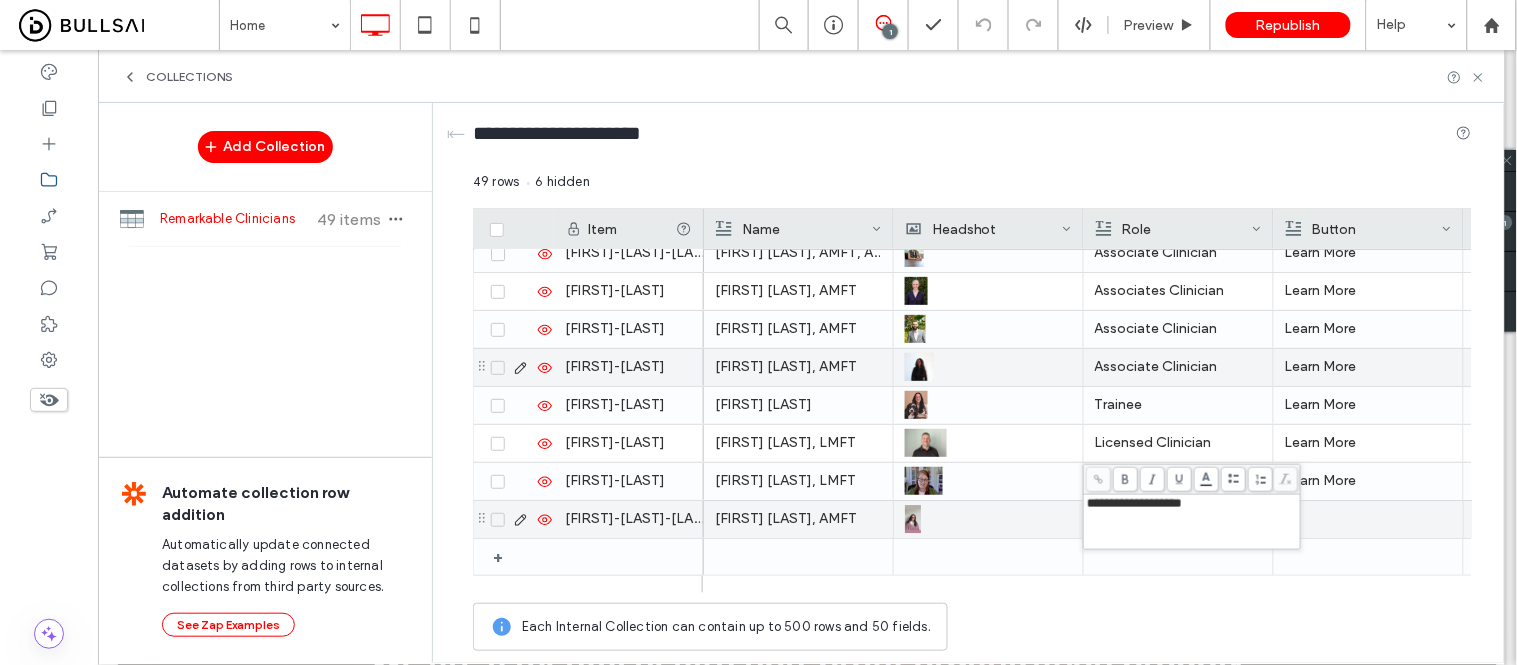 click at bounding box center (1368, 519) 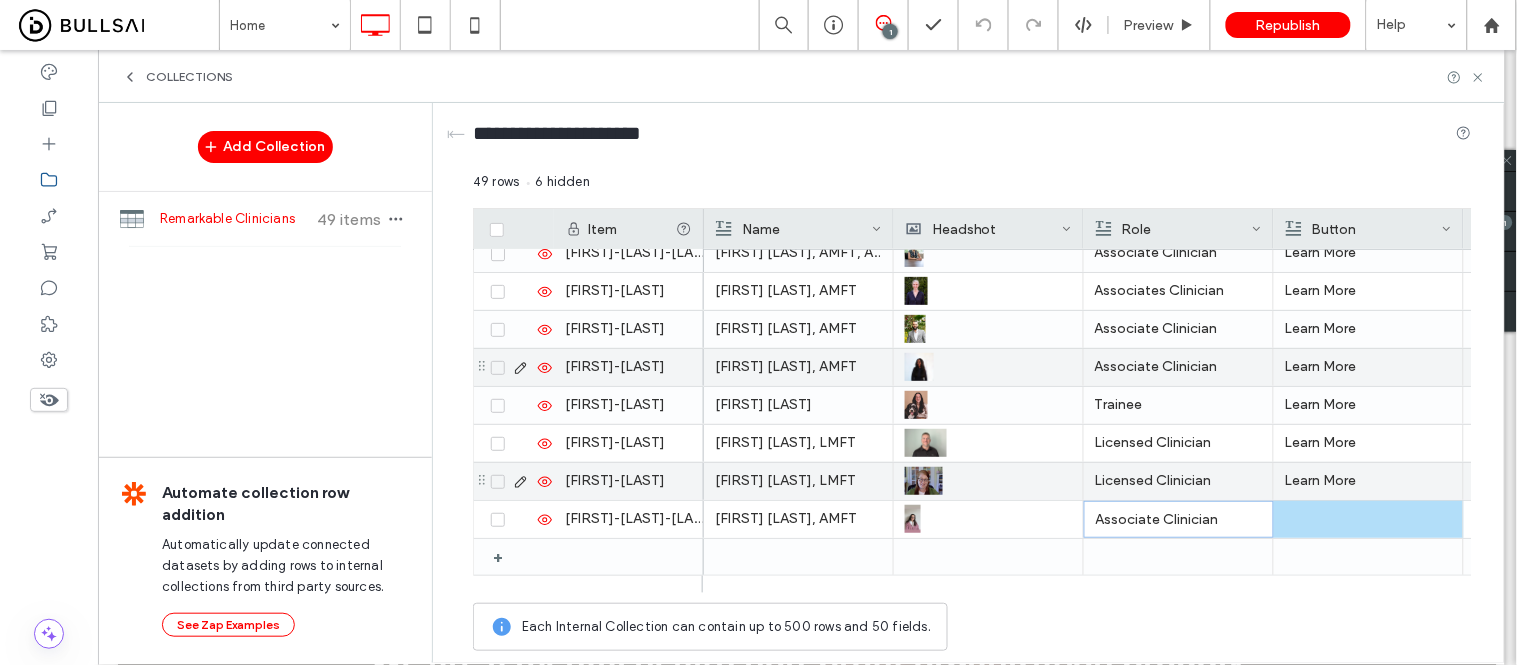 click on "Learn More" at bounding box center (1368, 481) 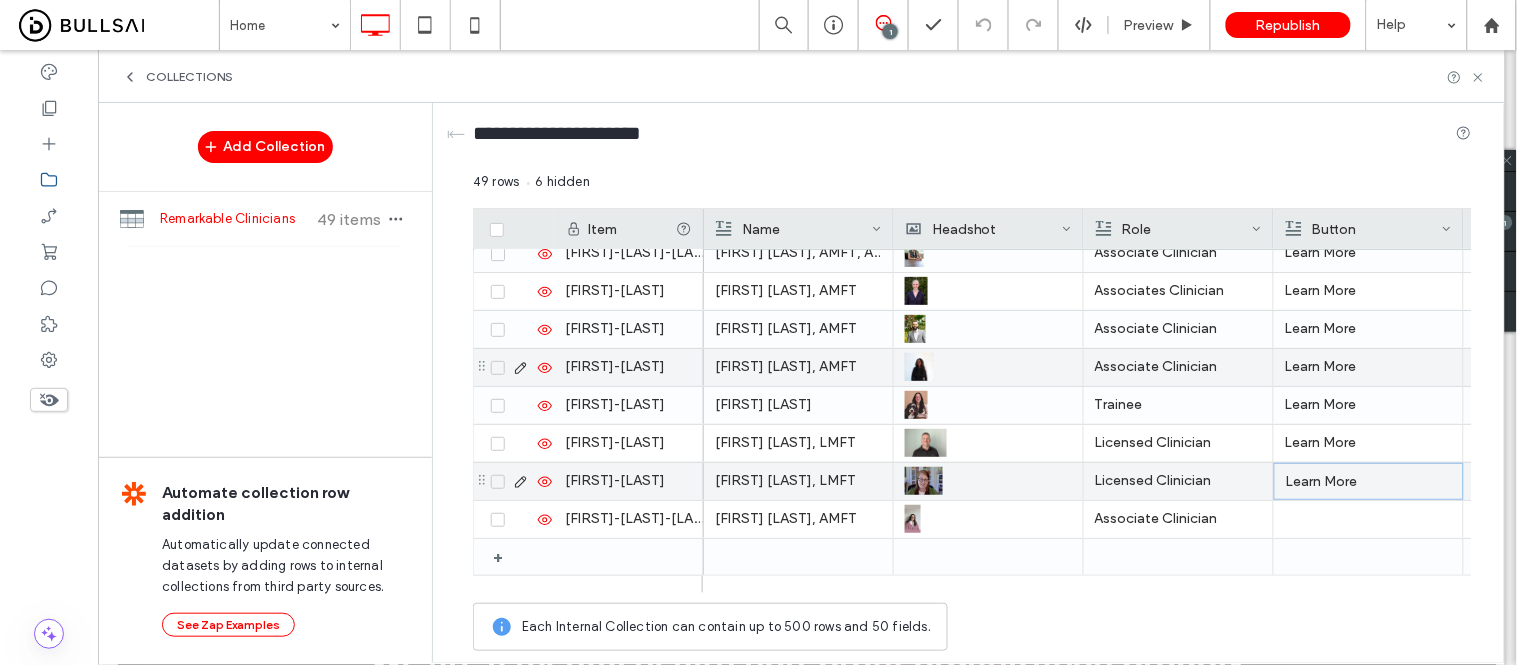 click on "Learn More" at bounding box center [1369, 482] 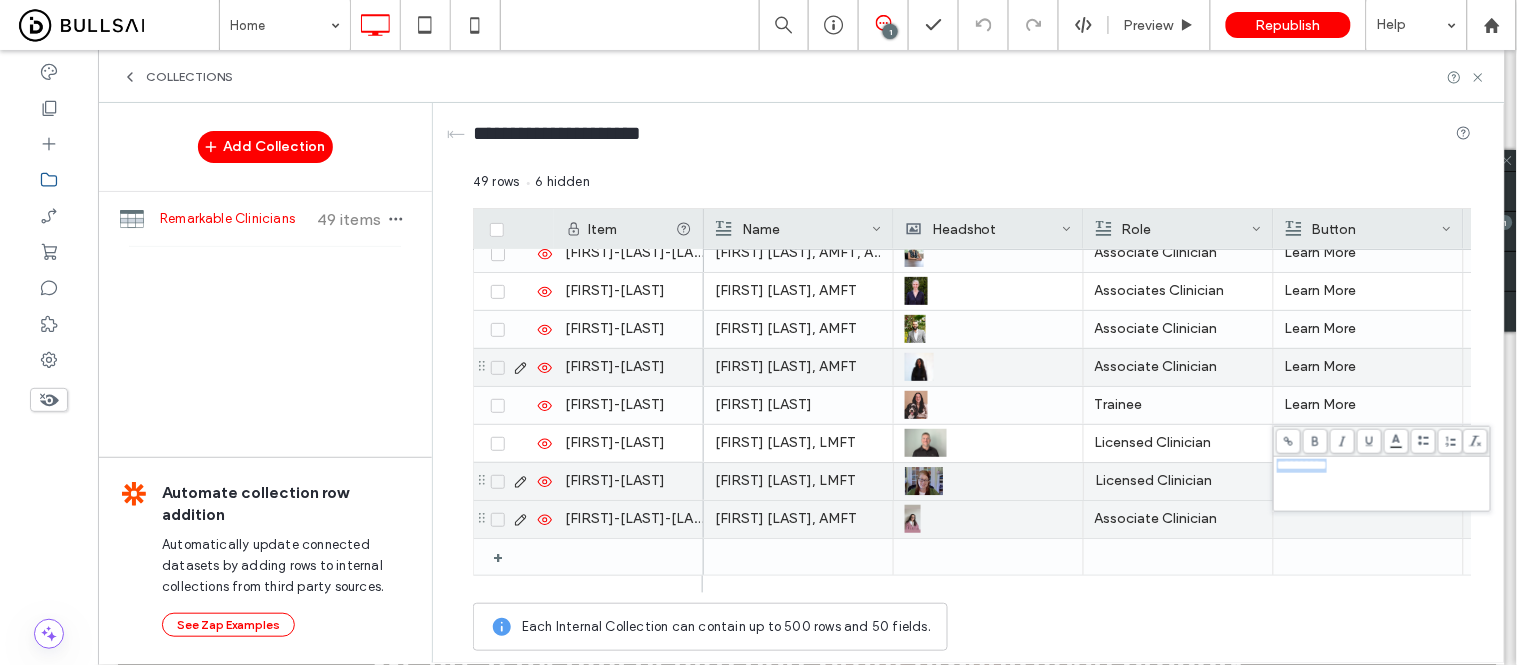 click at bounding box center (1368, 519) 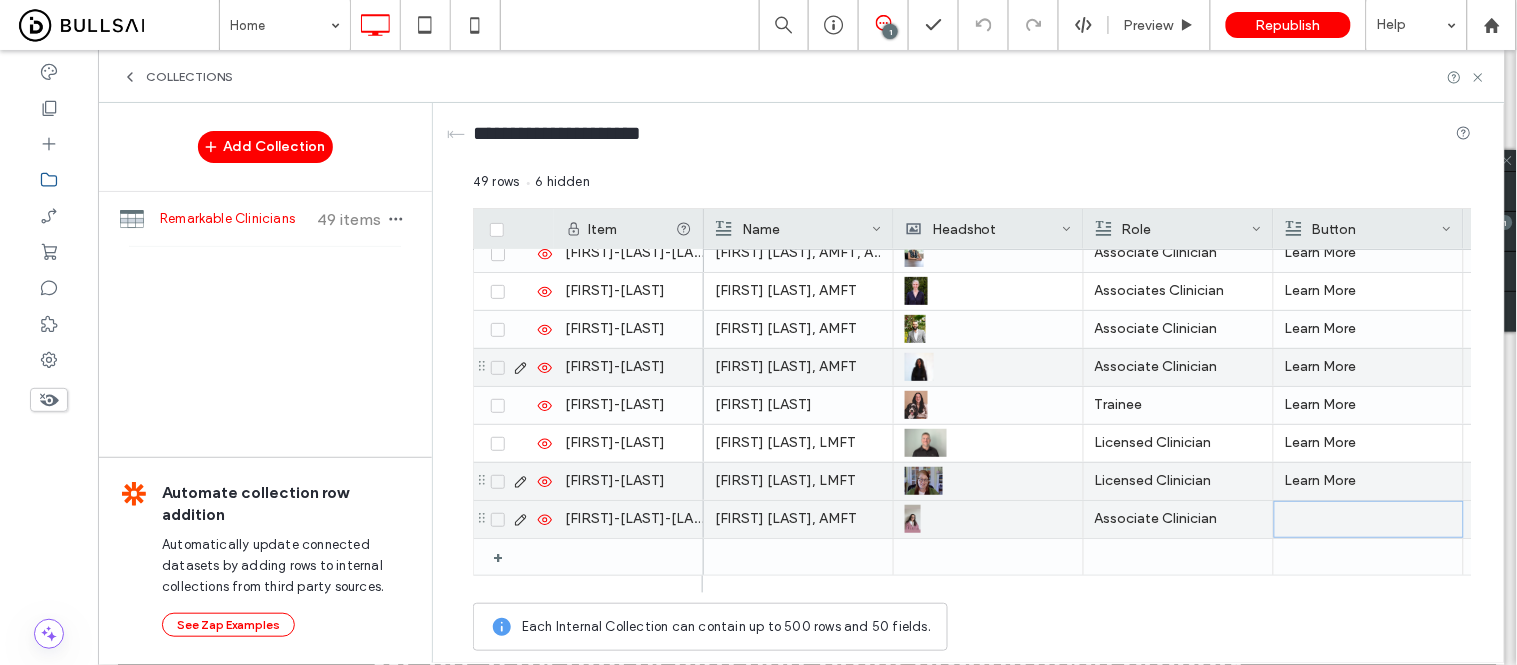 click at bounding box center [1369, 519] 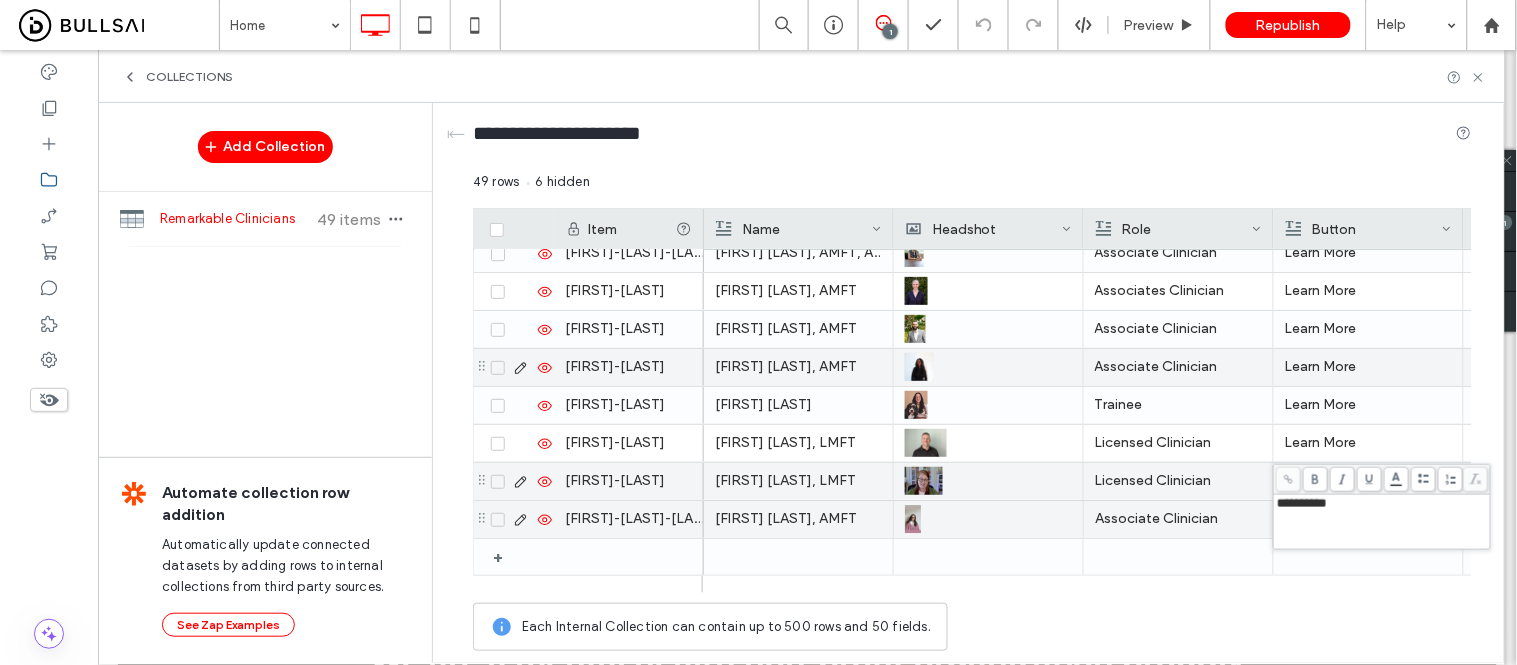 click on "Associate Clinician" at bounding box center (1178, 519) 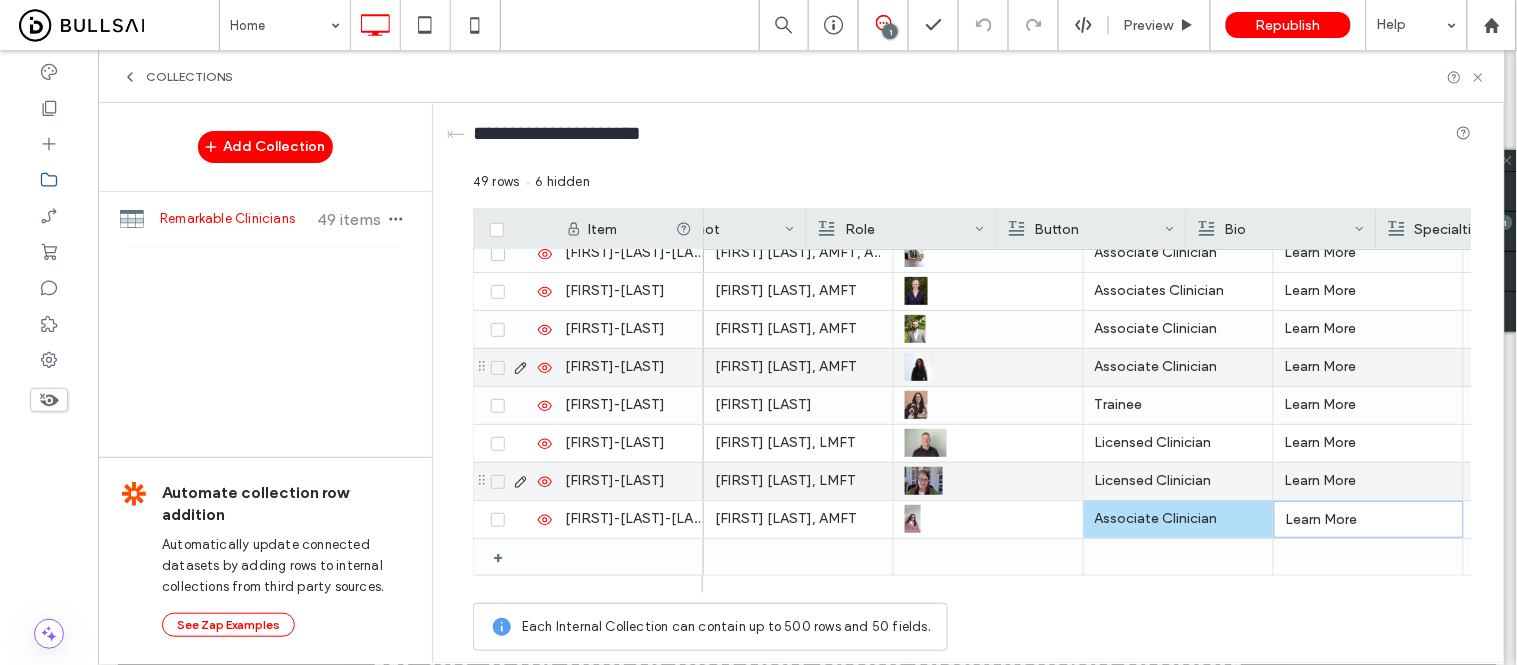 scroll, scrollTop: 0, scrollLeft: 281, axis: horizontal 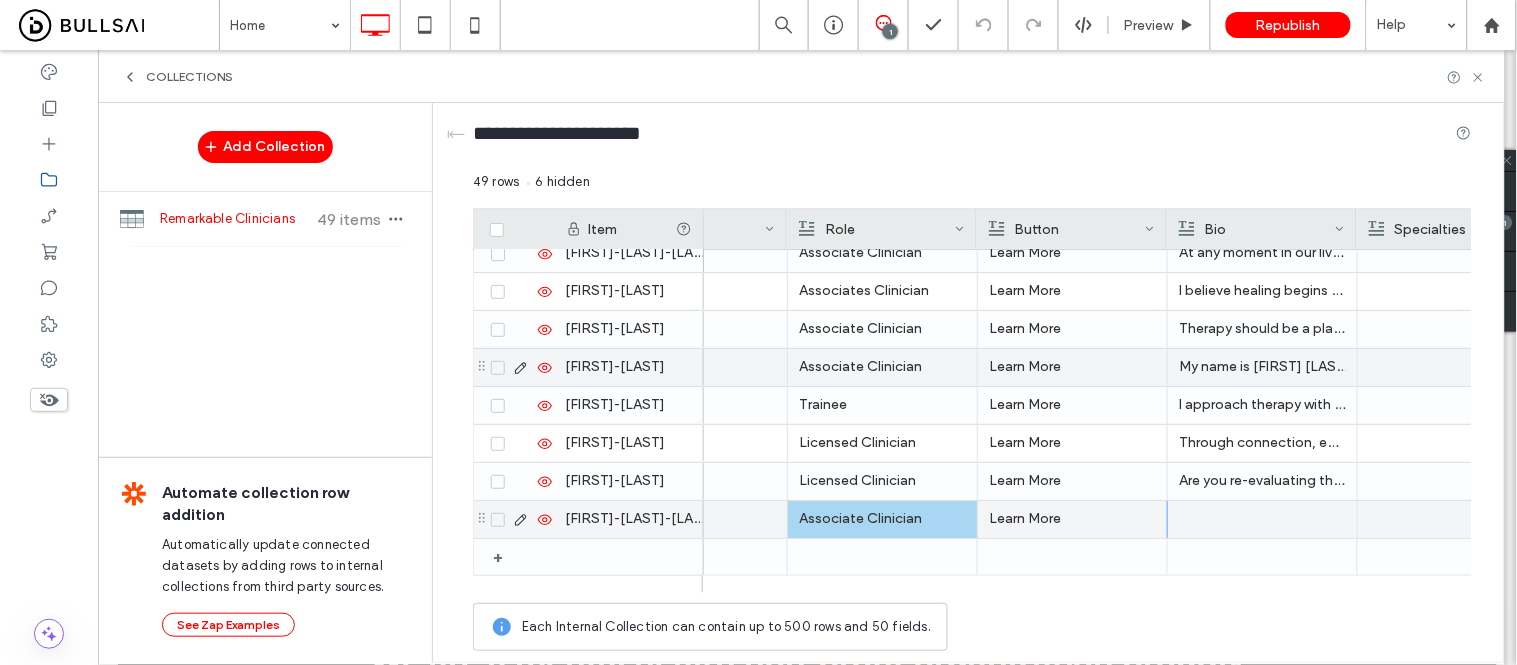 click at bounding box center (1262, 519) 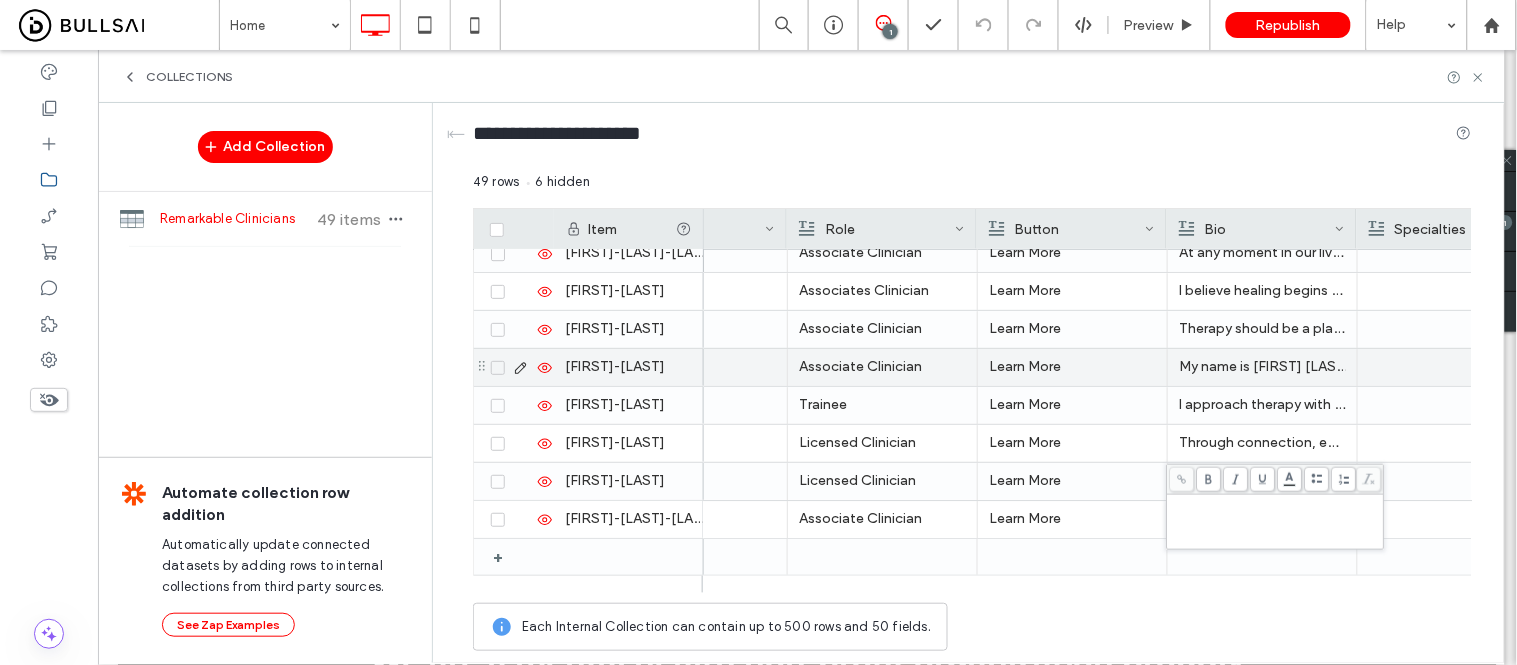 click at bounding box center (1276, 522) 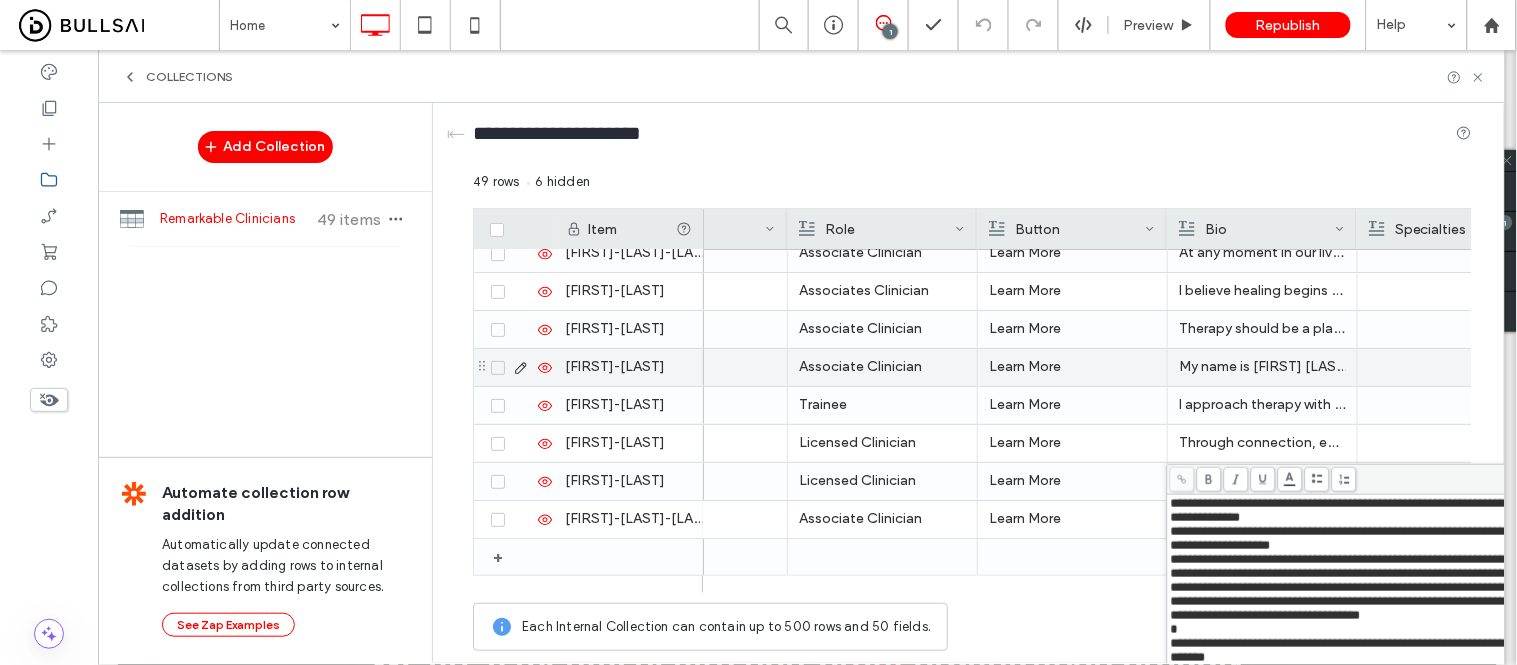 scroll, scrollTop: 446, scrollLeft: 0, axis: vertical 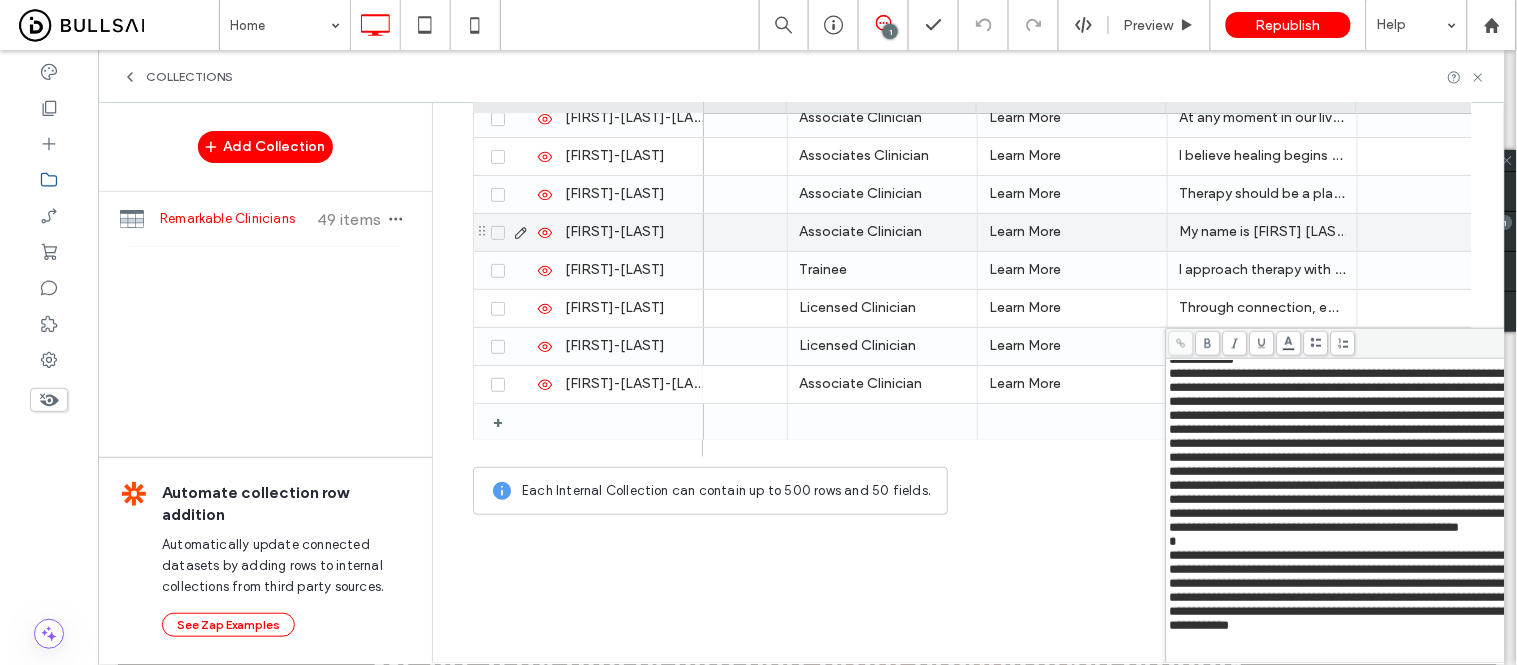 click at bounding box center (1365, 654) 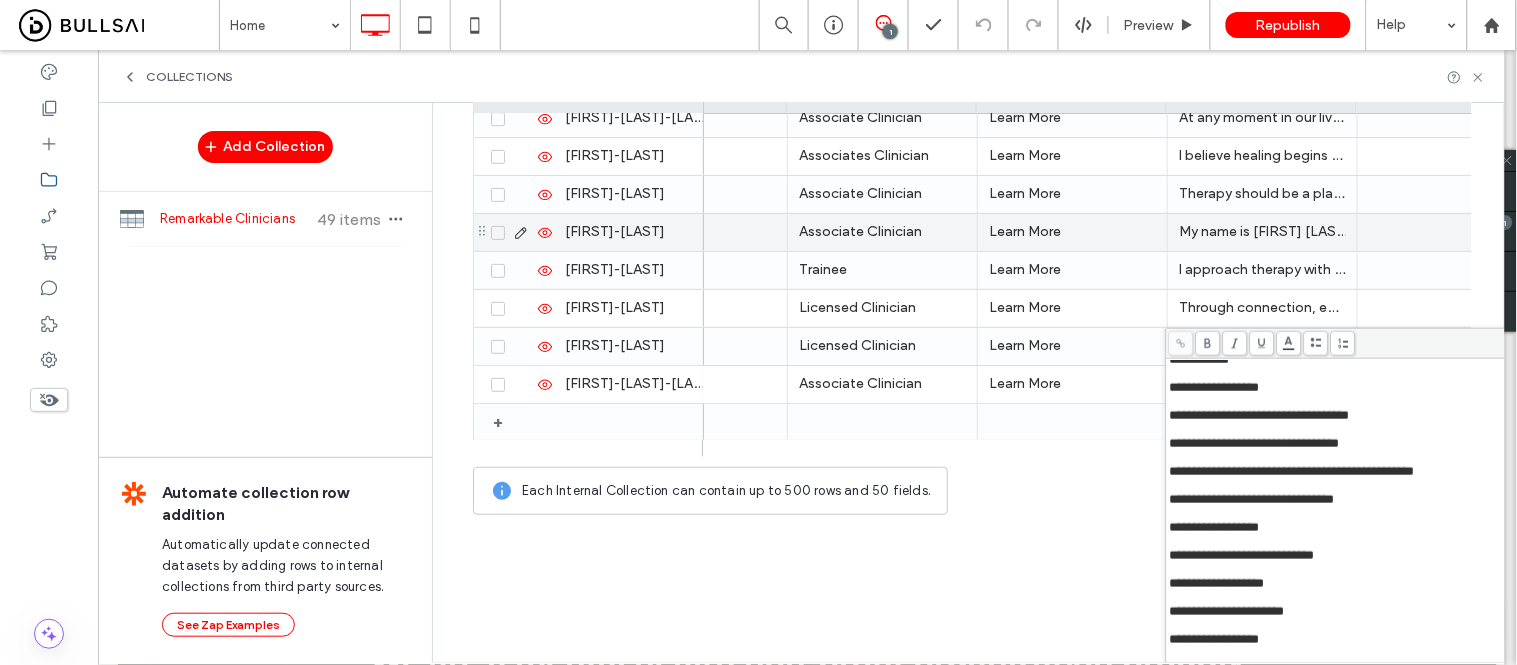 scroll, scrollTop: 631, scrollLeft: 0, axis: vertical 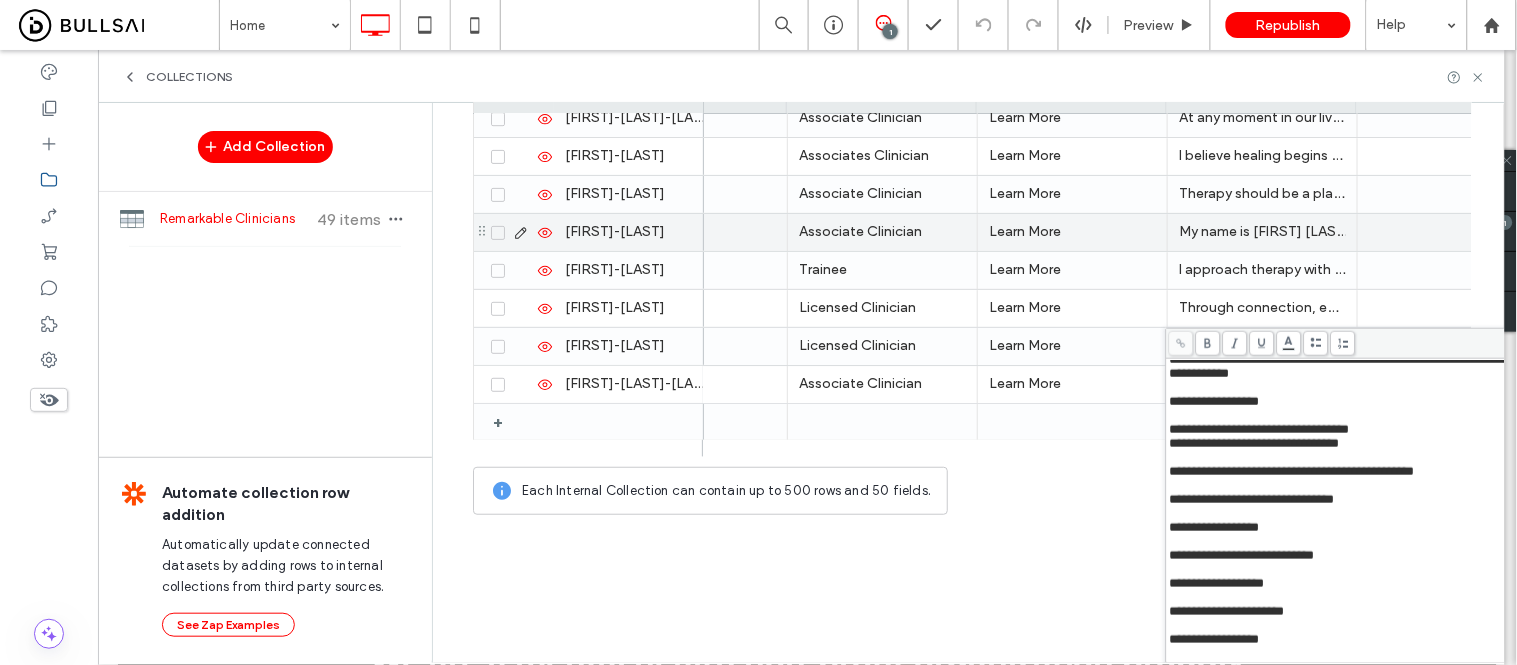 click at bounding box center [1365, 458] 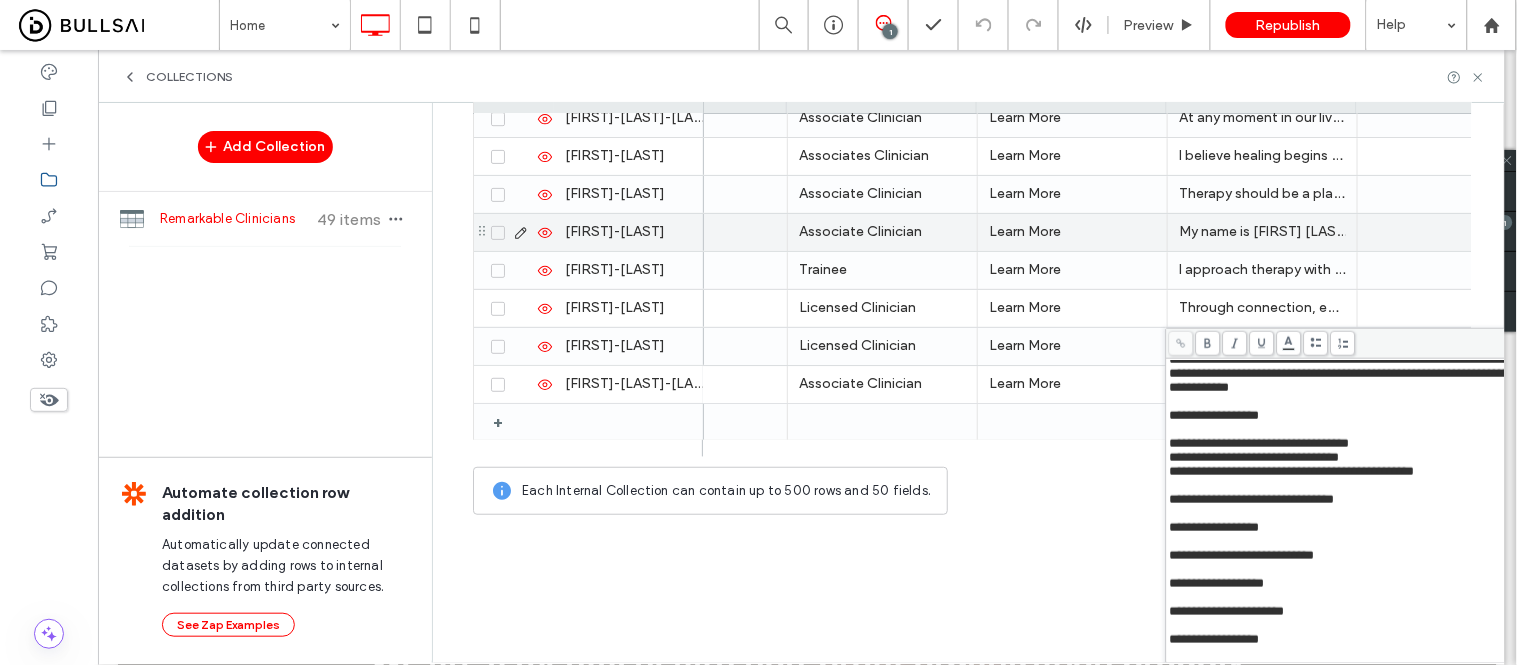 click at bounding box center (1365, 486) 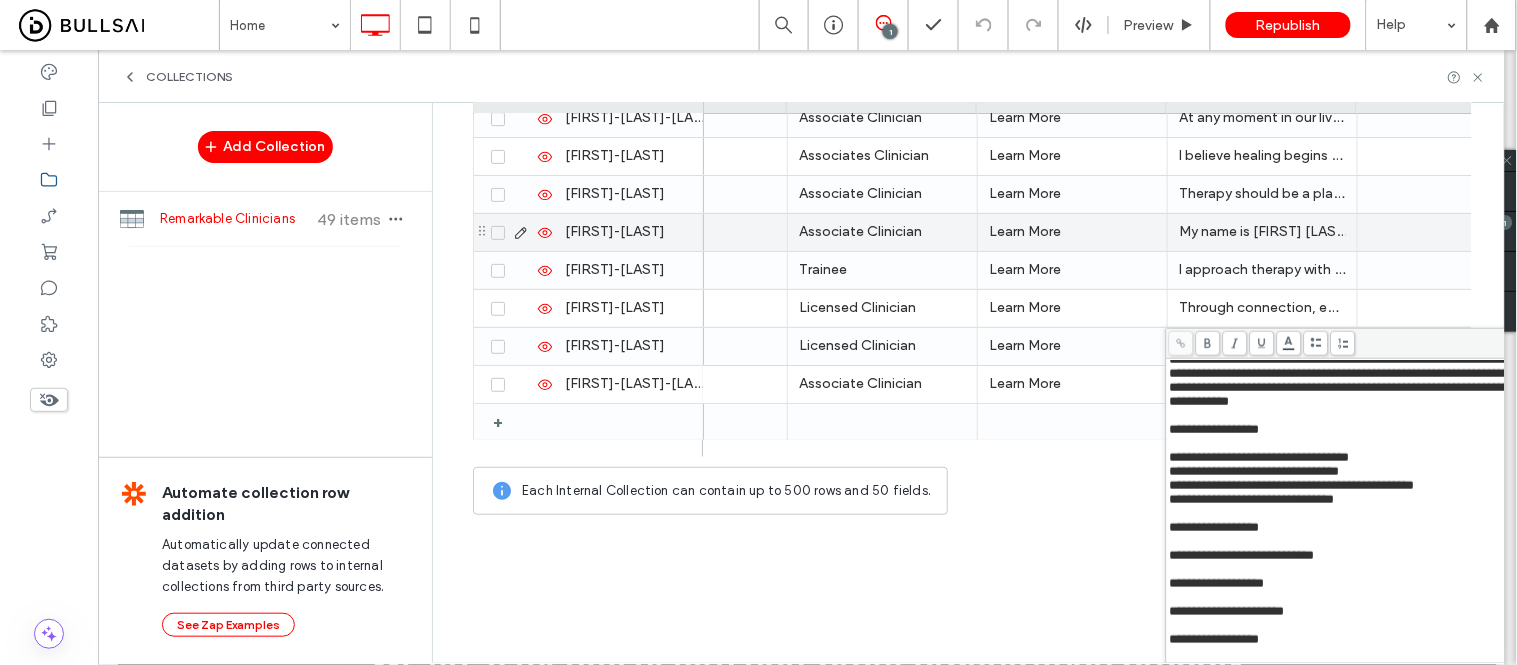 click at bounding box center (1365, 514) 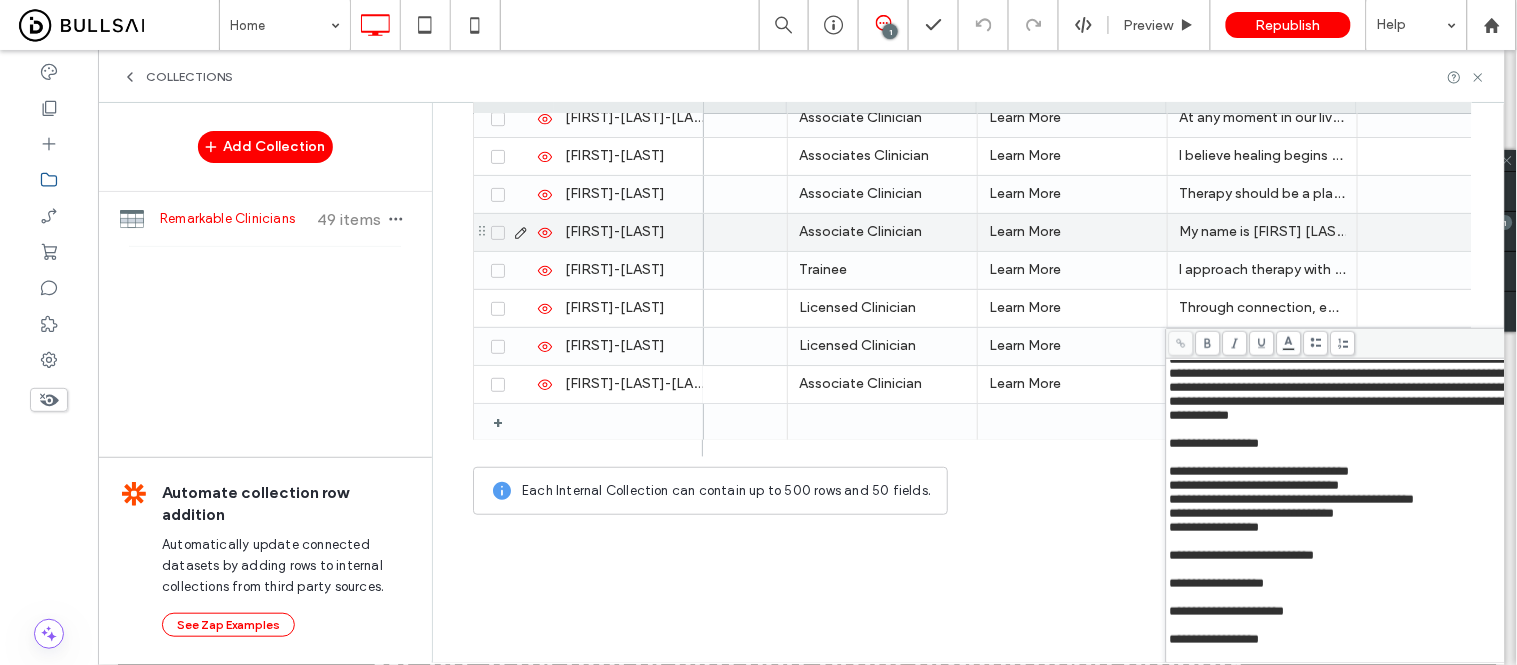 click at bounding box center (1365, 542) 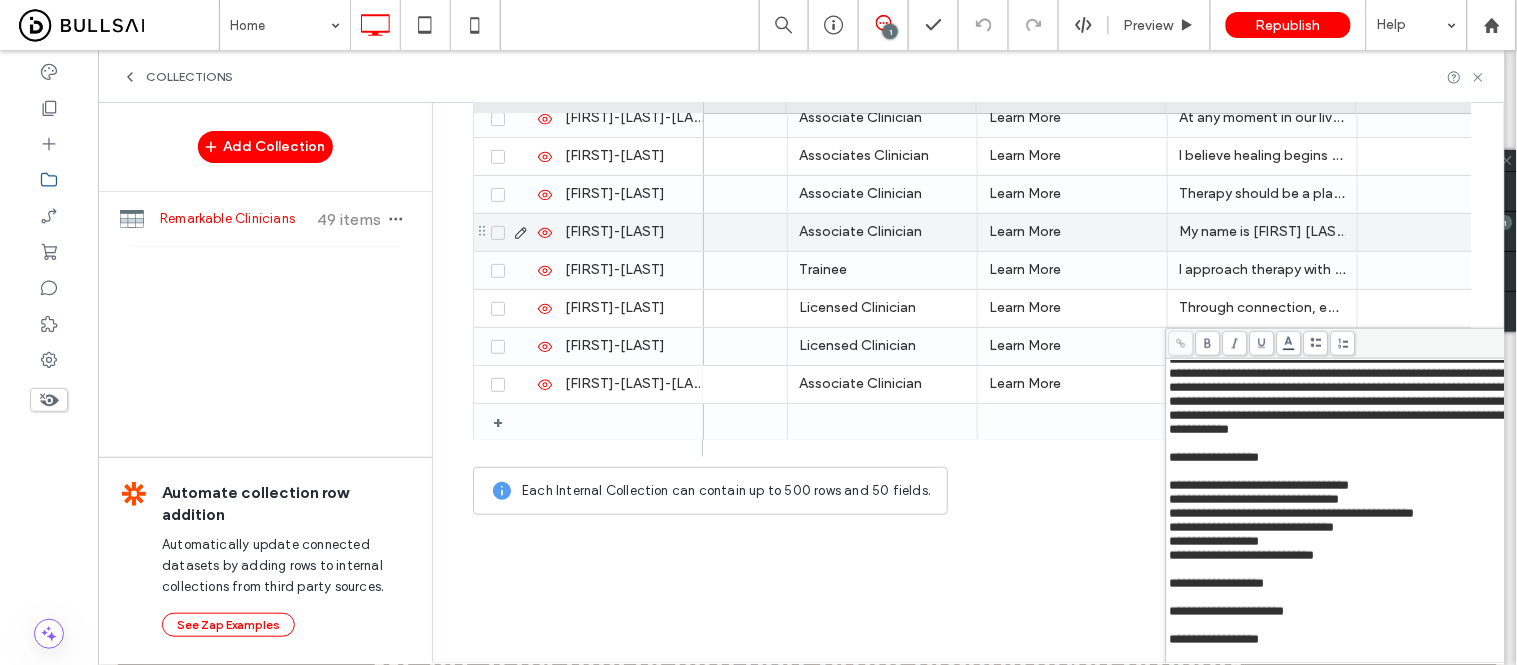 click at bounding box center [1365, 570] 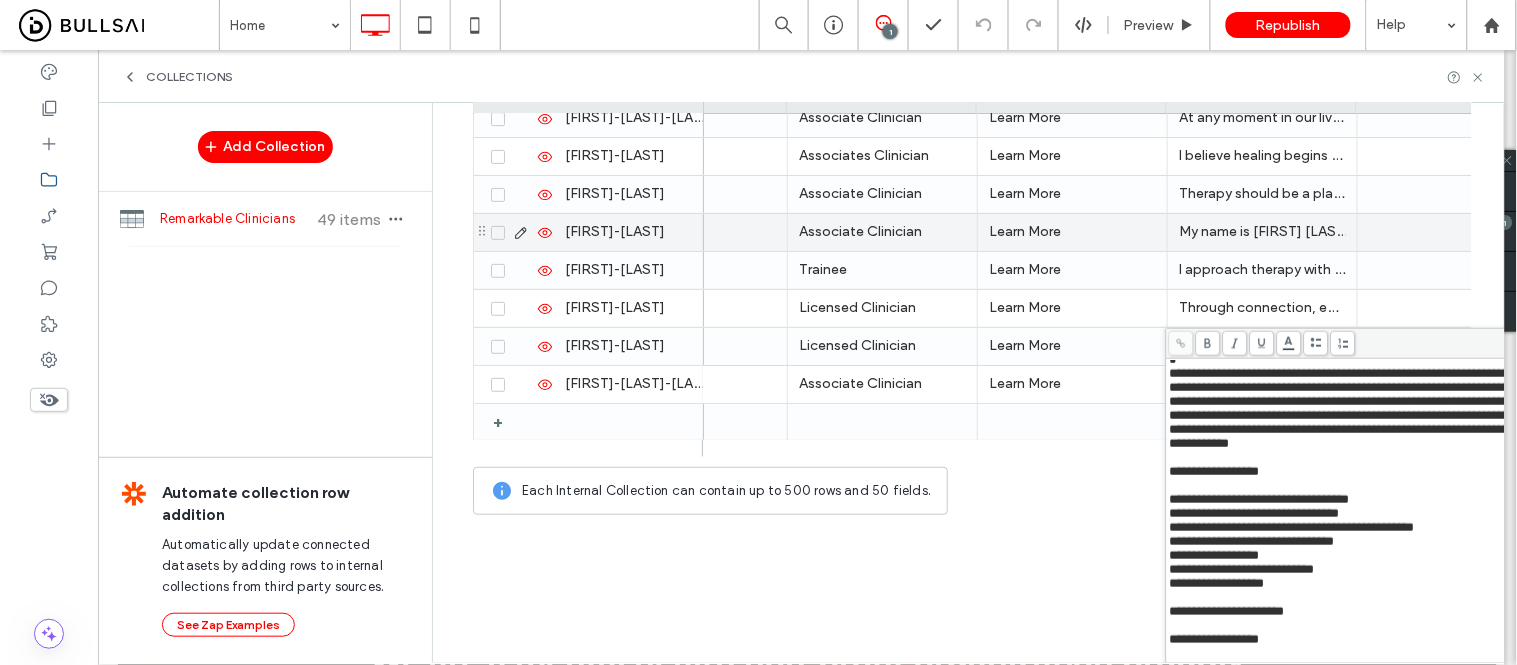 click at bounding box center (1365, 598) 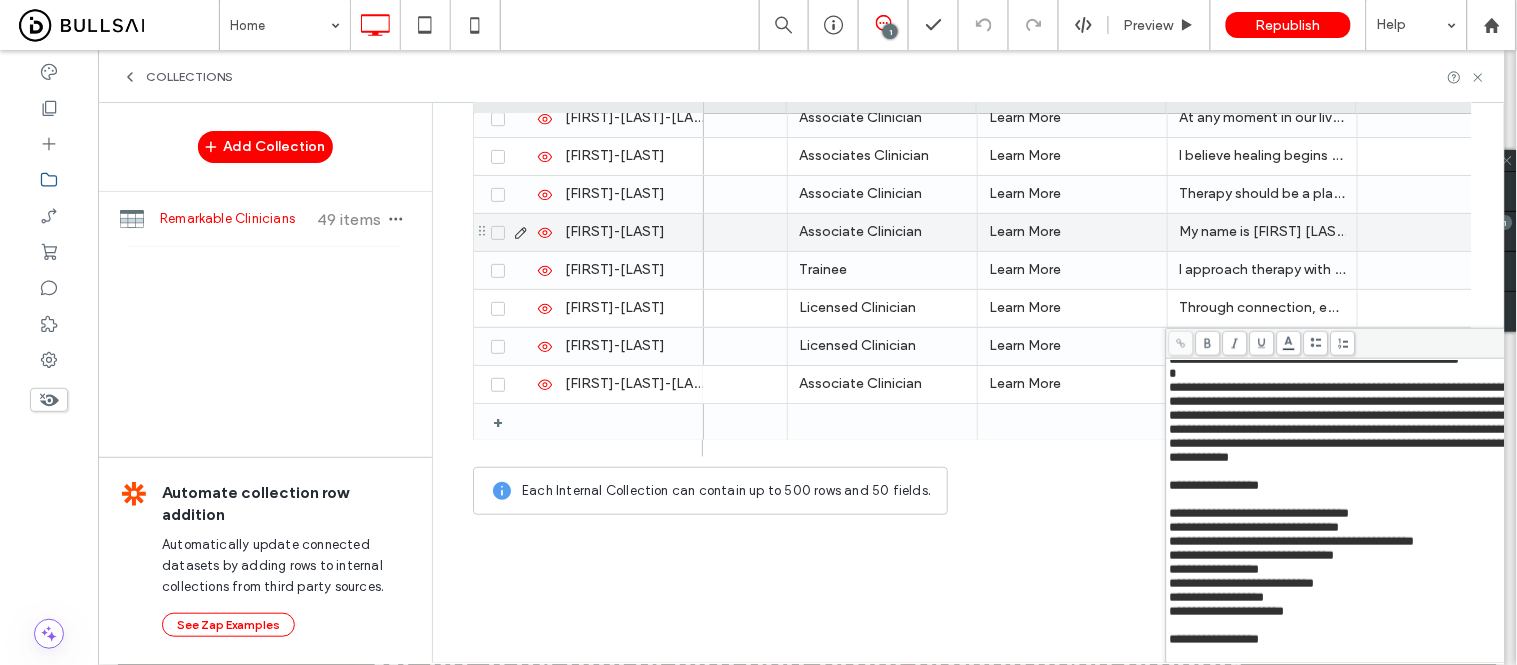 click at bounding box center [1365, 626] 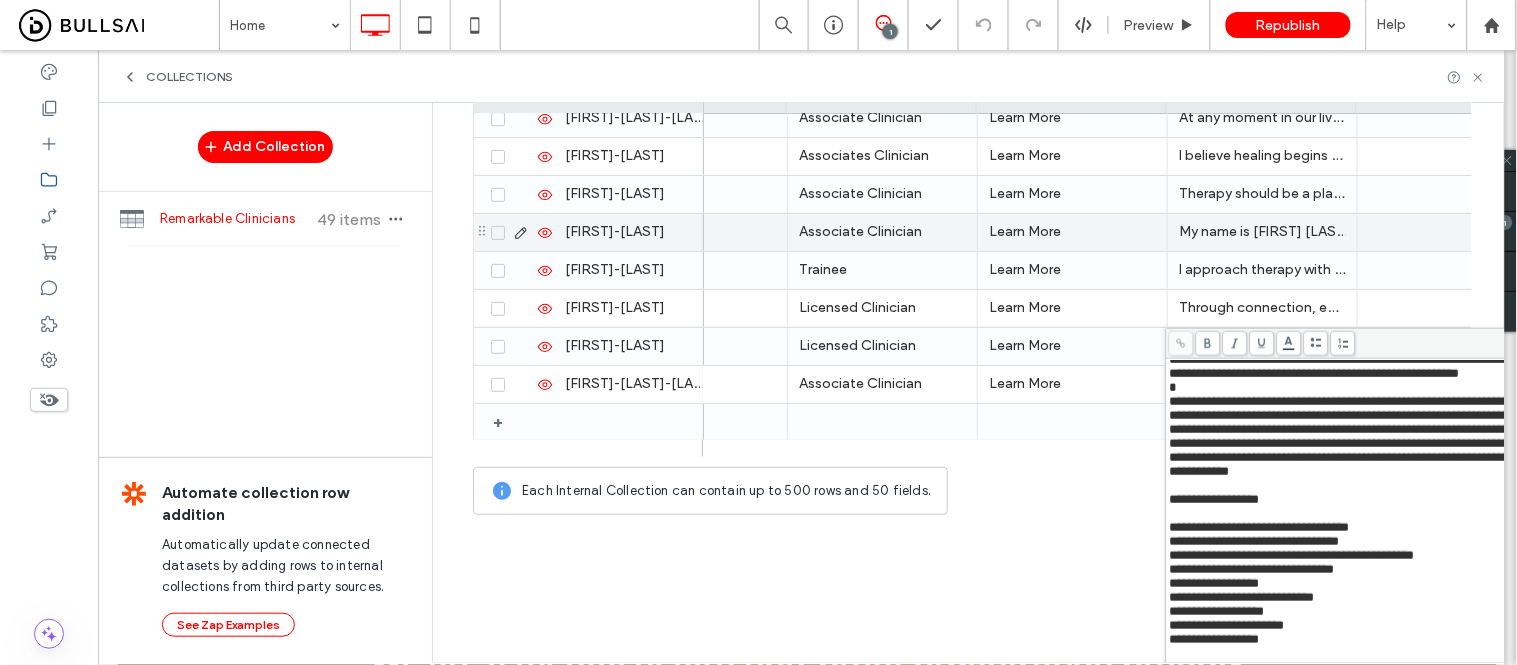 scroll, scrollTop: 617, scrollLeft: 0, axis: vertical 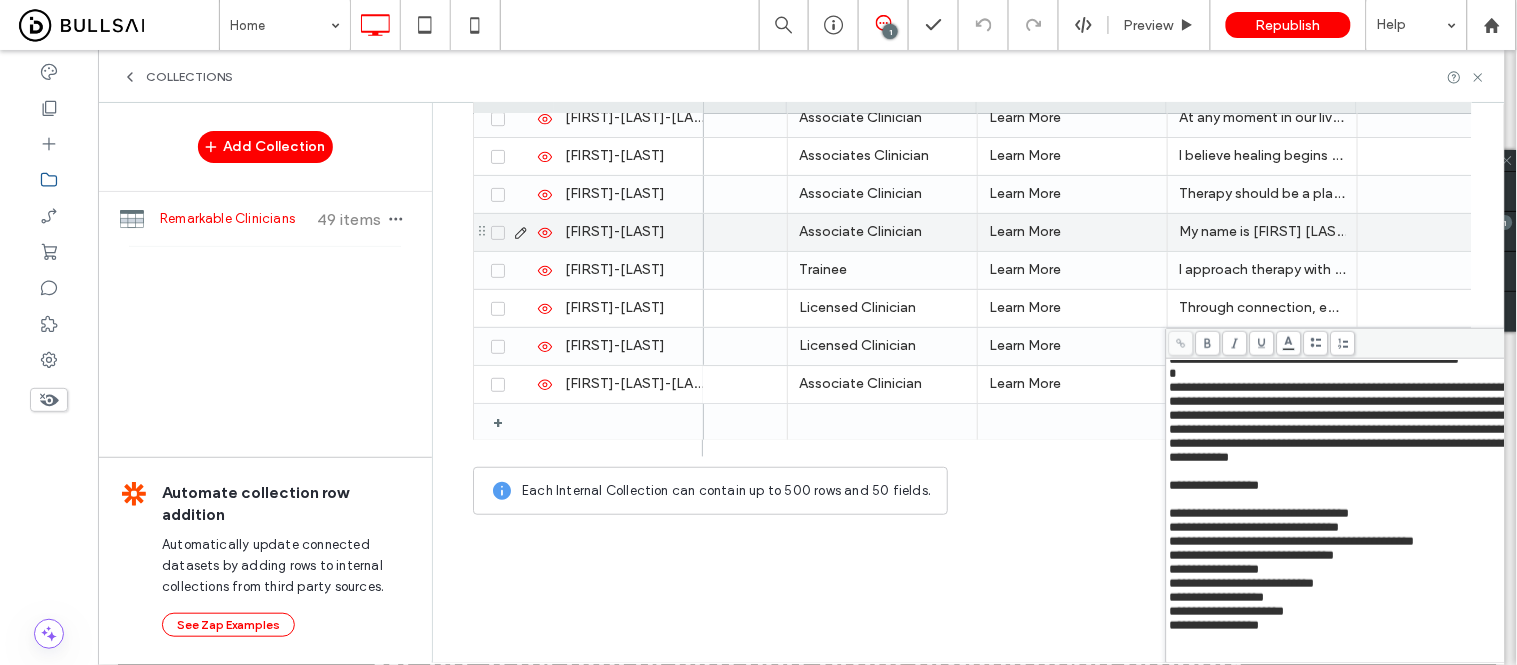 click at bounding box center (1365, 654) 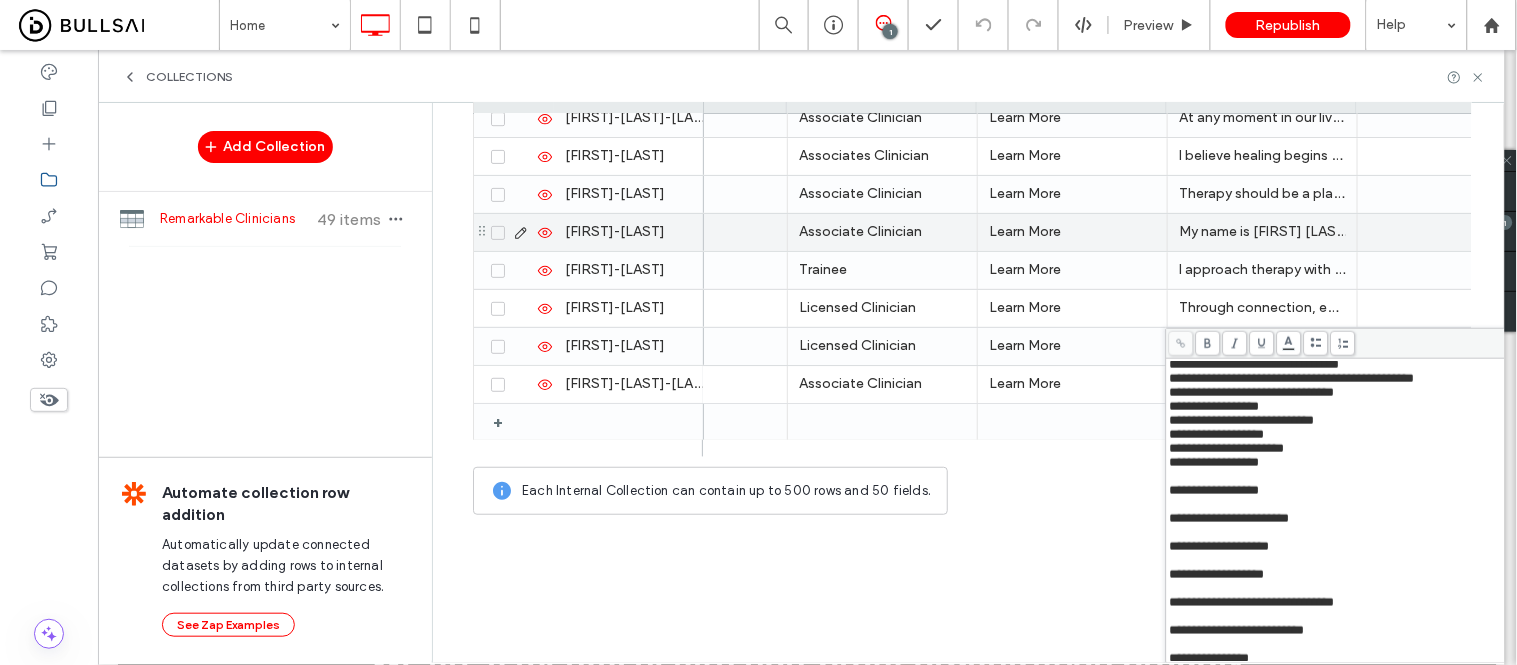 scroll, scrollTop: 1006, scrollLeft: 0, axis: vertical 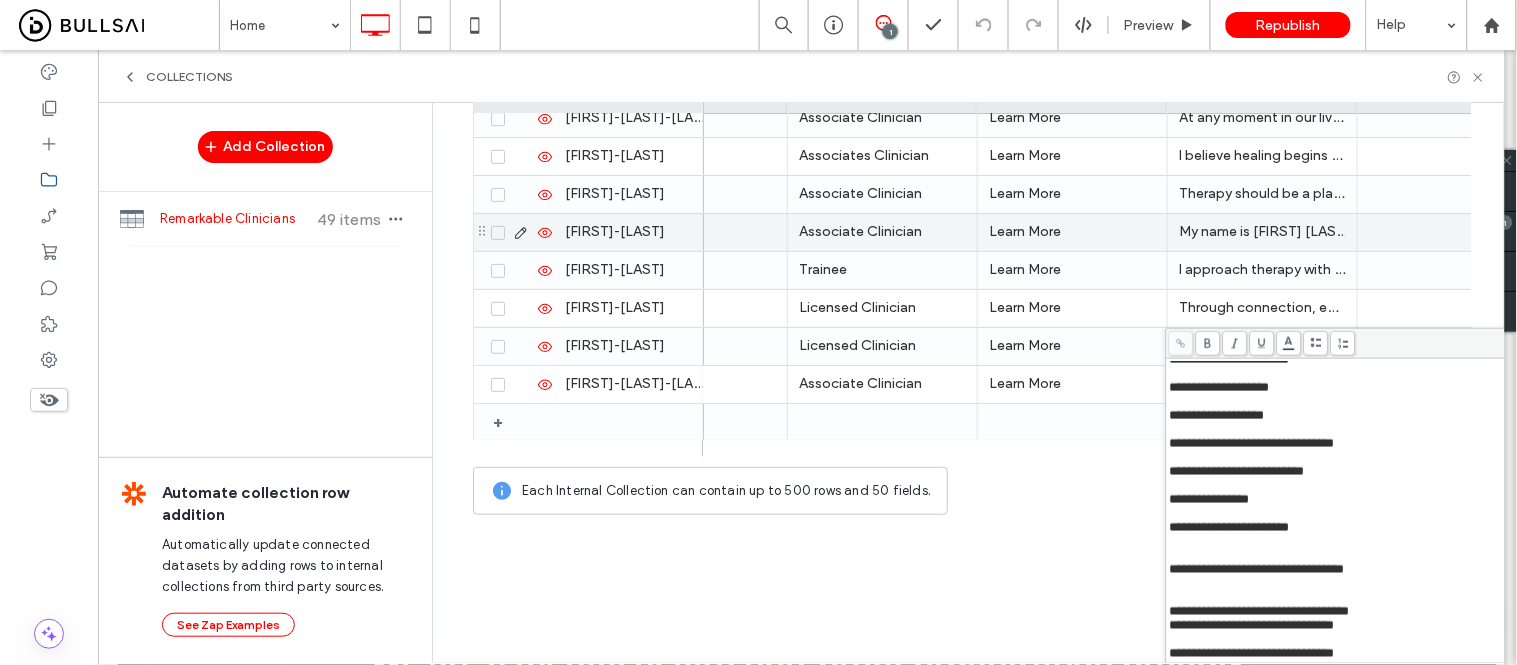 click at bounding box center (1365, 640) 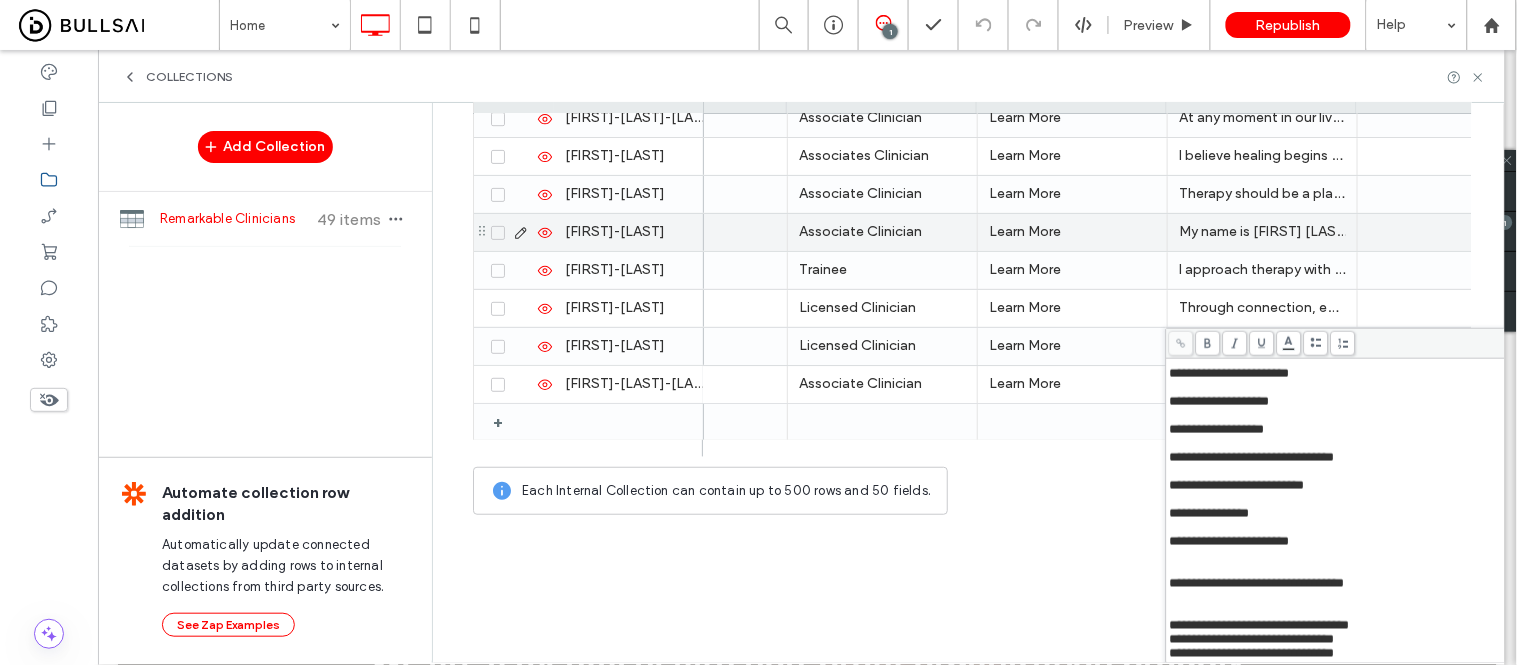 scroll, scrollTop: 975, scrollLeft: 0, axis: vertical 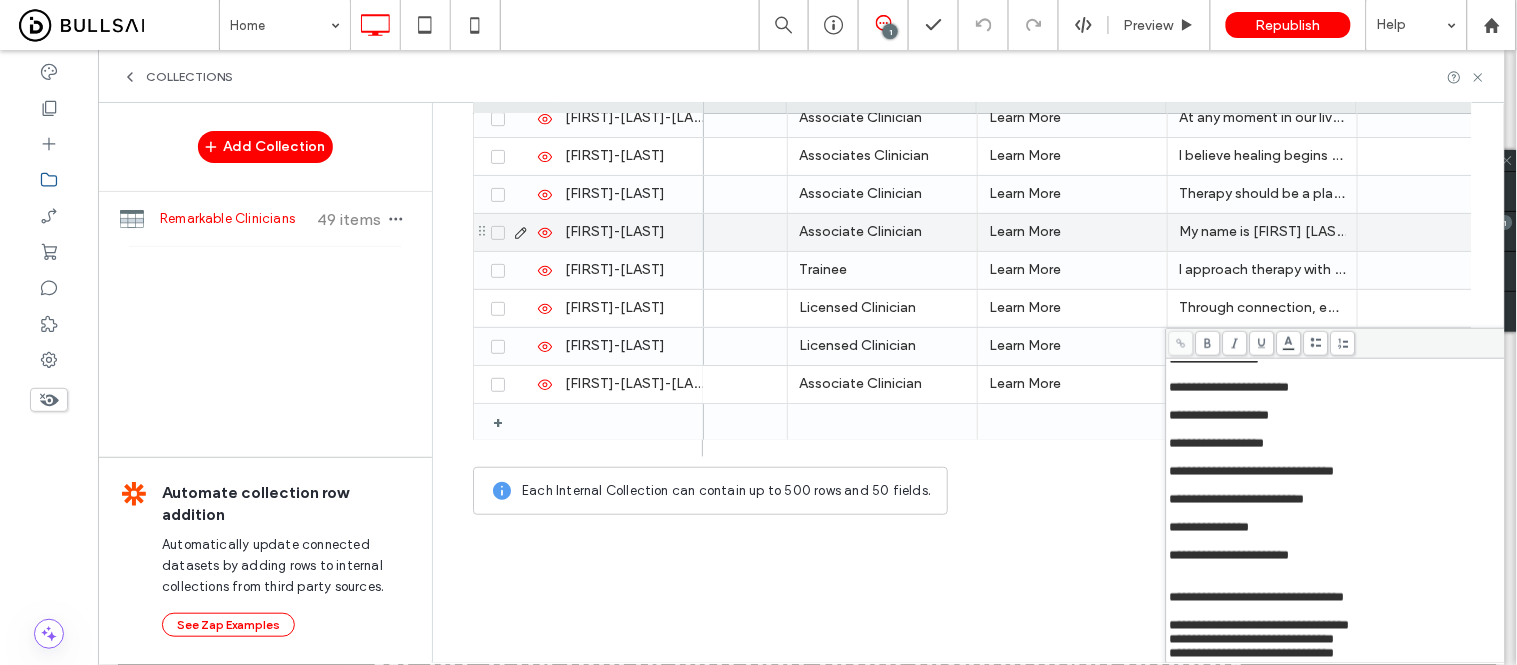 click at bounding box center (1365, 584) 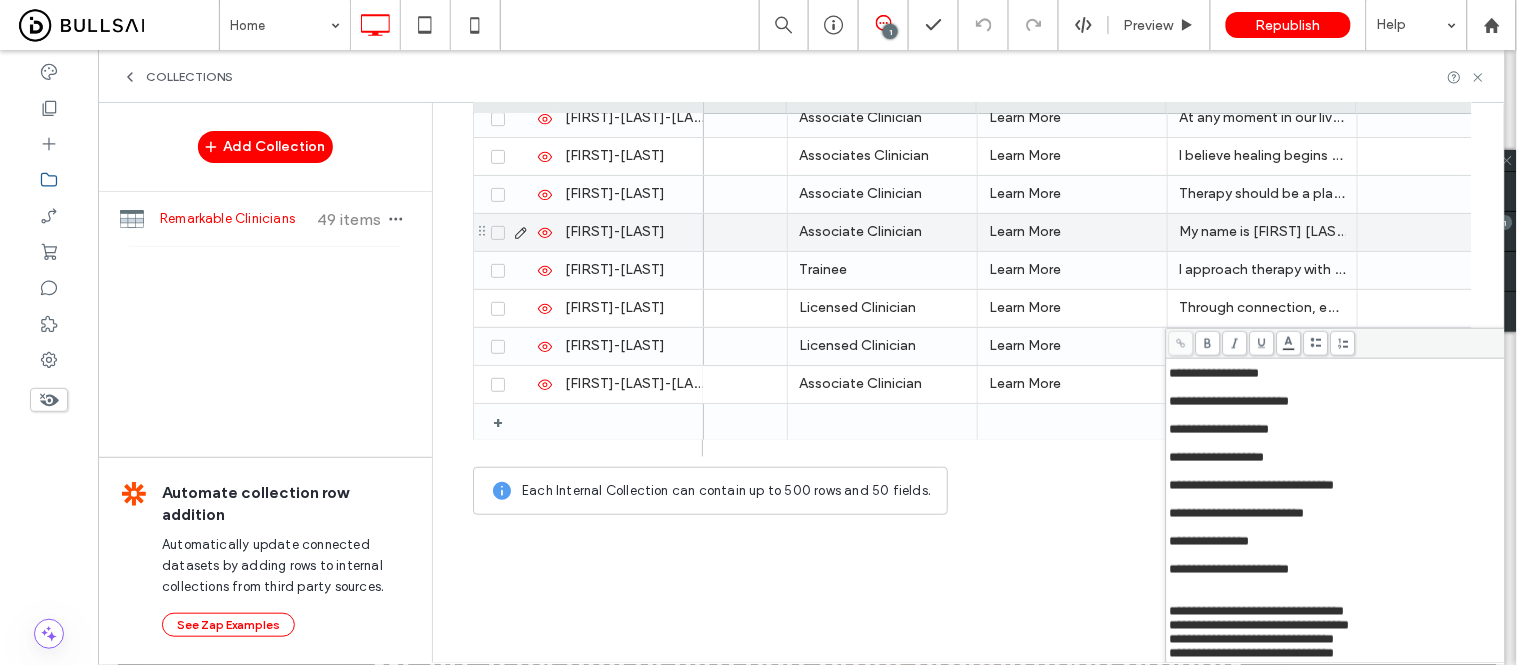 click at bounding box center (1365, 598) 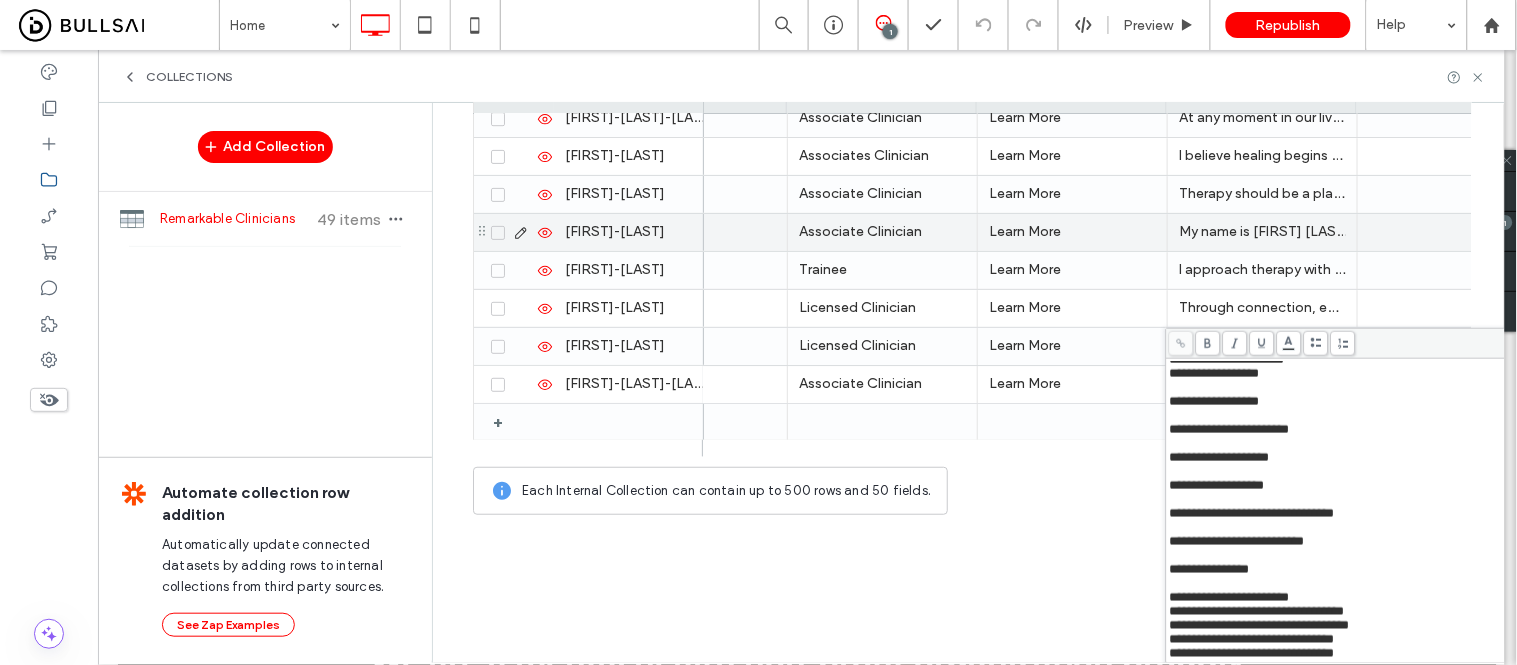 click at bounding box center (1365, 584) 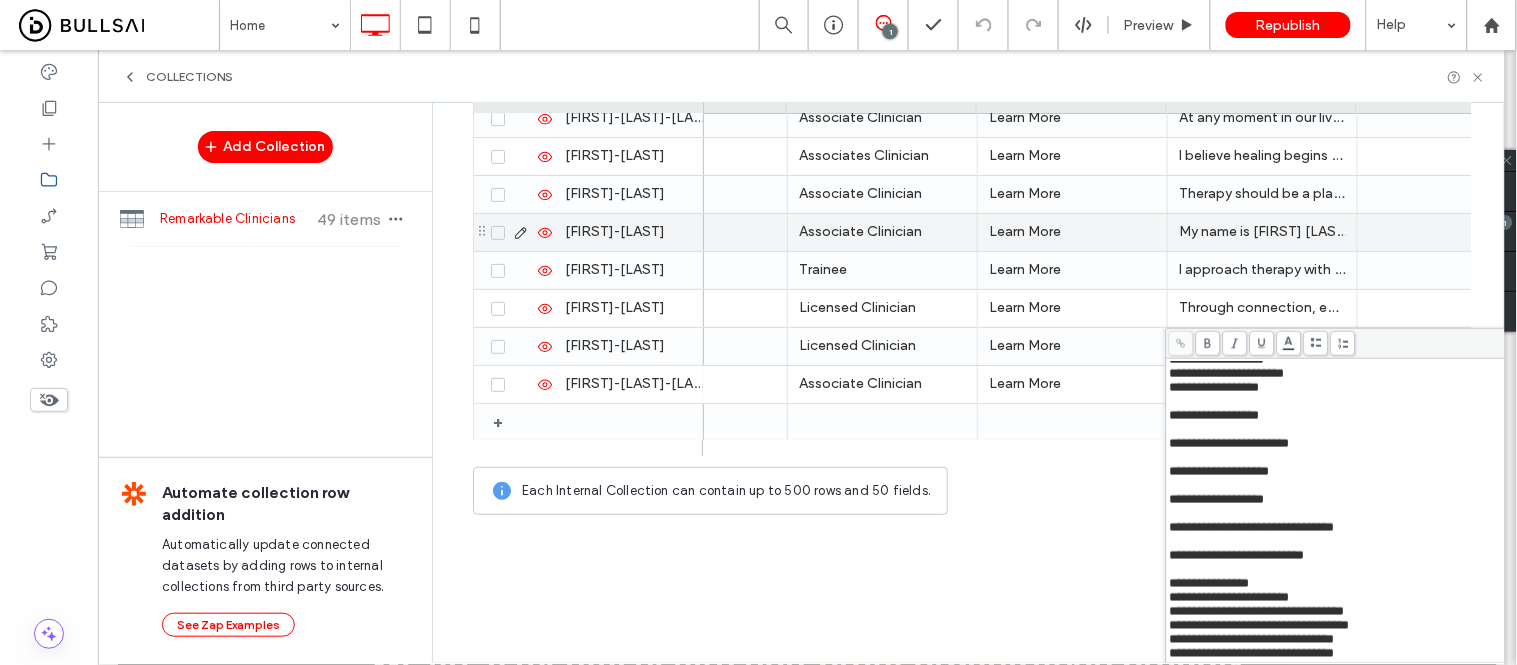click at bounding box center [1365, 570] 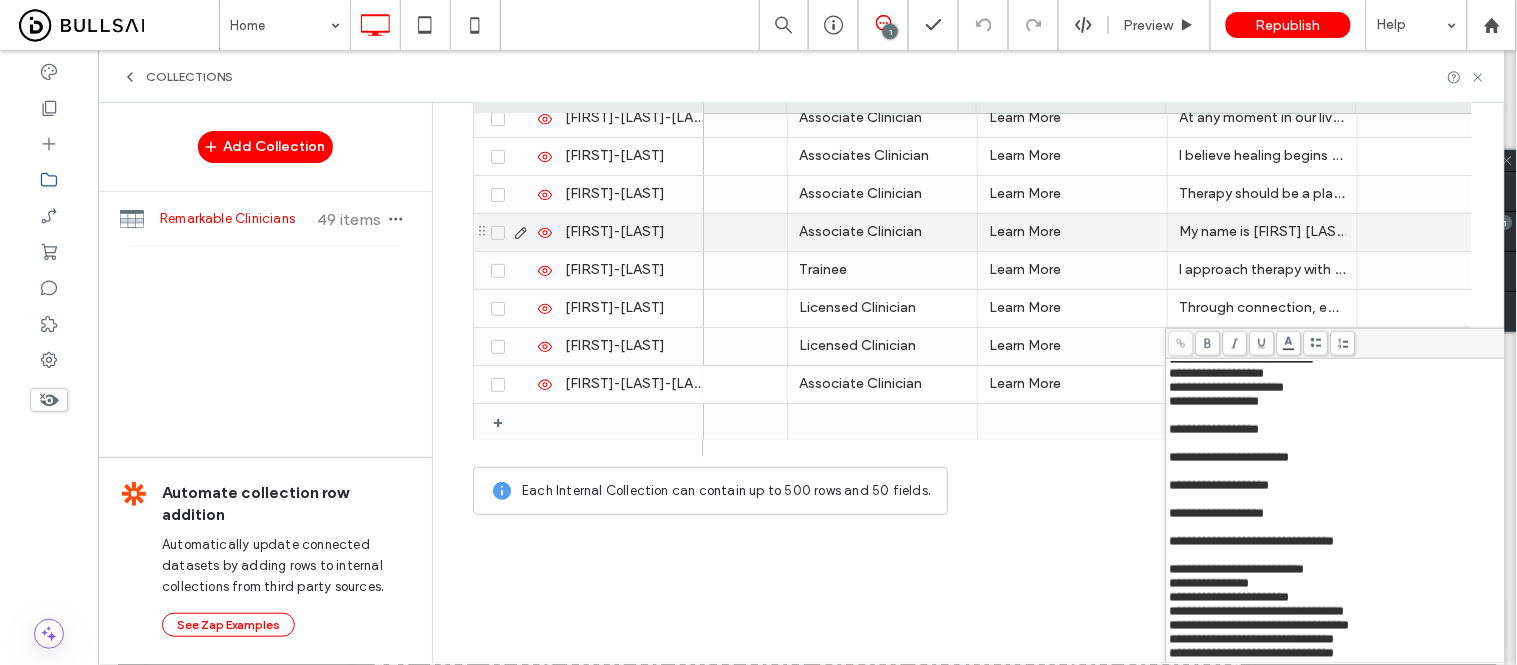 click at bounding box center (1365, 556) 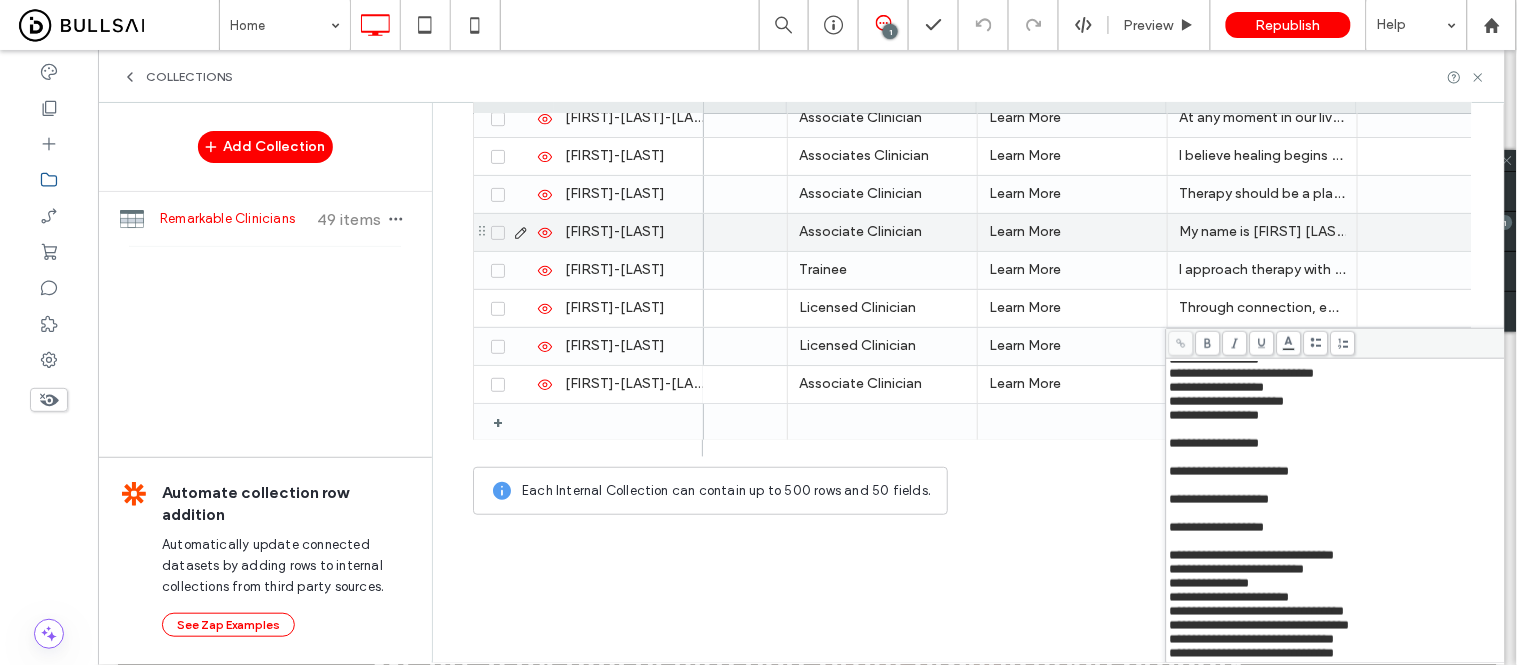 click at bounding box center [1365, 542] 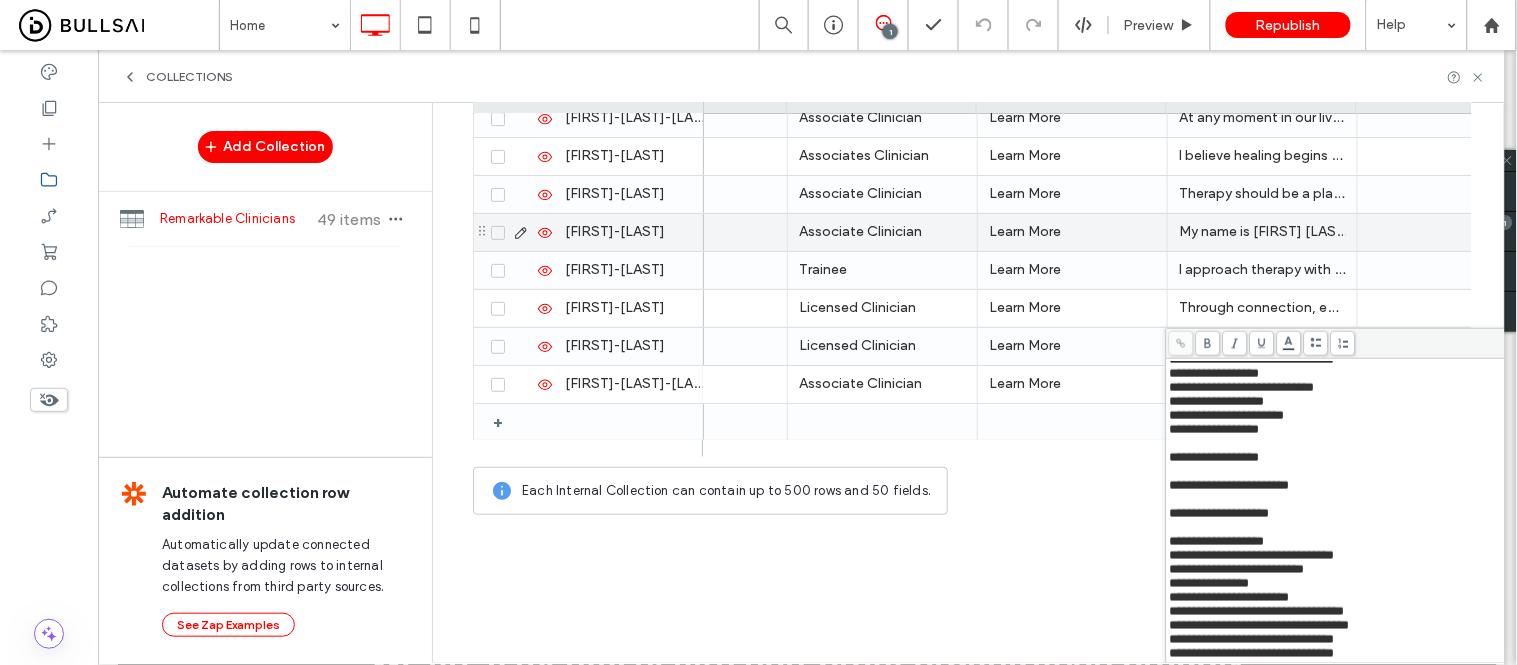 click at bounding box center (1365, 528) 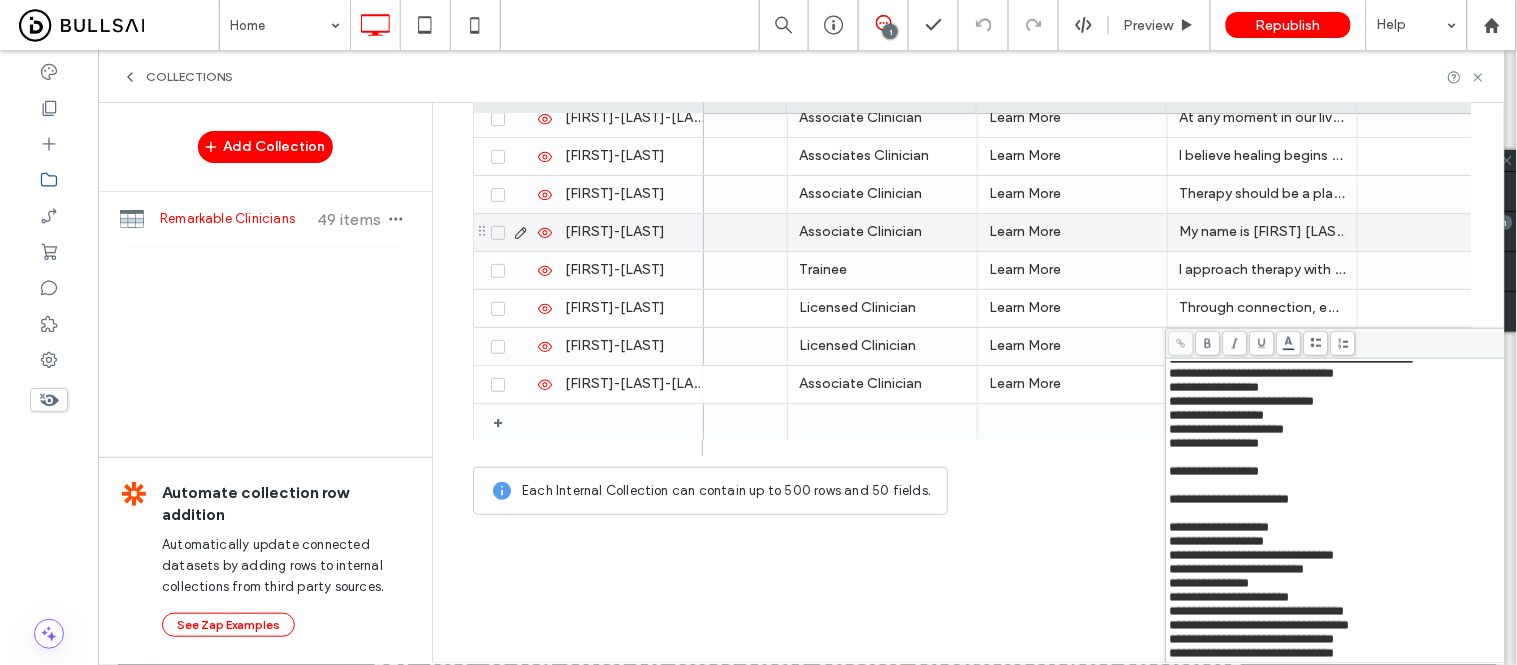 click at bounding box center [1365, 514] 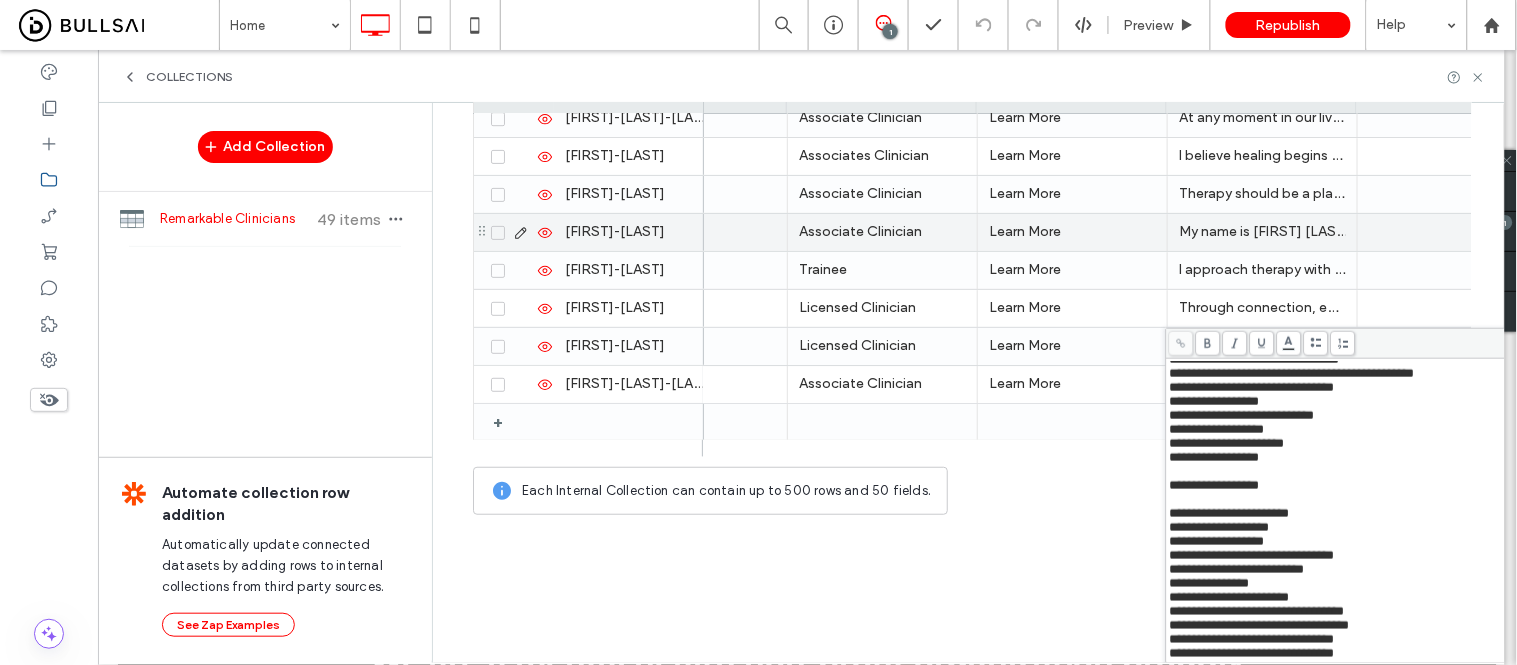 click on "Xochitl Fernandez Pizarro, AMFT Associate Clinician Learn More Jennifer Davenport, AMFT Associates Clinician Learn More I believe healing begins with feeling truly seen and understood. Not just for what you’ve survived, but for who you are underneath all the coping and armor. Therapy, at its best, creates a space where you don’t have to hold everything alone. A place where your pain, your story, and your resilience are all welcome. Hi, I’m Dr. Jennifer Davenport. I’m an Associate Marriage and Family Therapist with a Ph.D. in Rehabilitation Counseling. My background includes working with individuals navigating trauma, chronic pain, grief, and the long-term effects of high-stress environments. I have deep respect for the experiences of veterans, first responders, and those whose bodies and nervous systems have had to stay on alert for too long. My approach is grounded in empathy, curiosity, and the belief that you don’t have to be “fixed” to be cared for. Education & Credentials Therapy Modalities" at bounding box center [1298, -509] 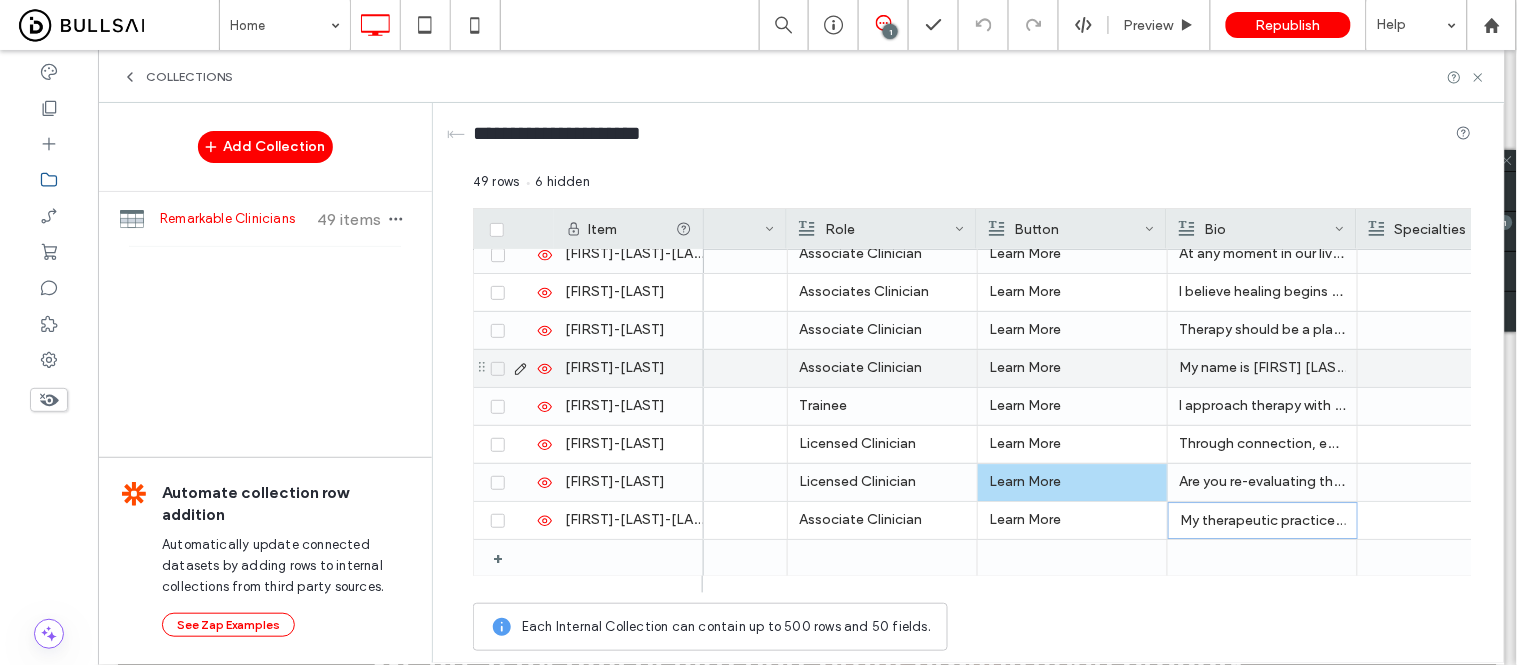 scroll, scrollTop: 0, scrollLeft: 0, axis: both 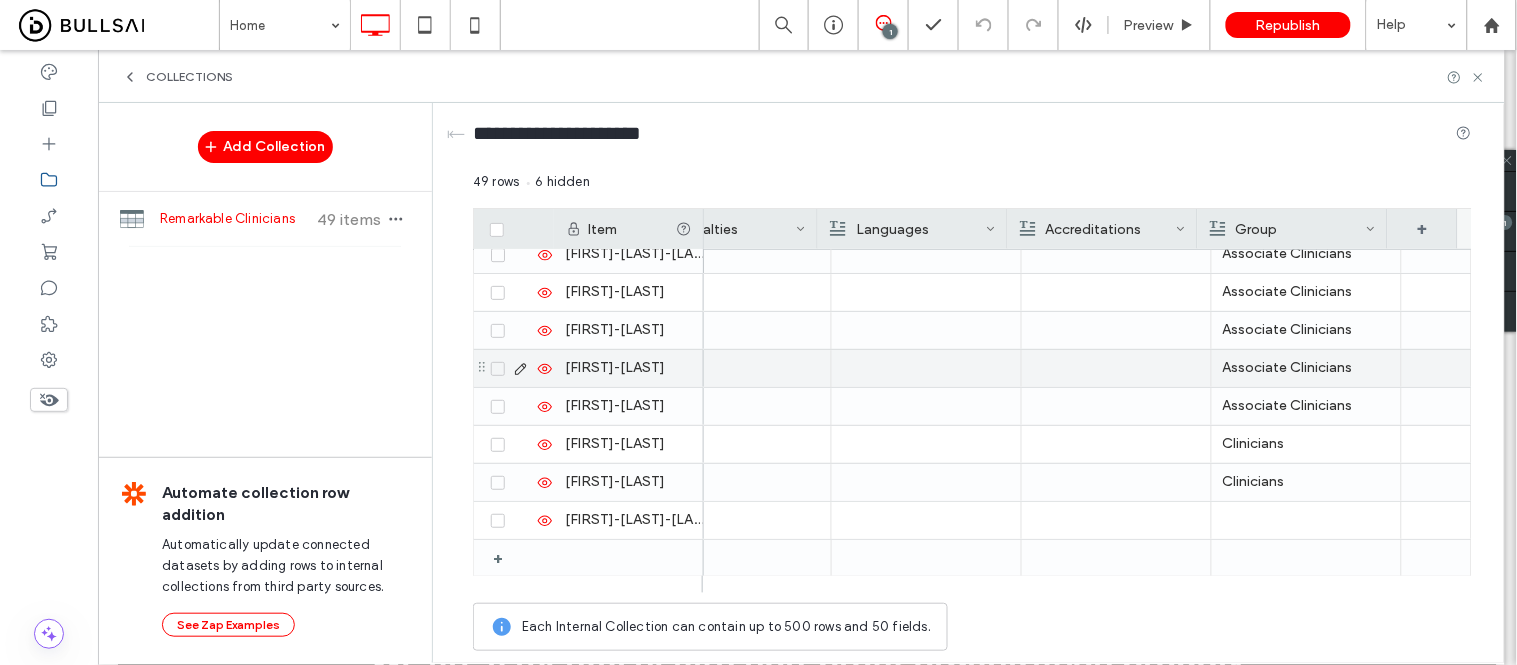 click on "Associate Clinicians" at bounding box center (1306, 368) 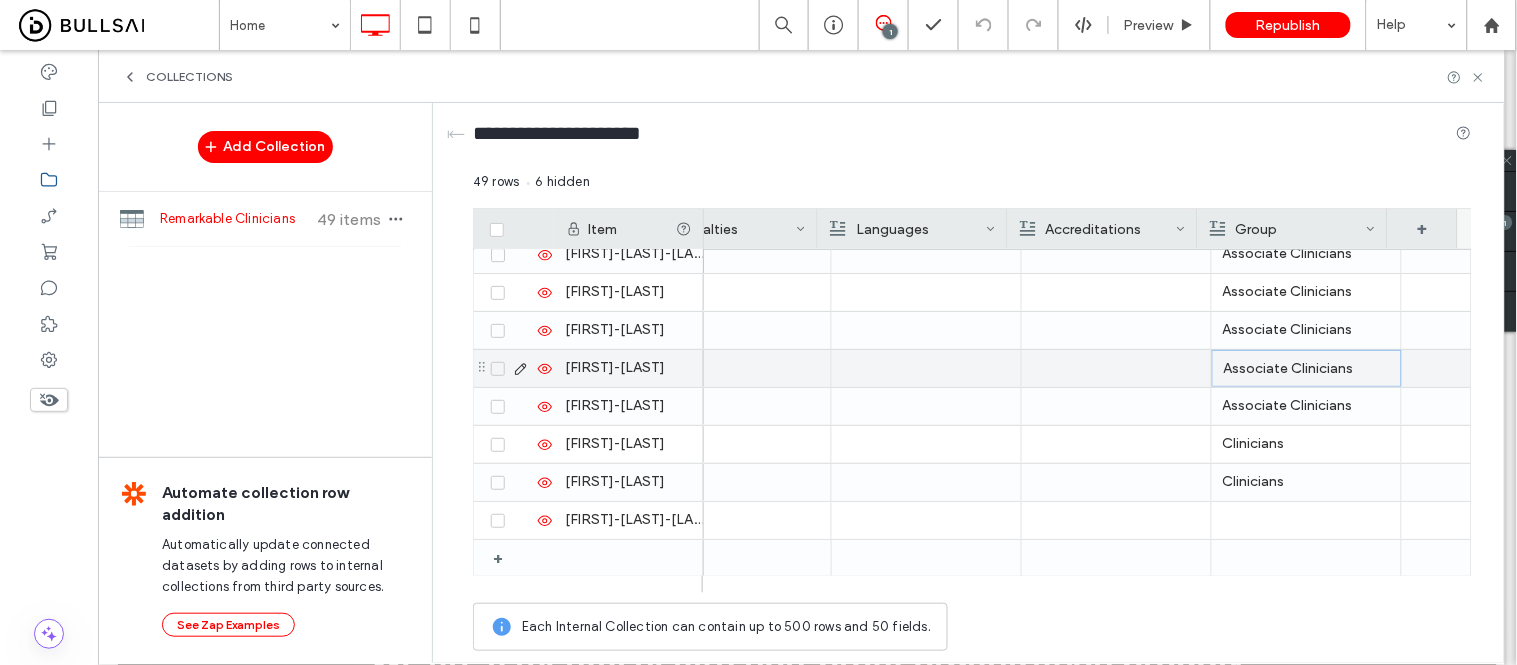 click on "Associate Clinicians" at bounding box center [1307, 369] 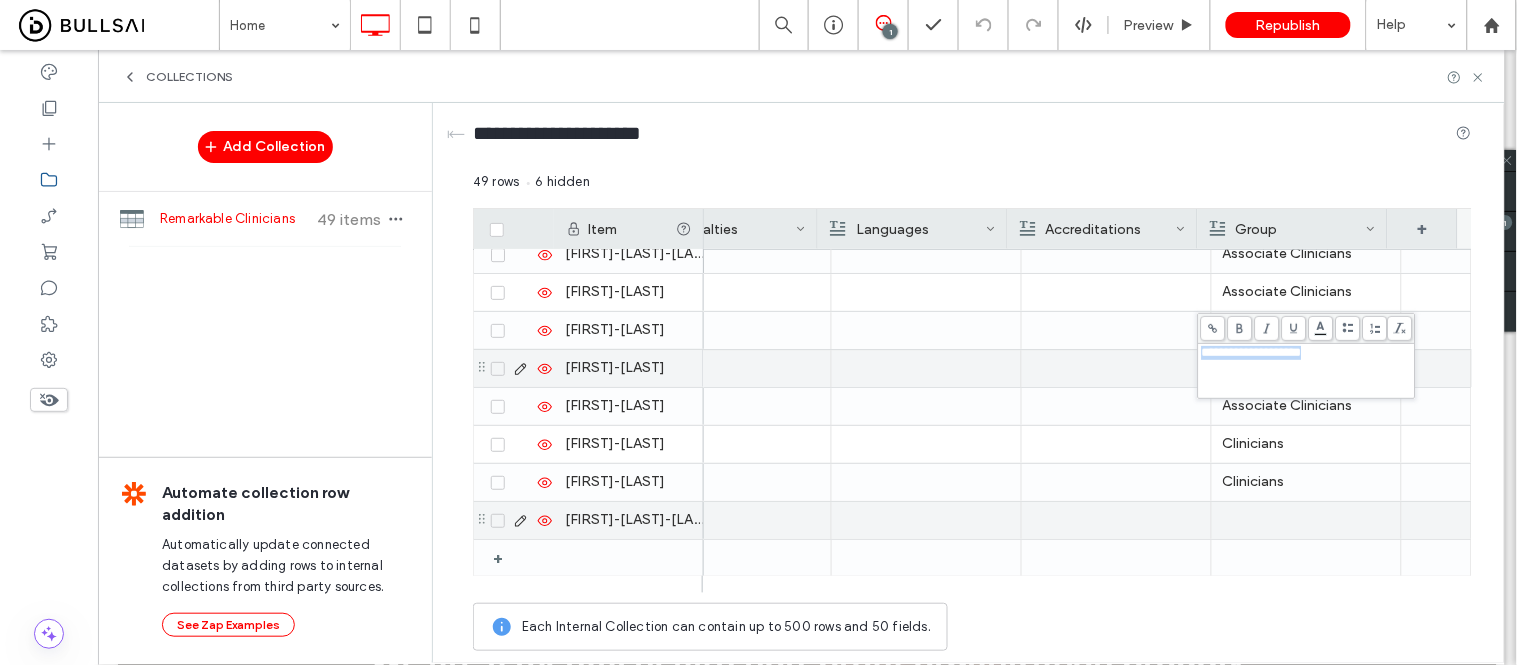 click at bounding box center (1306, 520) 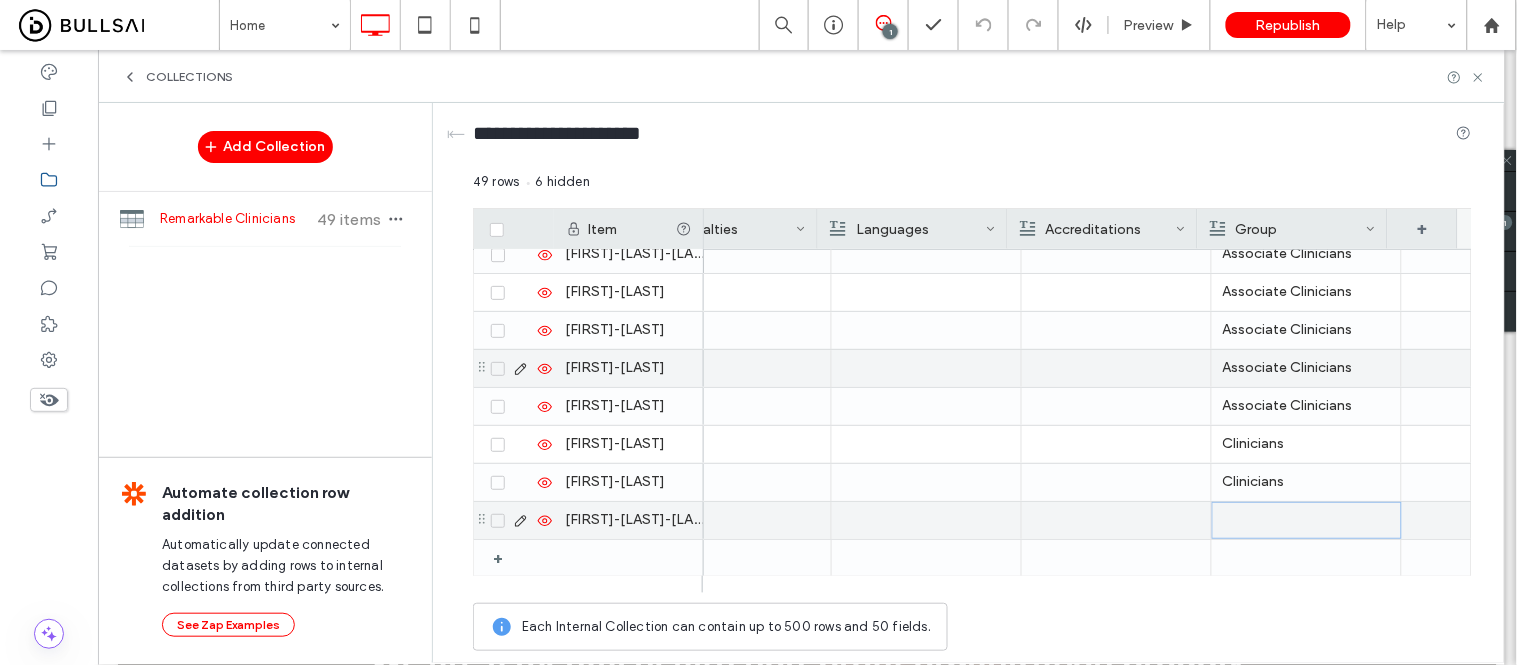 click at bounding box center (1307, 520) 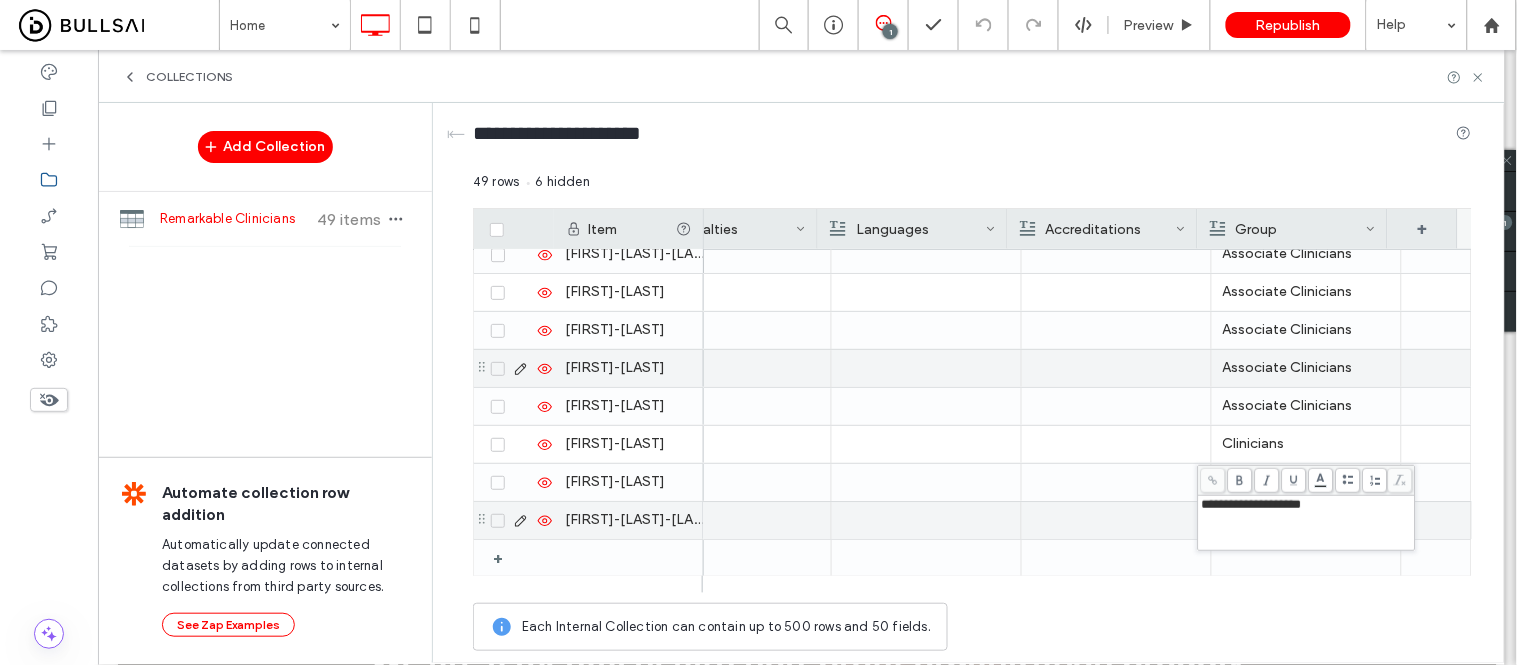 click at bounding box center (1116, 520) 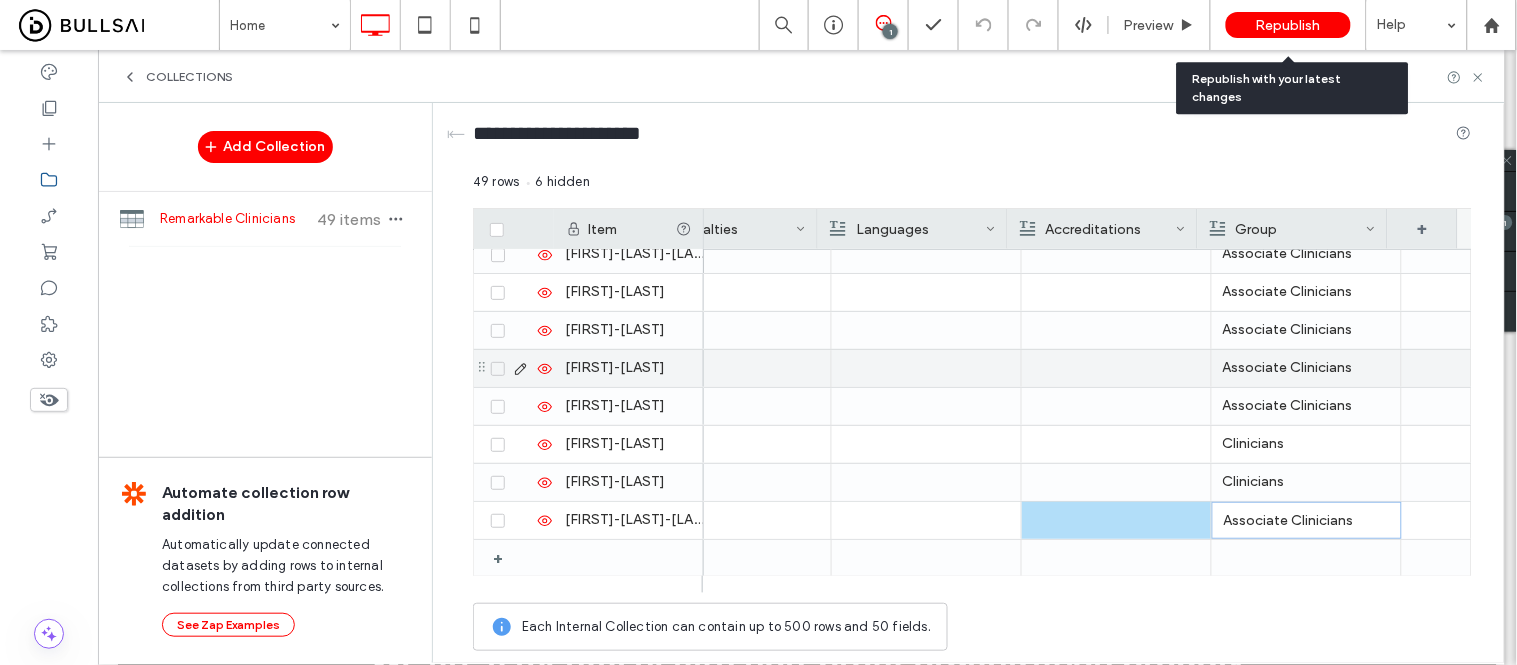 click on "Republish" at bounding box center (1288, 25) 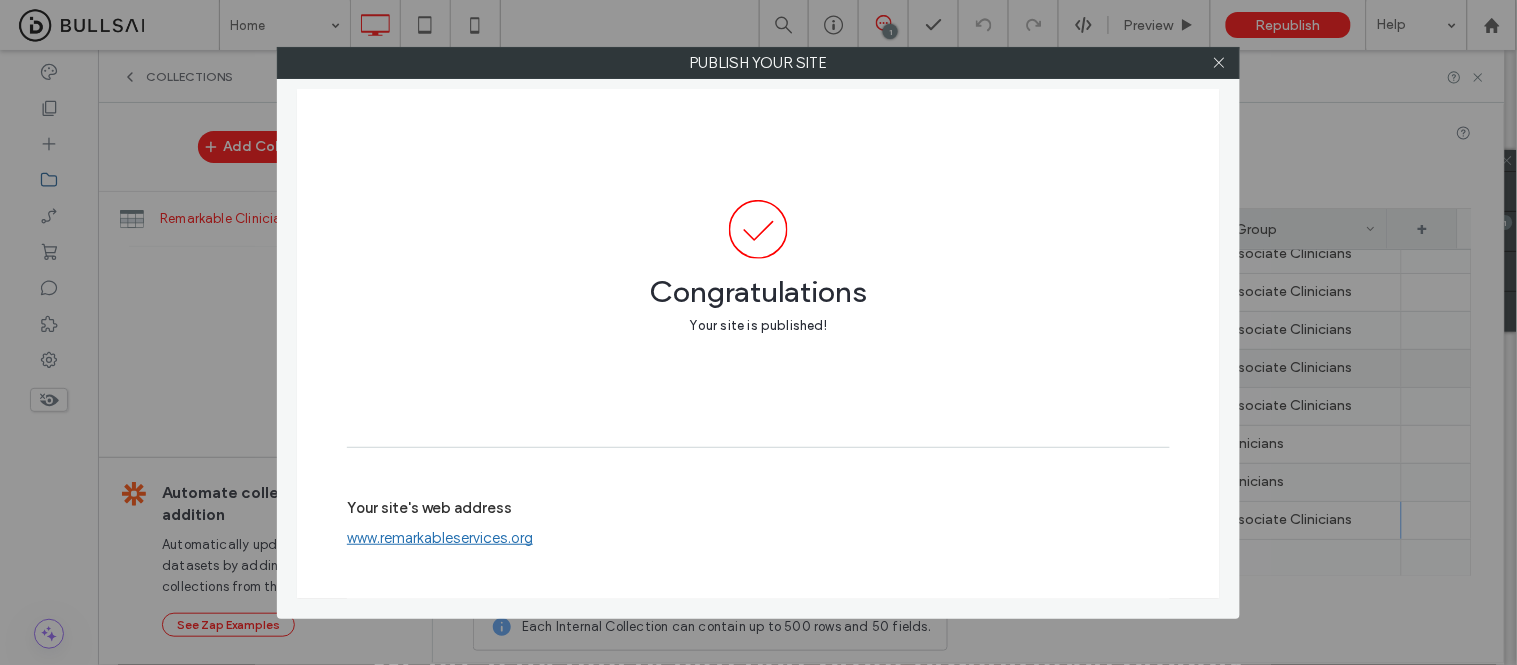 drag, startPoint x: 1215, startPoint y: 62, endPoint x: 1145, endPoint y: 93, distance: 76.55717 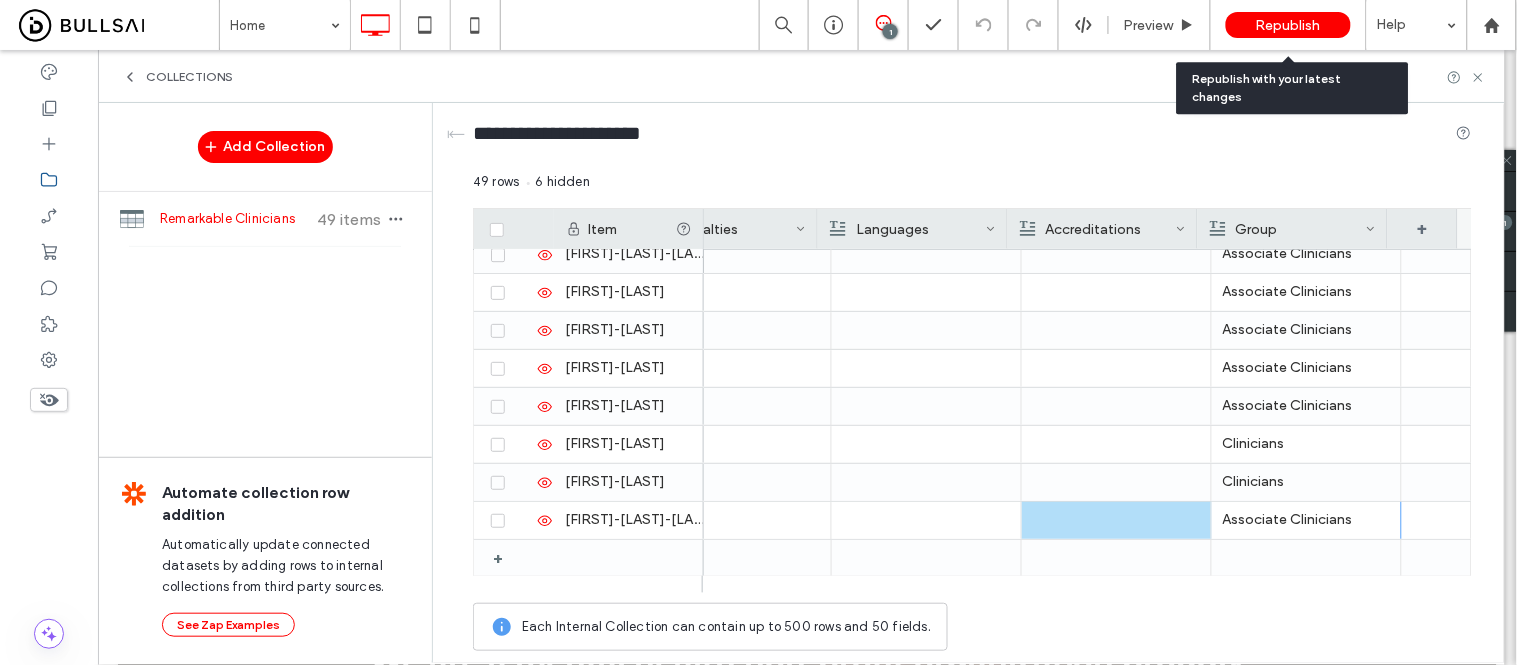 click on "Republish" at bounding box center (1288, 25) 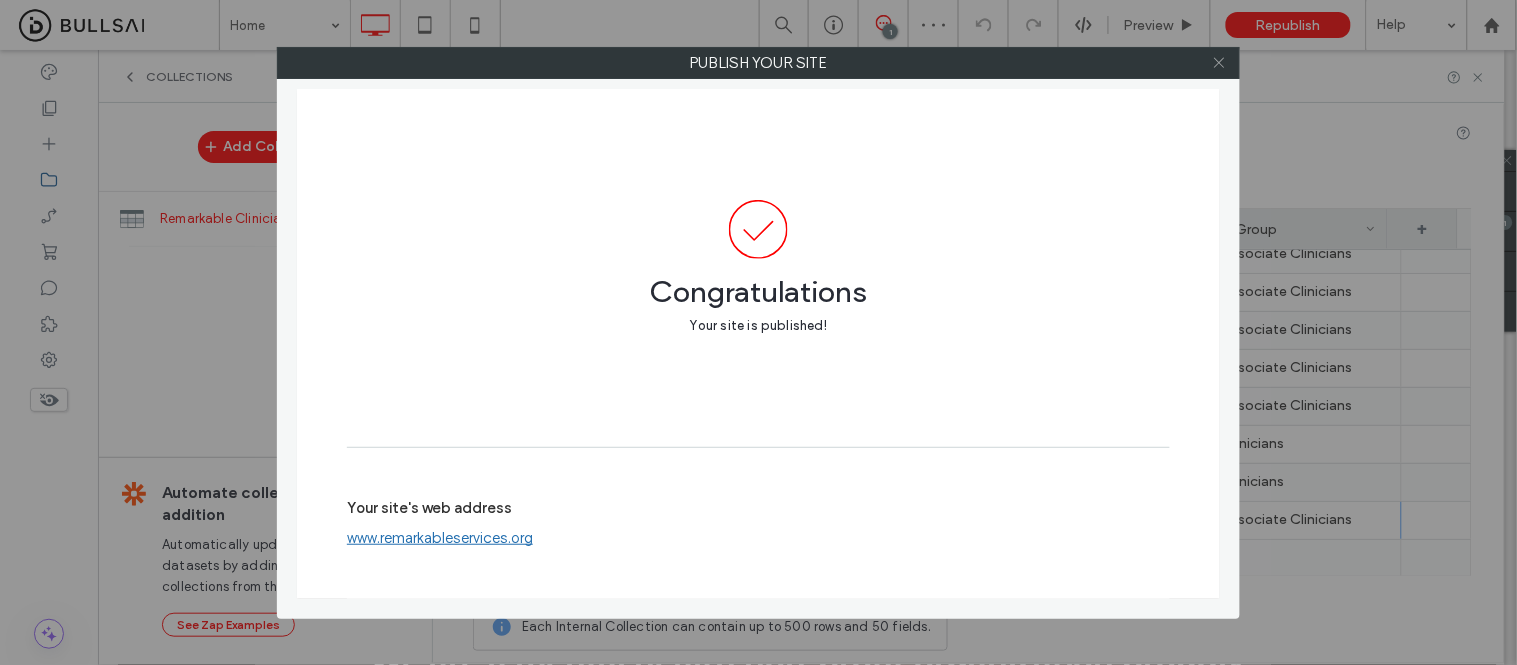 click 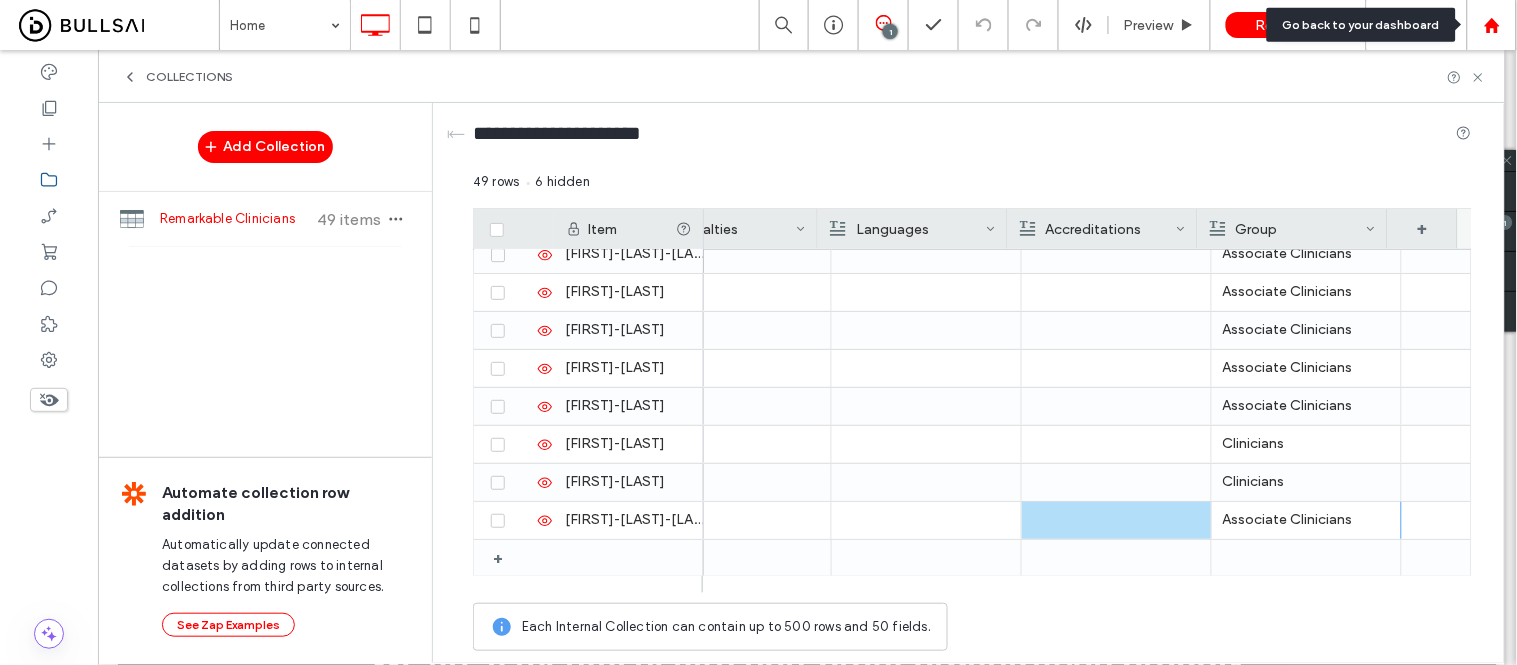 click 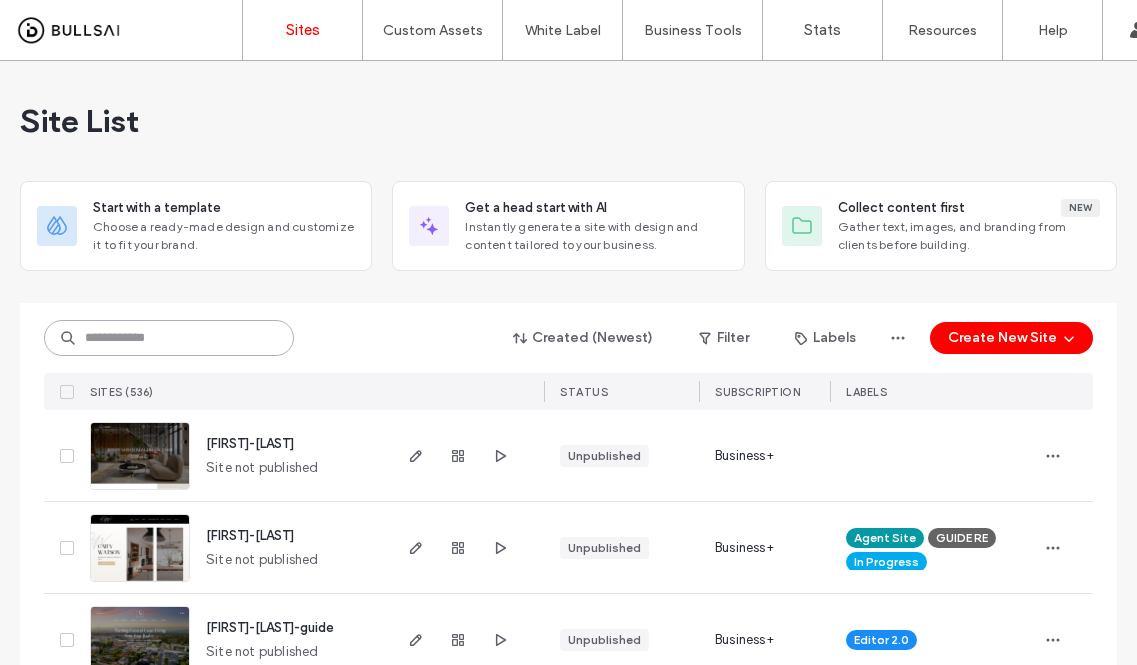 drag, startPoint x: 0, startPoint y: 0, endPoint x: 138, endPoint y: 330, distance: 357.6926 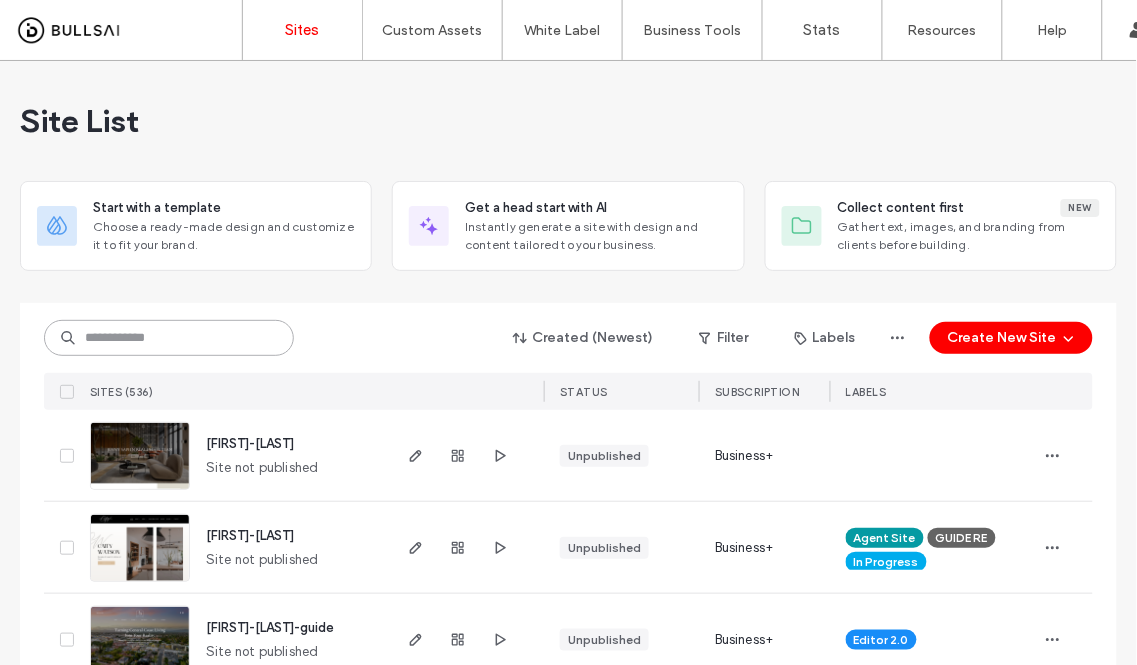scroll, scrollTop: 0, scrollLeft: 0, axis: both 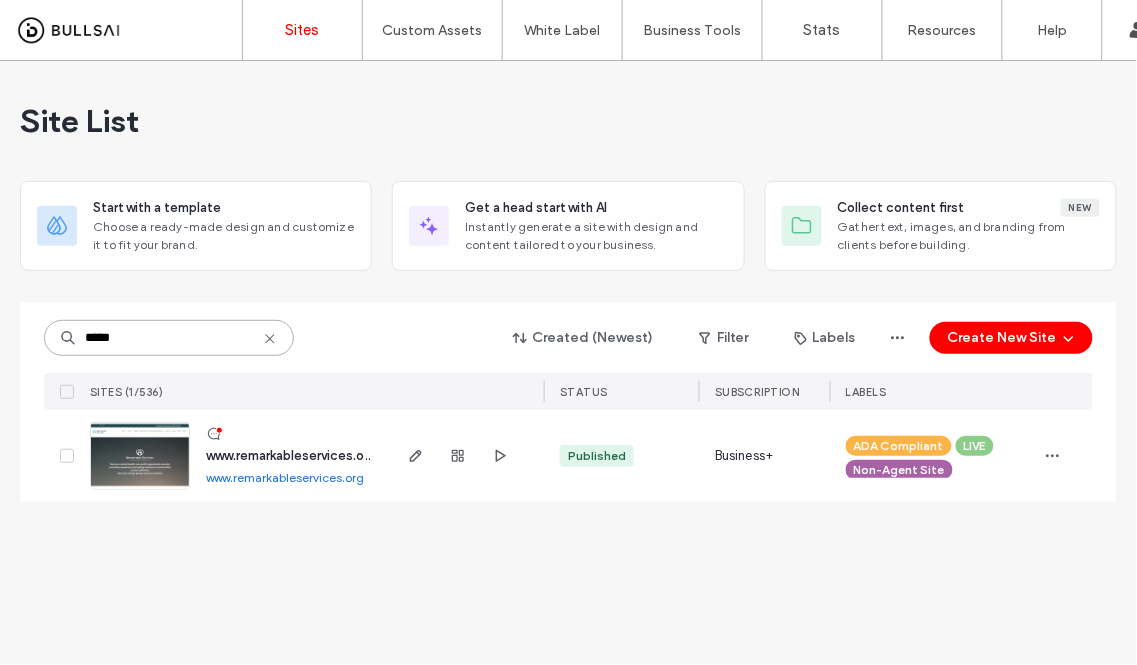 type on "*****" 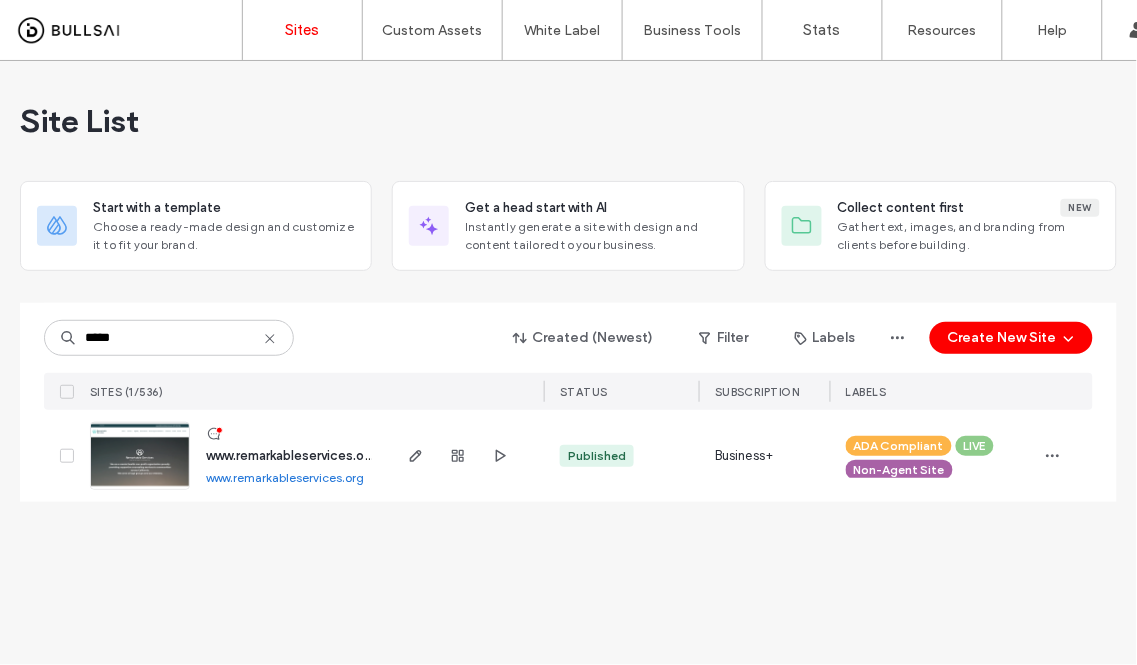 click at bounding box center (140, 491) 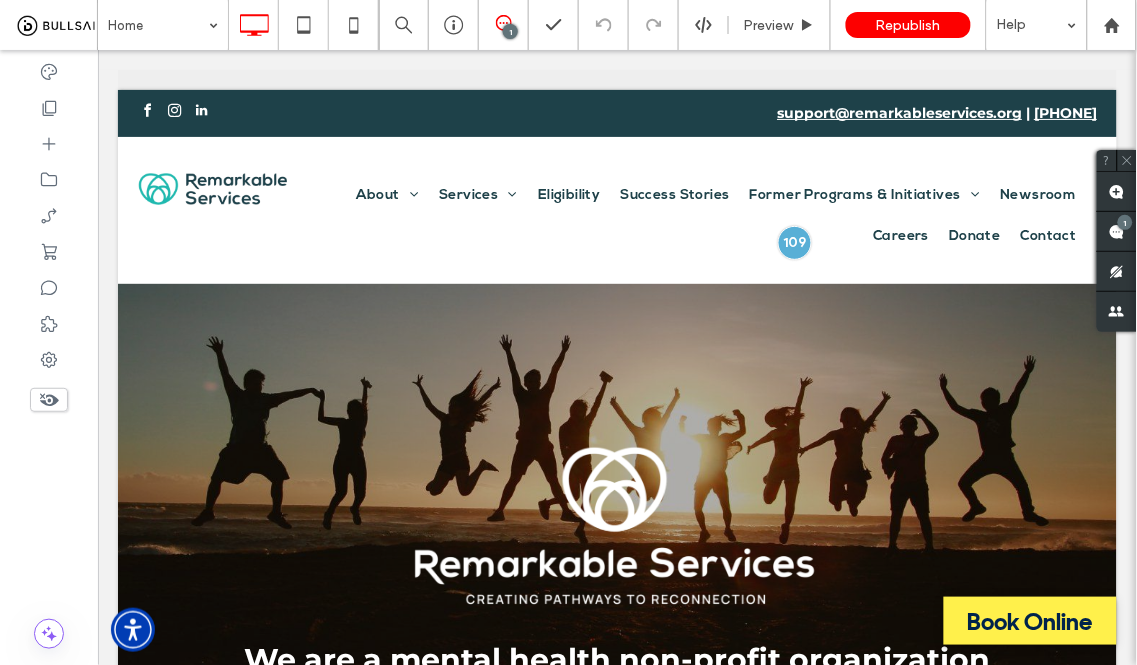 scroll, scrollTop: 0, scrollLeft: 0, axis: both 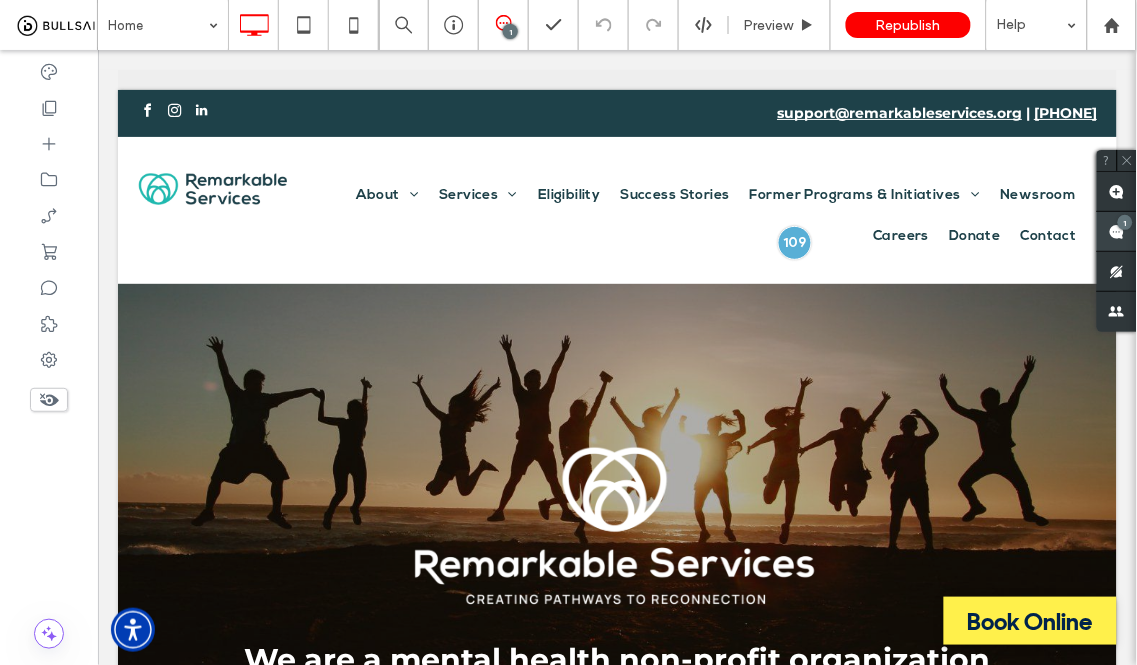 click 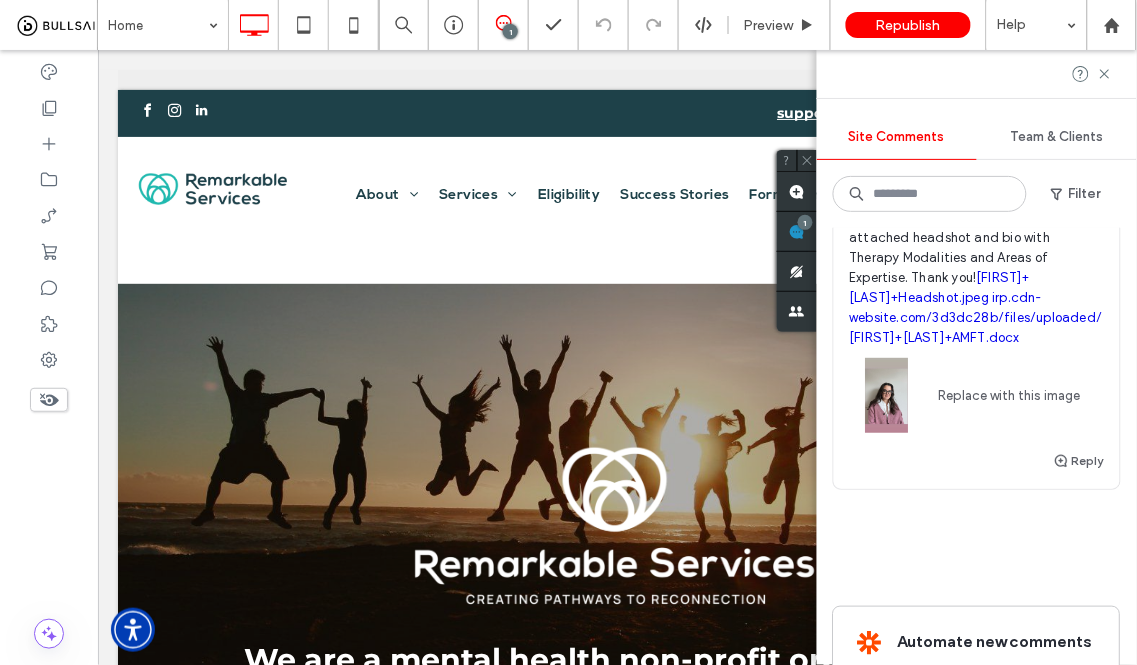 scroll, scrollTop: 0, scrollLeft: 0, axis: both 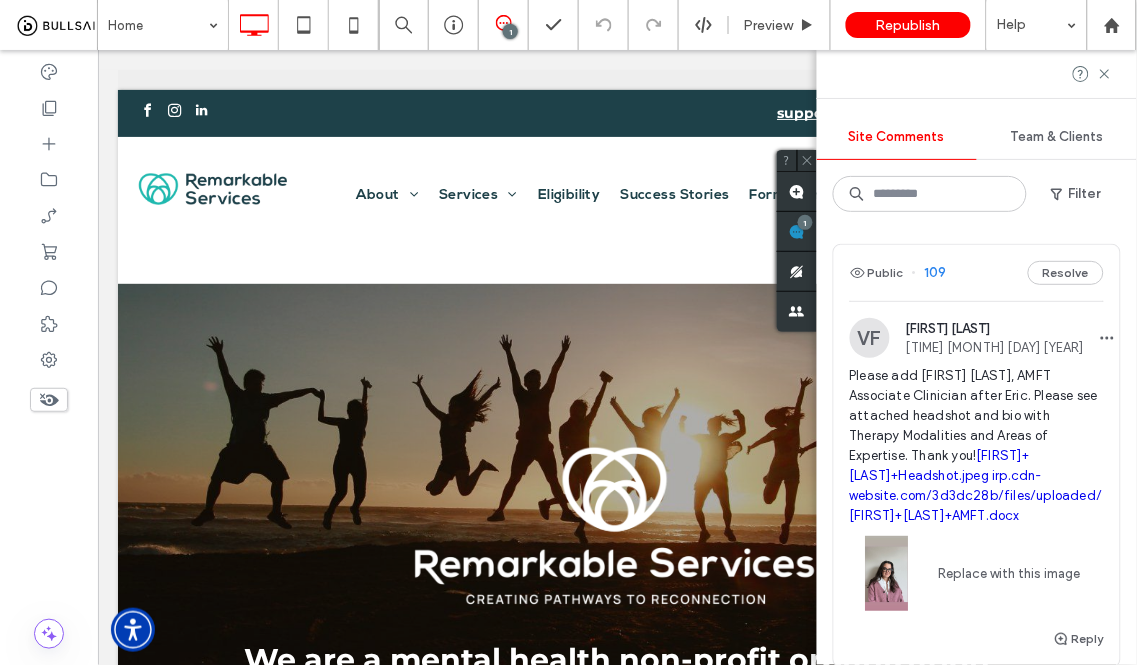 click on "[INITIALS] [FIRST] [LAST] [TIME] [MONTH] [DAY] [YEAR]" at bounding box center (977, 338) 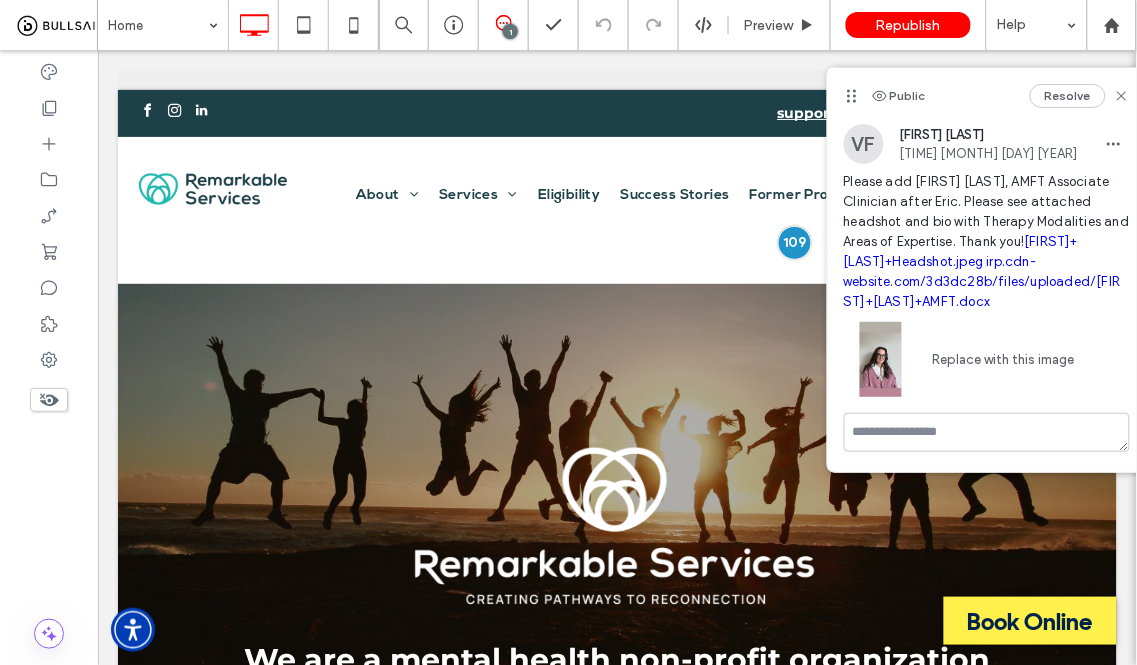 click on "Please add [FIRST] [LAST], AMFT Associate Clinician after Eric. Please see attached headshot and bio with Therapy Modalities and Areas of Expertise. Thank you!  [FIRST]+[LAST]+Headshot.jpeg   irp.cdn-website.com/3d3dc28b/files/uploaded/[FIRST]+[LAST]+AMFT.docx" at bounding box center (987, 242) 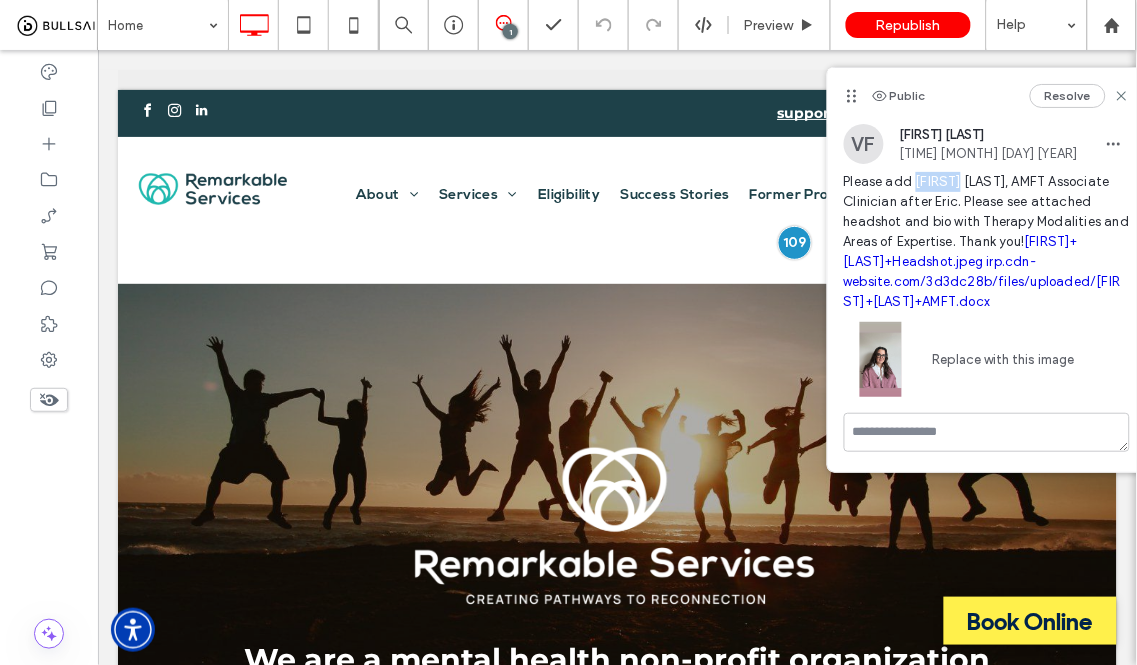 drag, startPoint x: 955, startPoint y: 181, endPoint x: 915, endPoint y: 178, distance: 40.112343 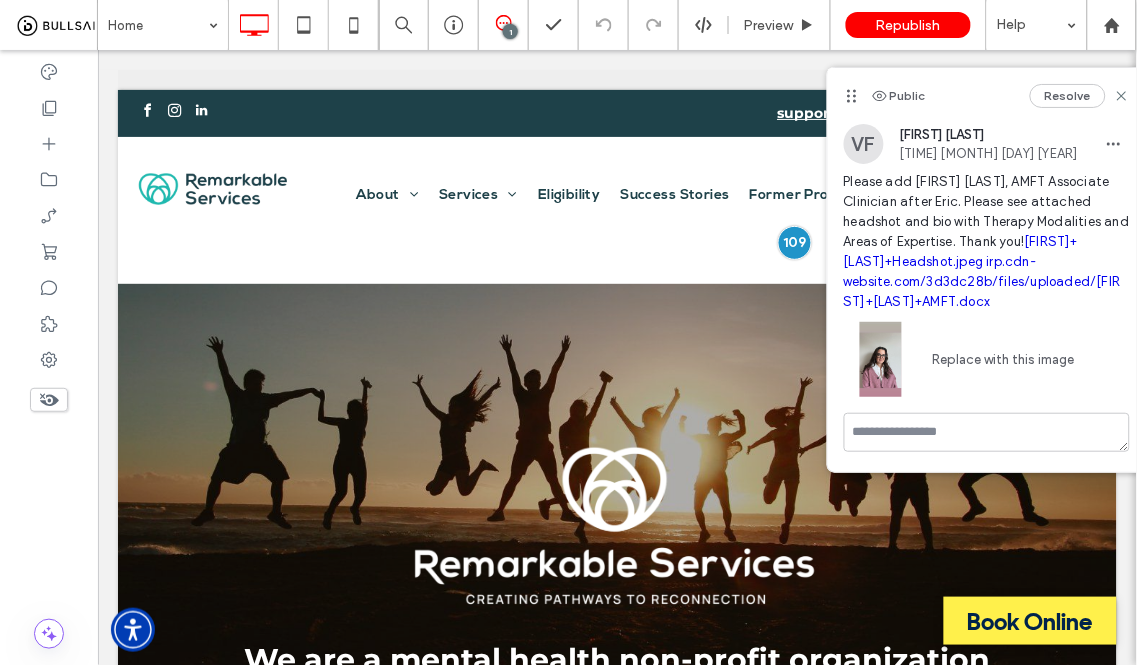 click on "Please add [FIRST] [LAST], AMFT Associate Clinician after Eric. Please see attached headshot and bio with Therapy Modalities and Areas of Expertise. Thank you!  [FIRST]+[LAST]+Headshot.jpeg   irp.cdn-website.com/3d3dc28b/files/uploaded/[FIRST]+[LAST]+AMFT.docx" at bounding box center [987, 242] 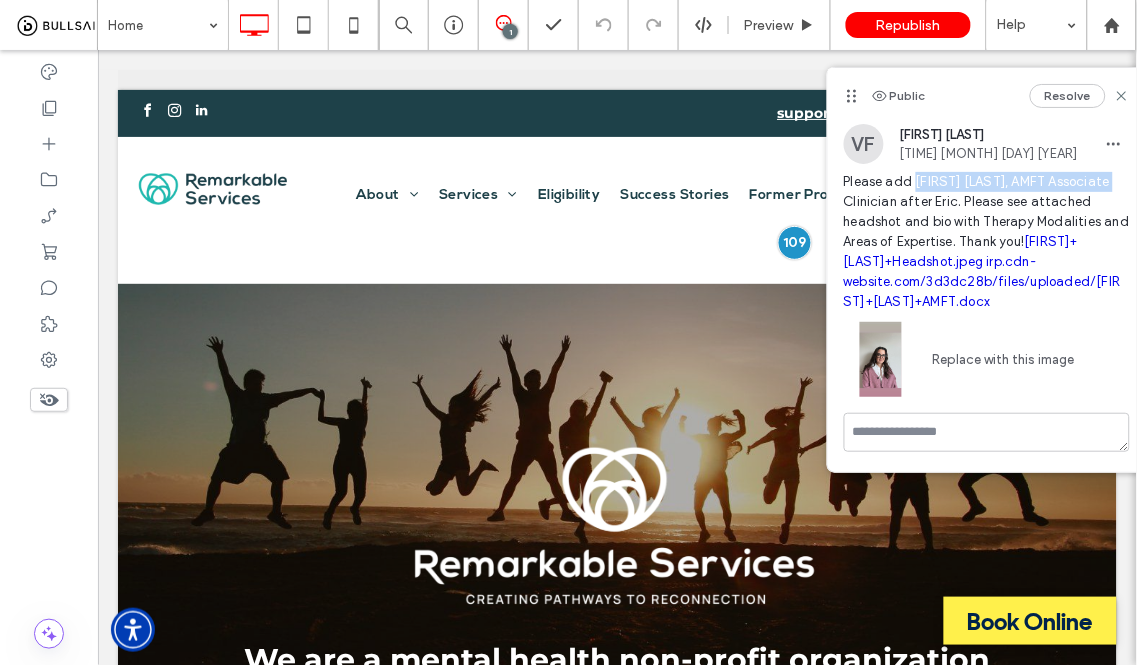 drag, startPoint x: 914, startPoint y: 184, endPoint x: 1125, endPoint y: 180, distance: 211.03792 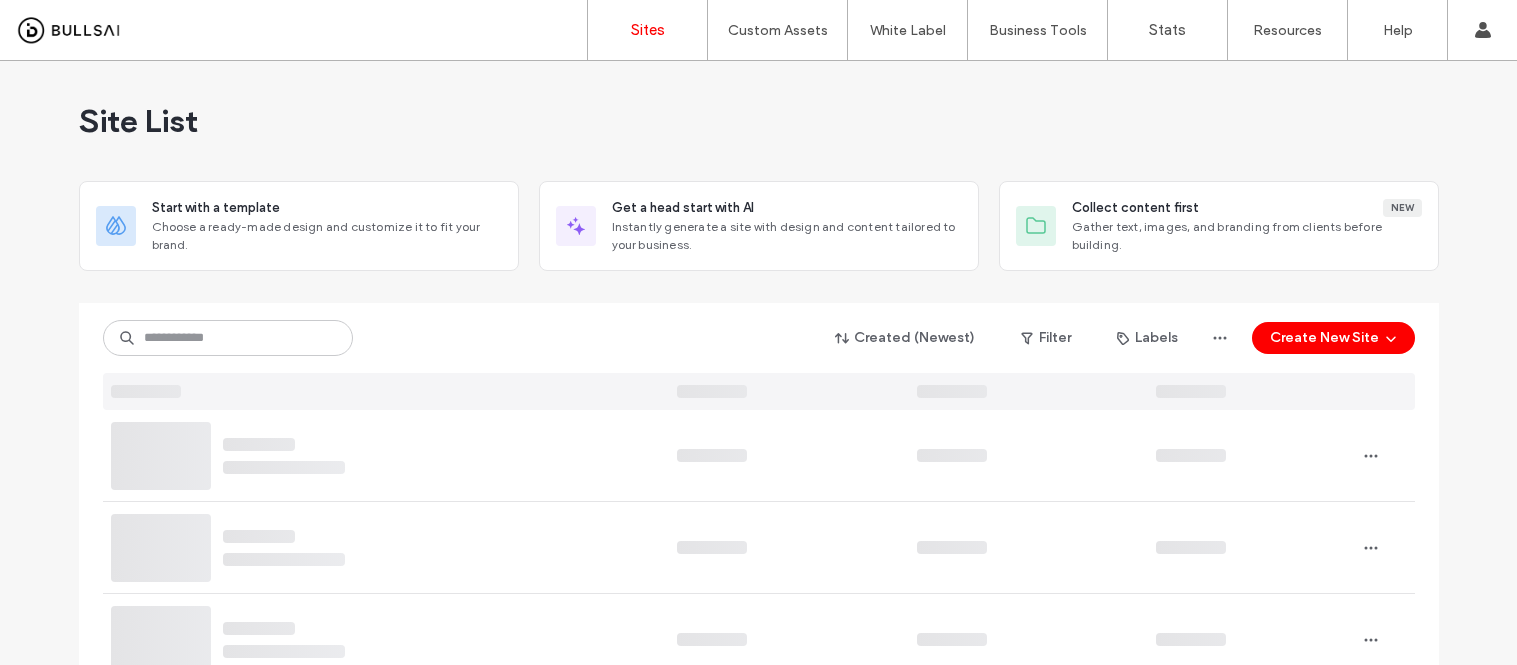 scroll, scrollTop: 0, scrollLeft: 0, axis: both 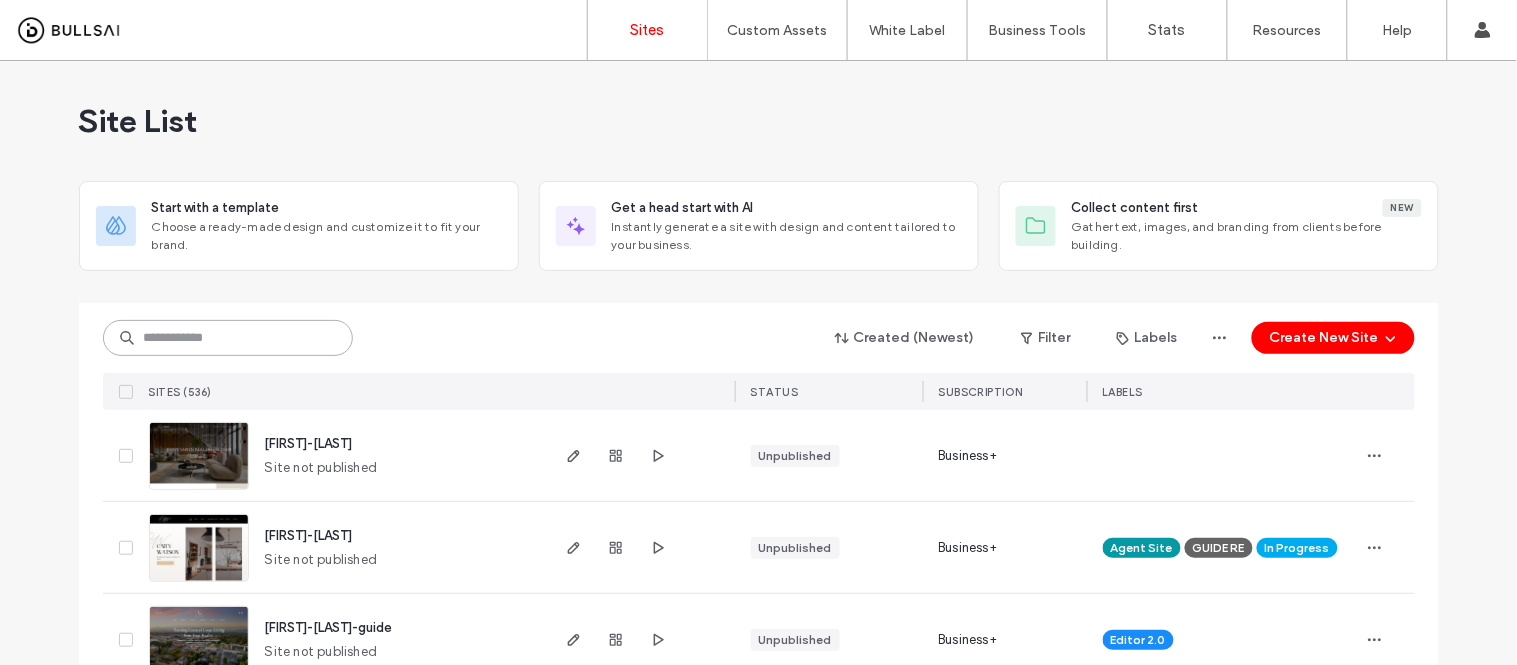 click at bounding box center [228, 338] 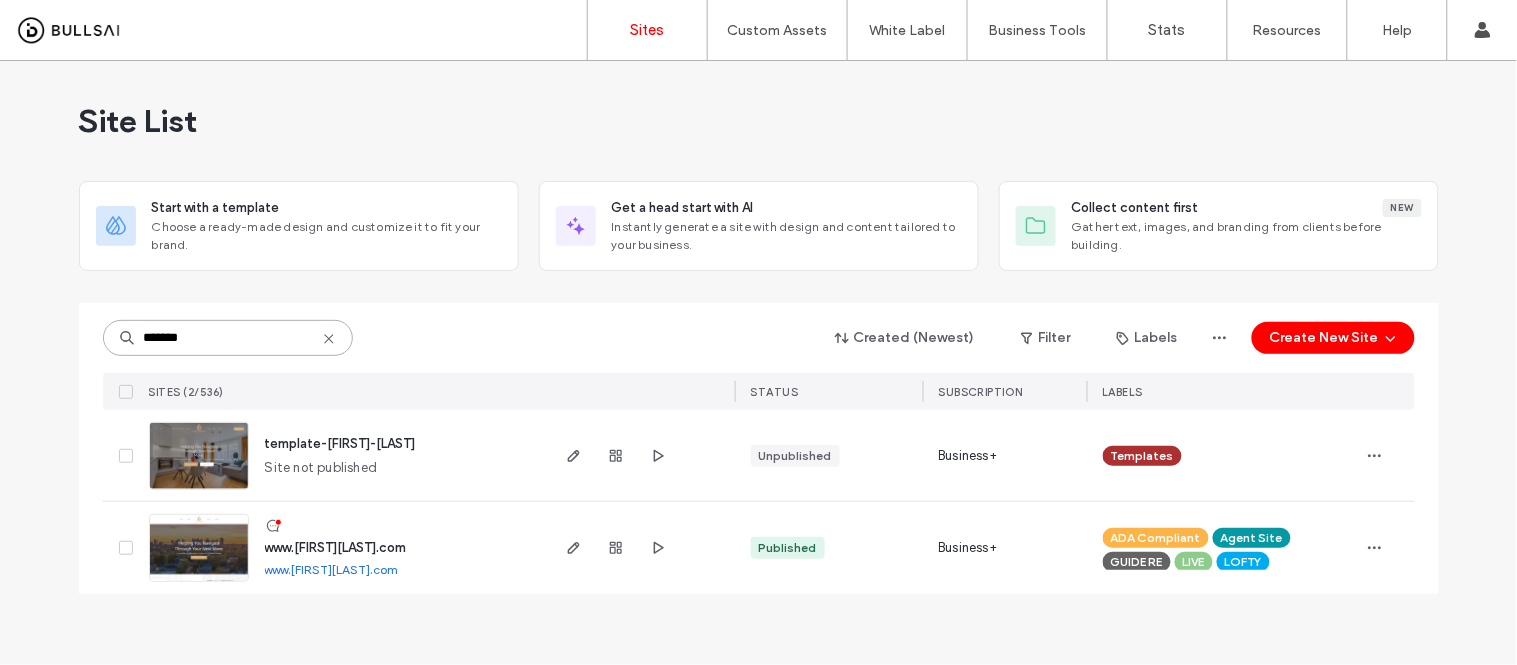 type on "*******" 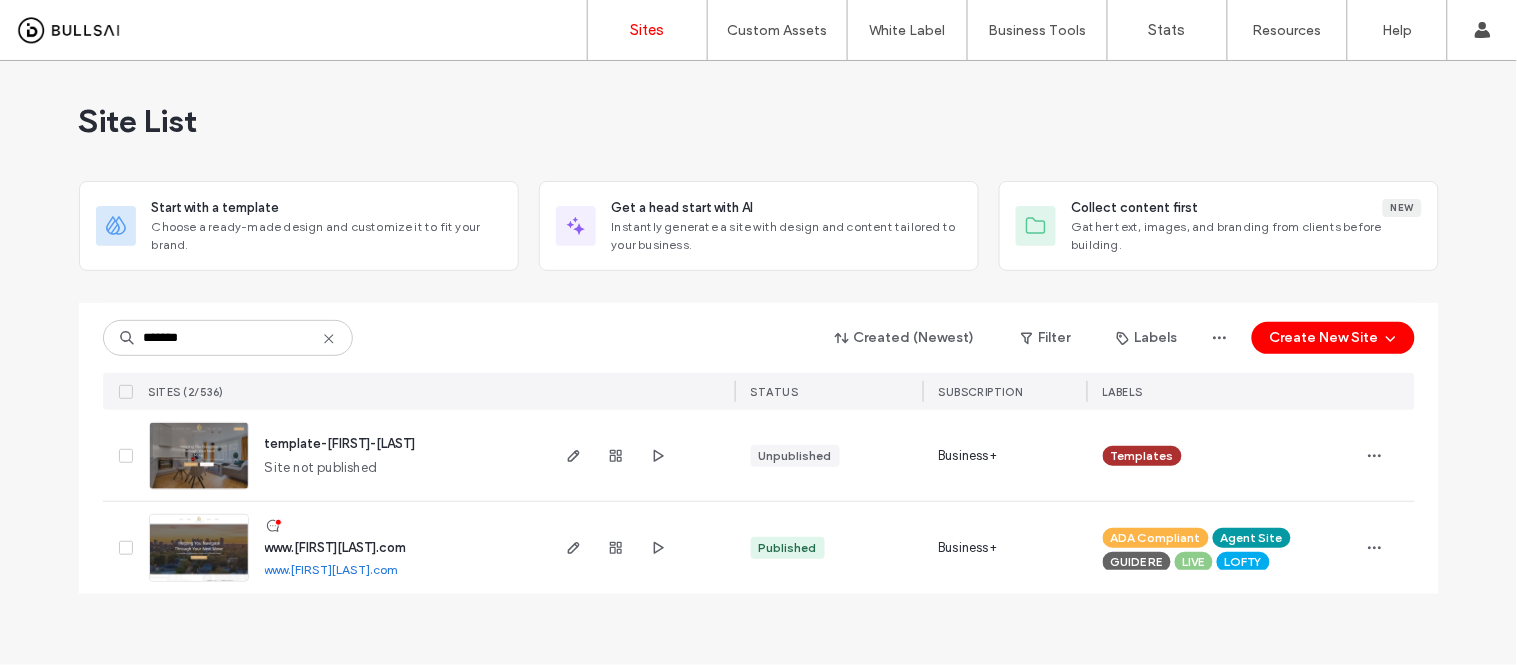 click on "www.[DOMAIN]" at bounding box center (332, 569) 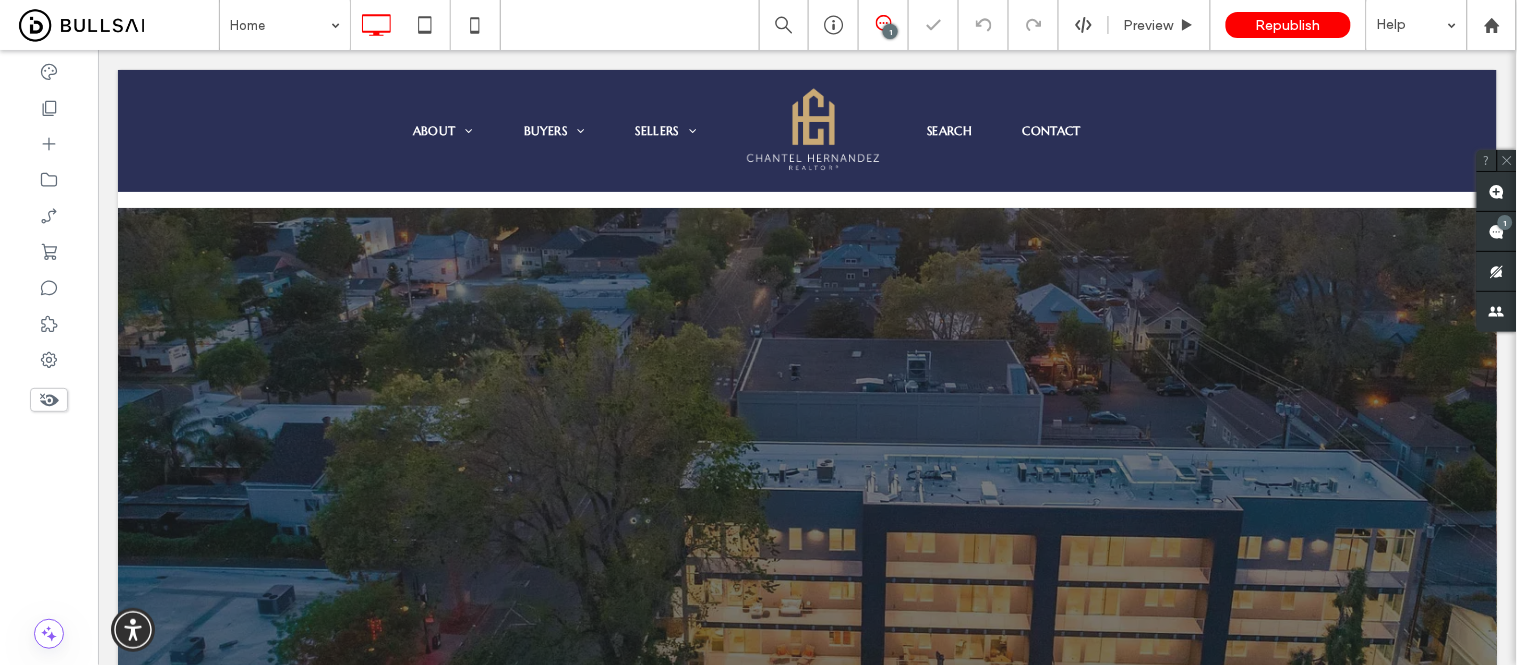 scroll, scrollTop: 3333, scrollLeft: 0, axis: vertical 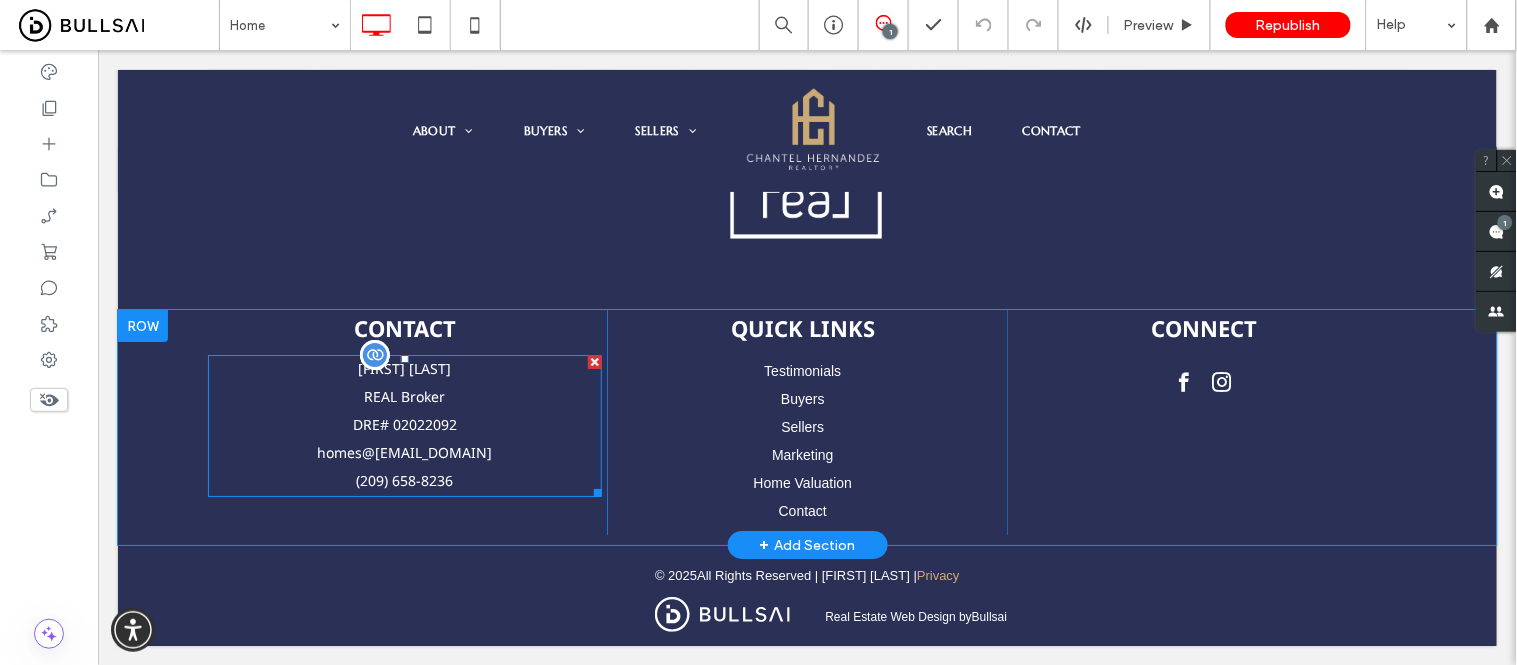 drag, startPoint x: 435, startPoint y: 427, endPoint x: 466, endPoint y: 436, distance: 32.280025 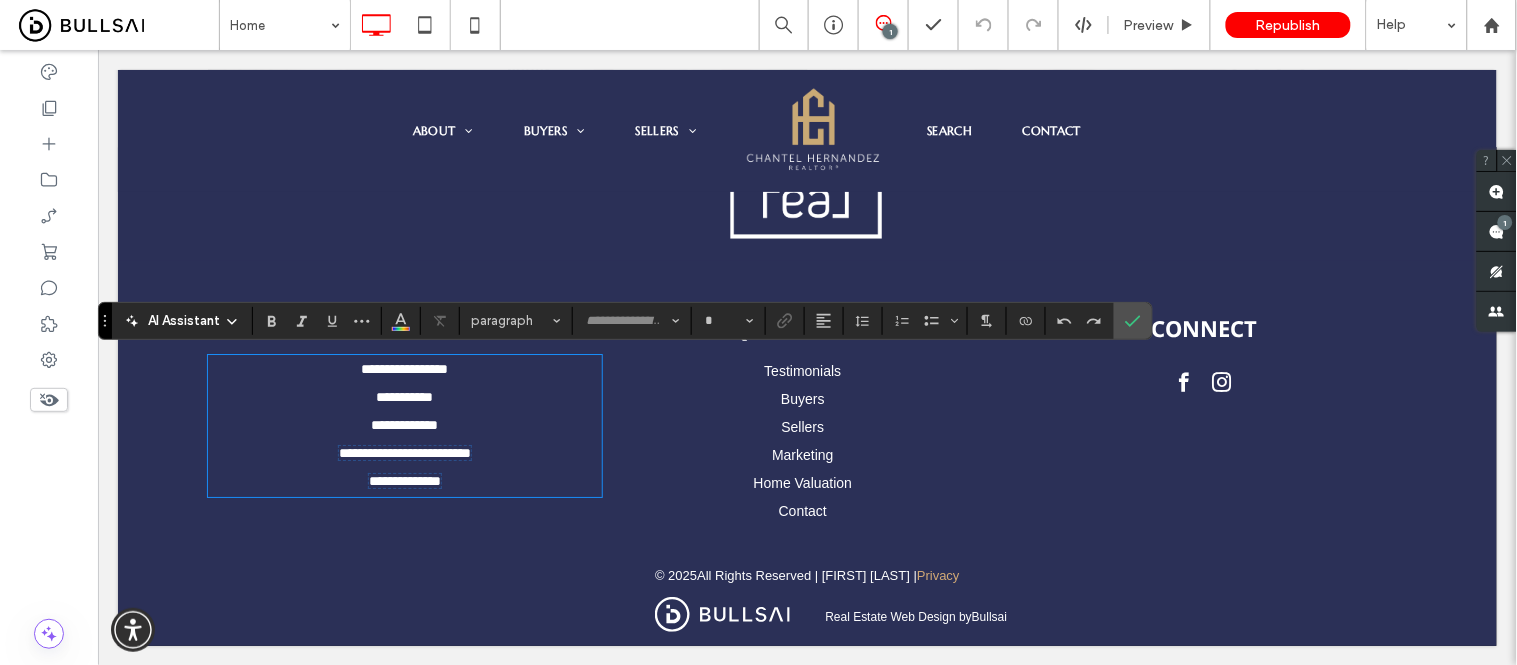 type on "*********" 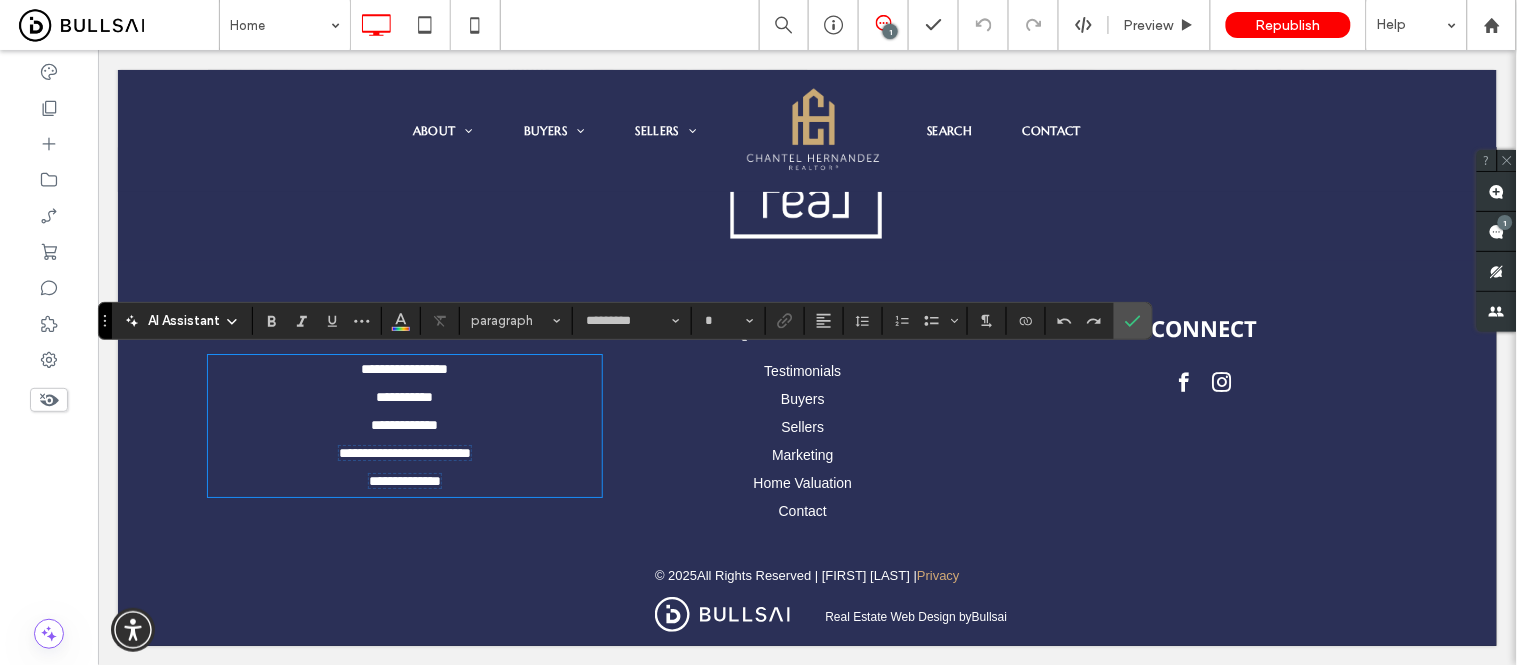 type on "**" 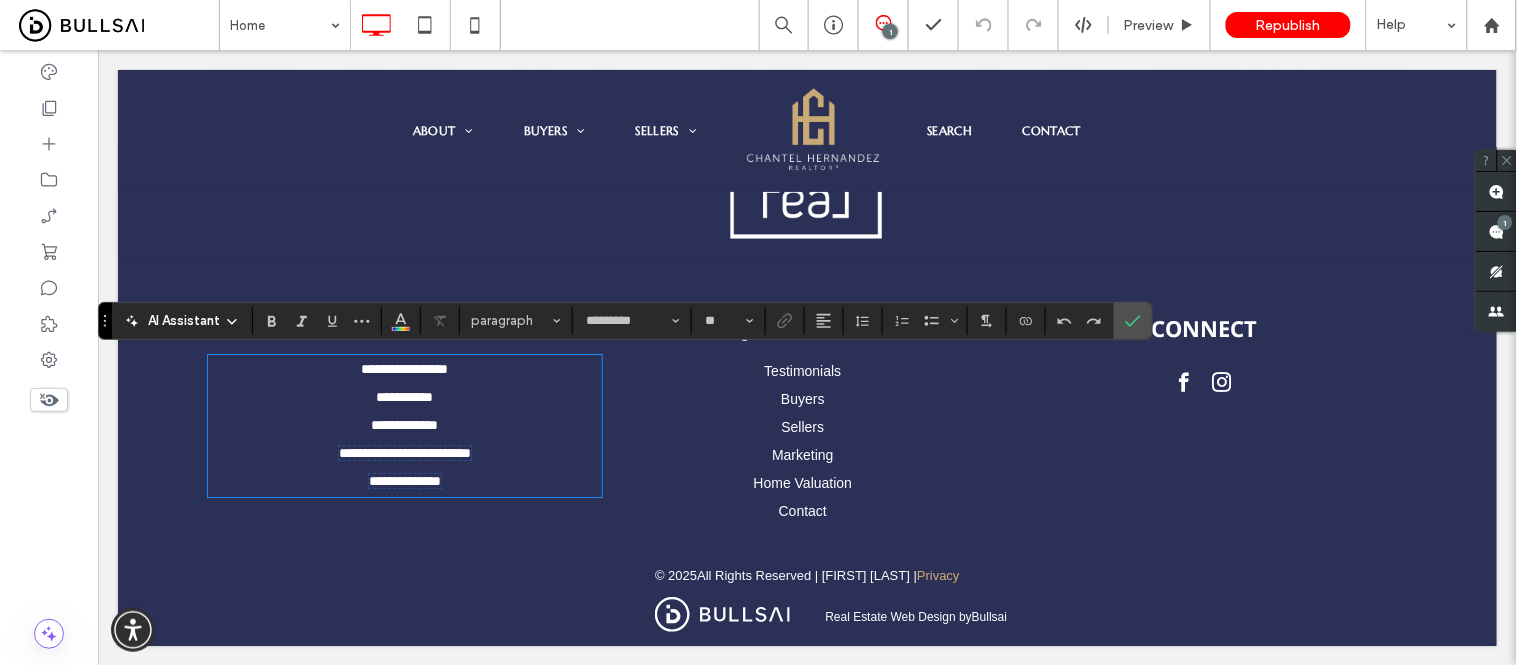 click on "**********" at bounding box center (403, 424) 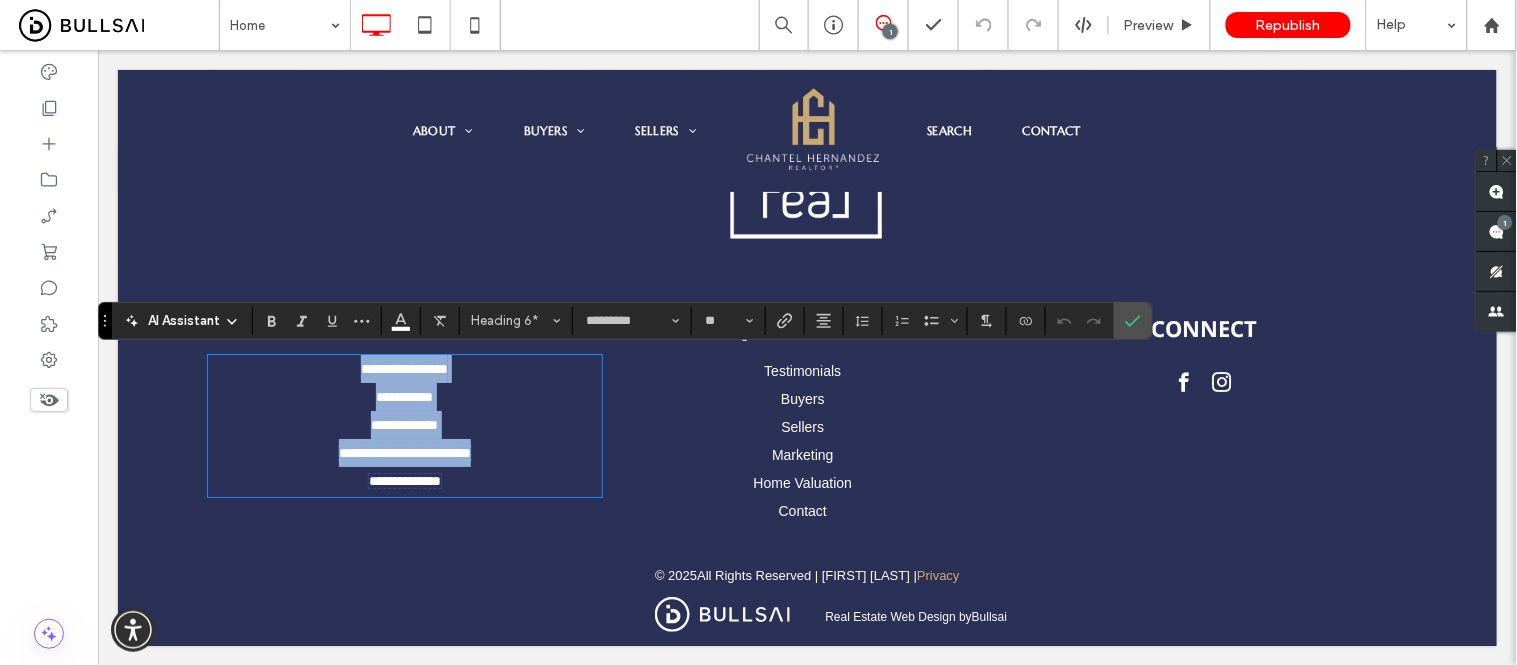 click on "**********" at bounding box center (404, 424) 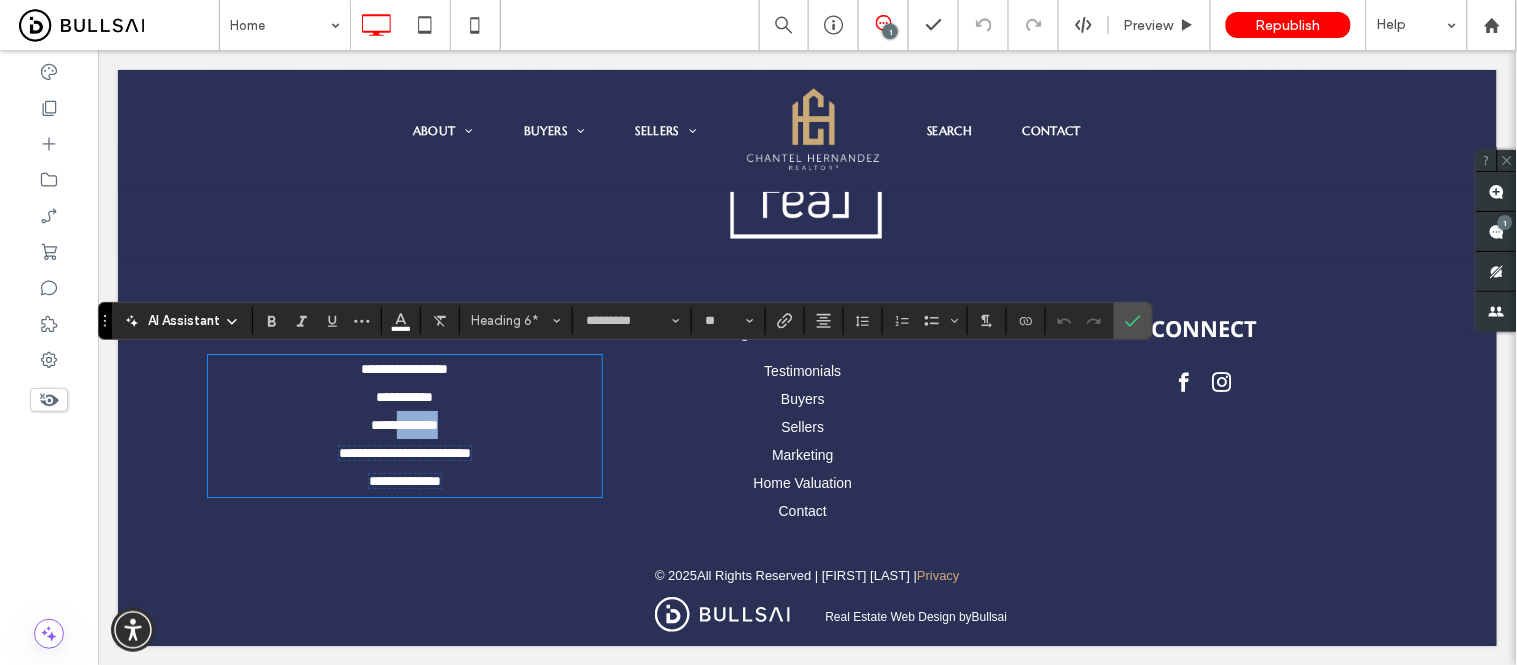 drag, startPoint x: 455, startPoint y: 422, endPoint x: 385, endPoint y: 424, distance: 70.028564 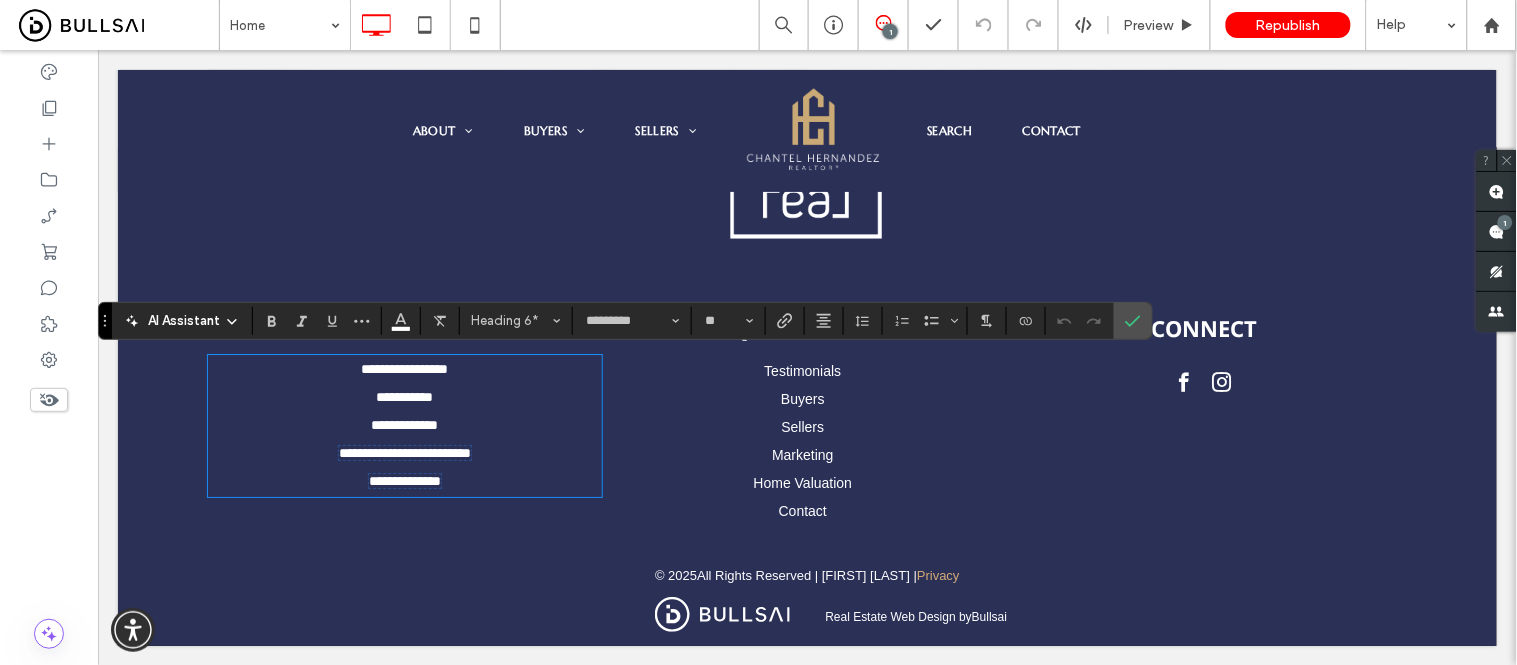 scroll, scrollTop: 0, scrollLeft: 0, axis: both 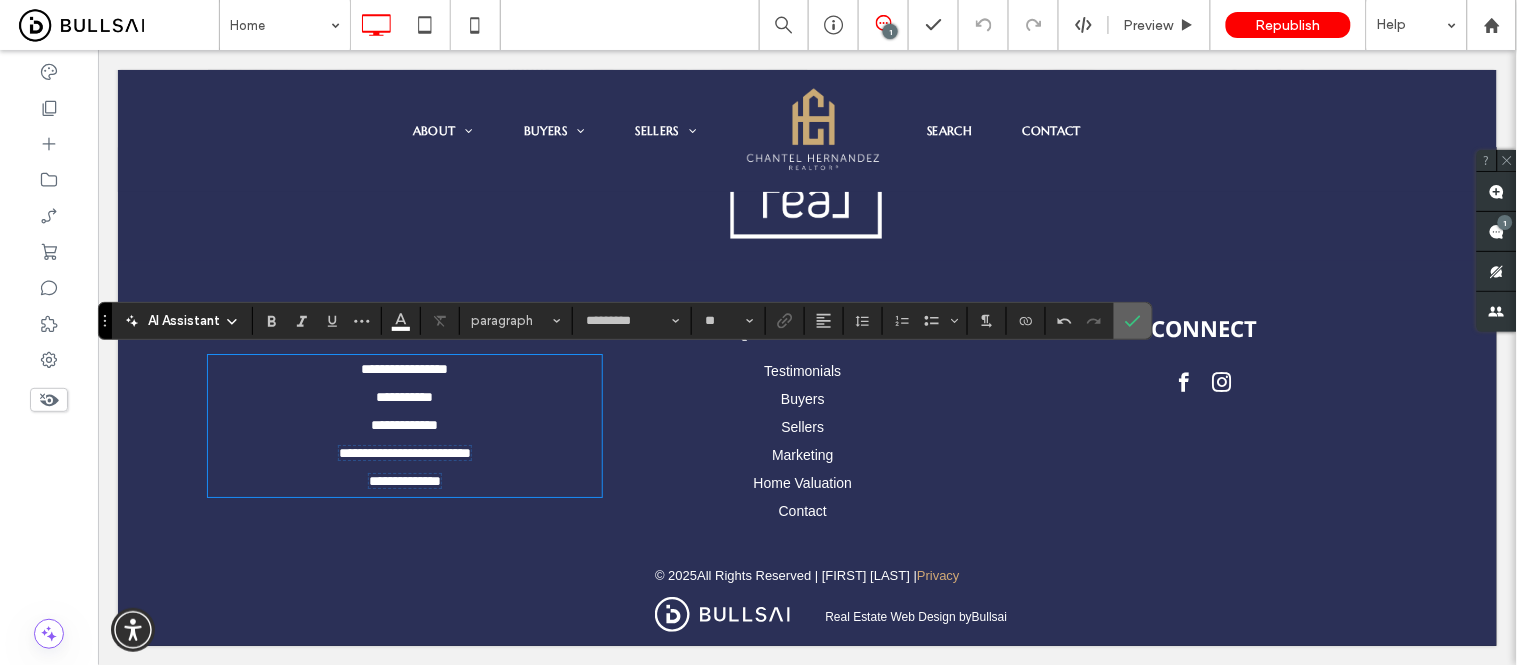 click 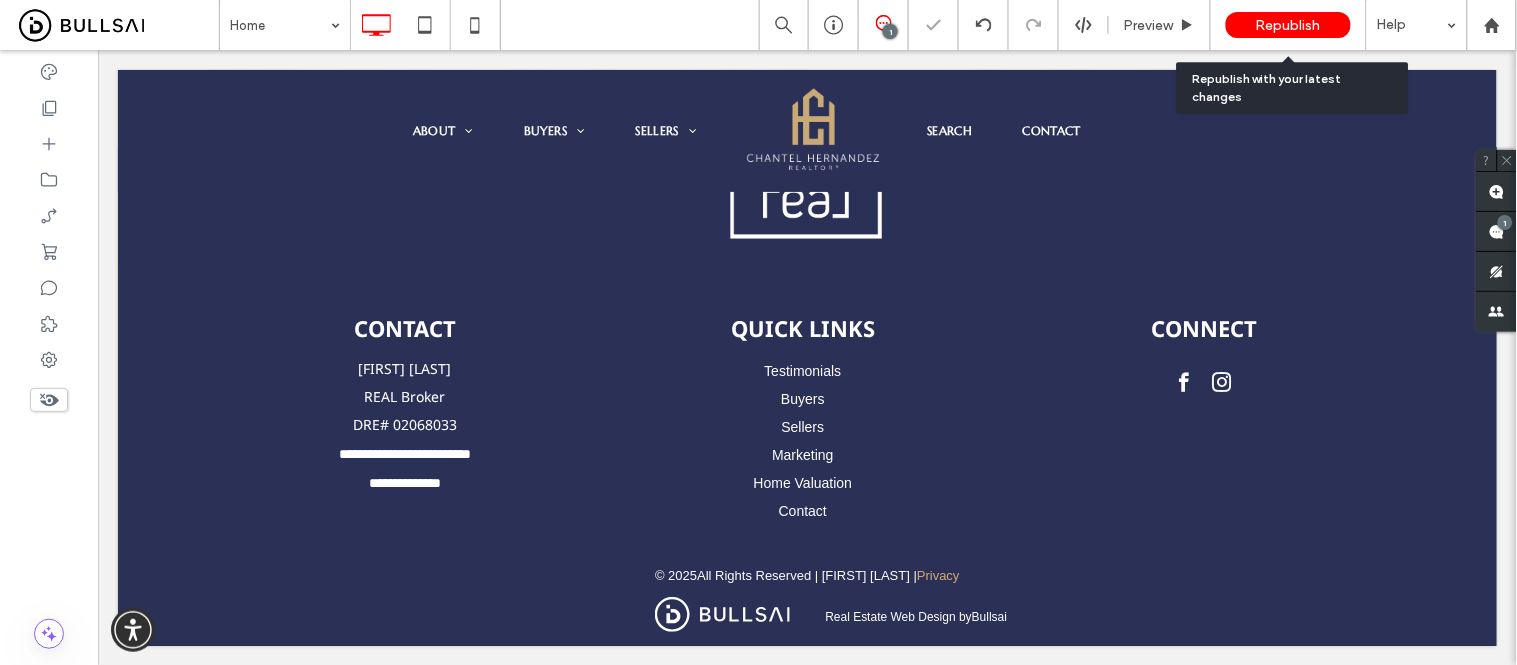 click on "Republish" at bounding box center [1288, 25] 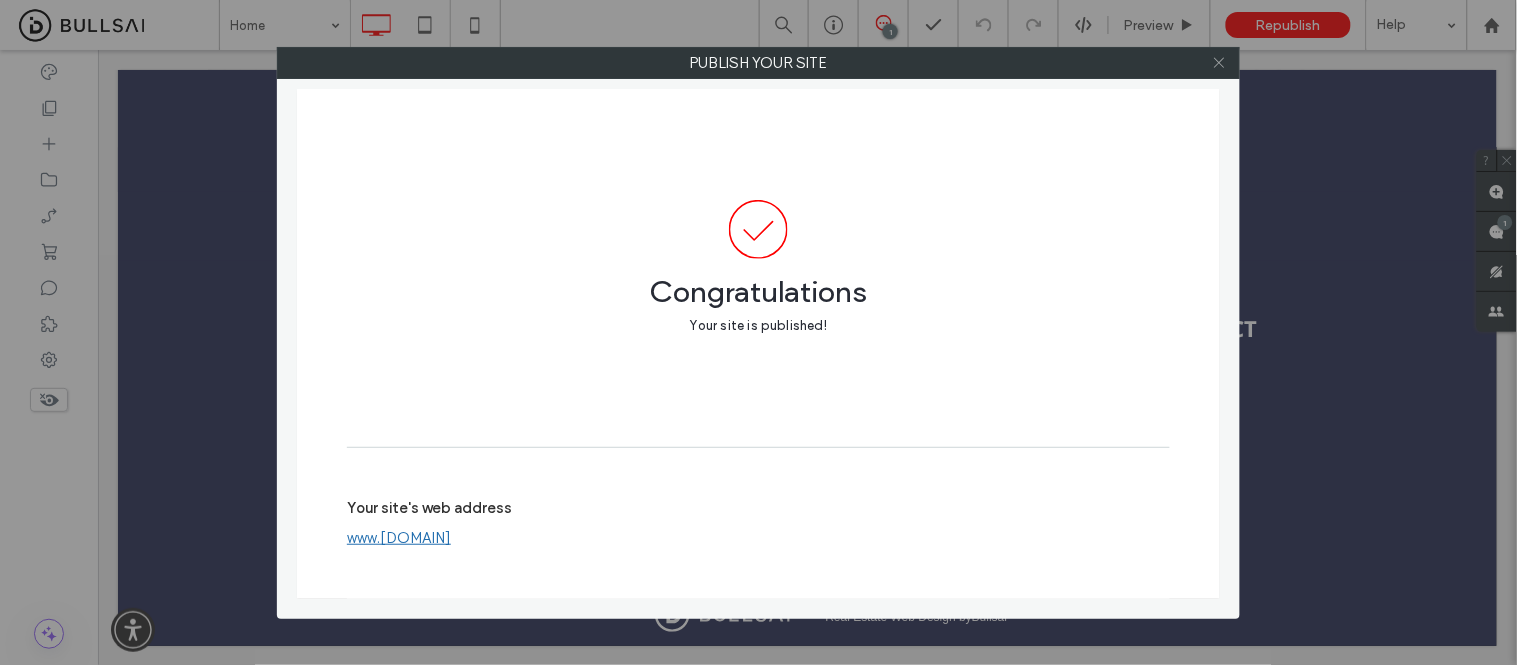 click 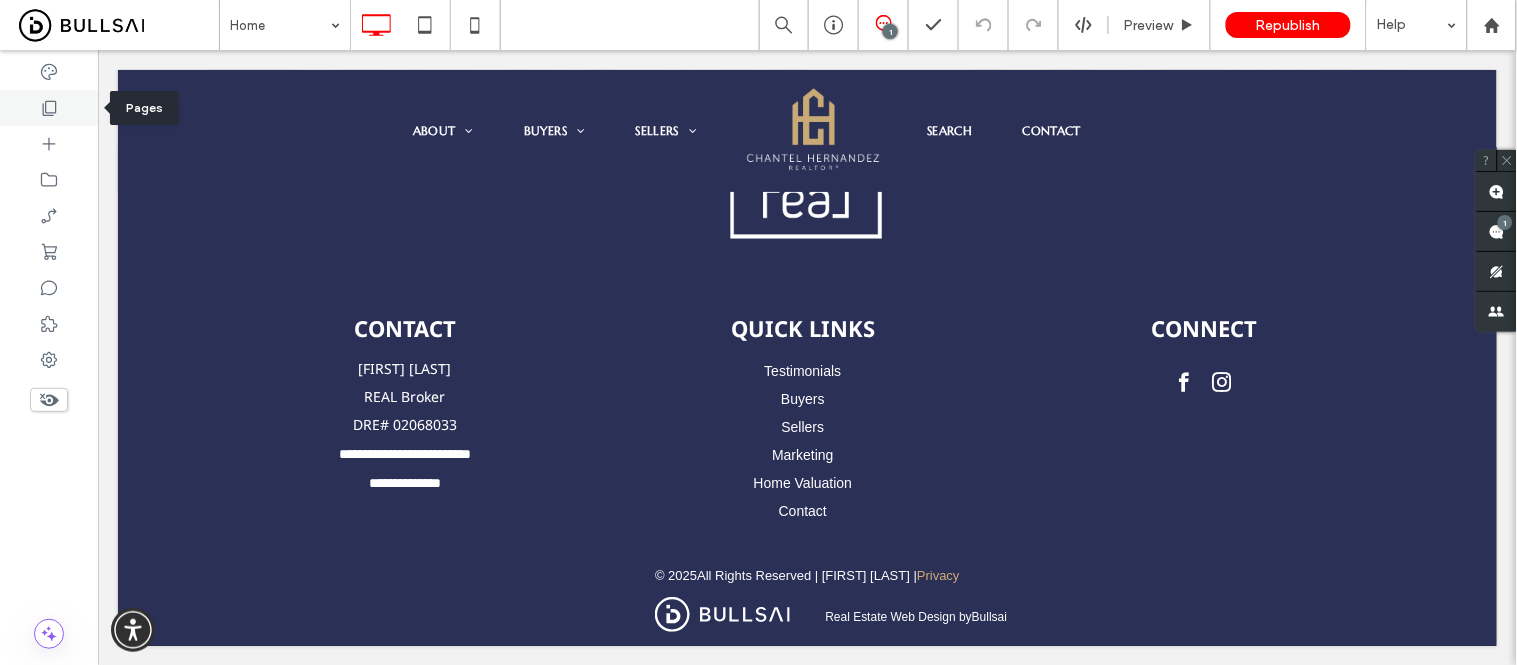 click 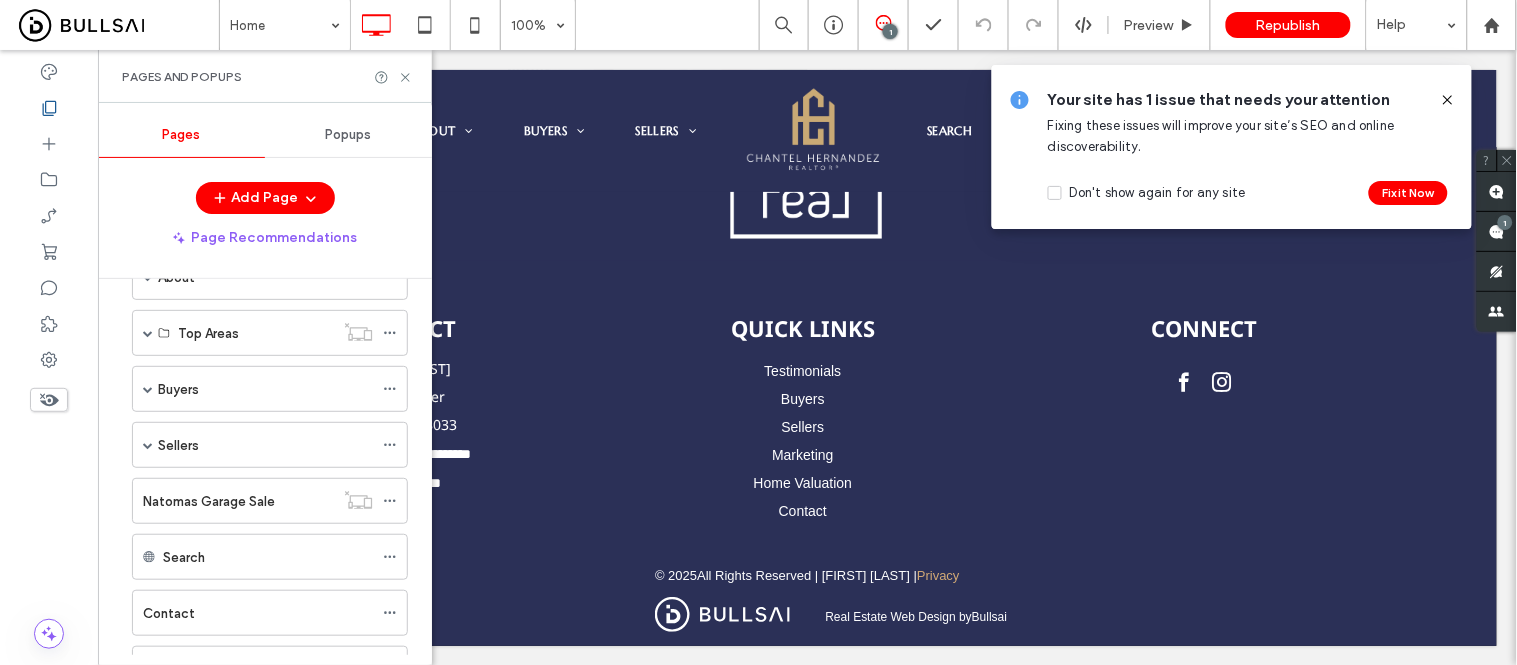 scroll, scrollTop: 203, scrollLeft: 0, axis: vertical 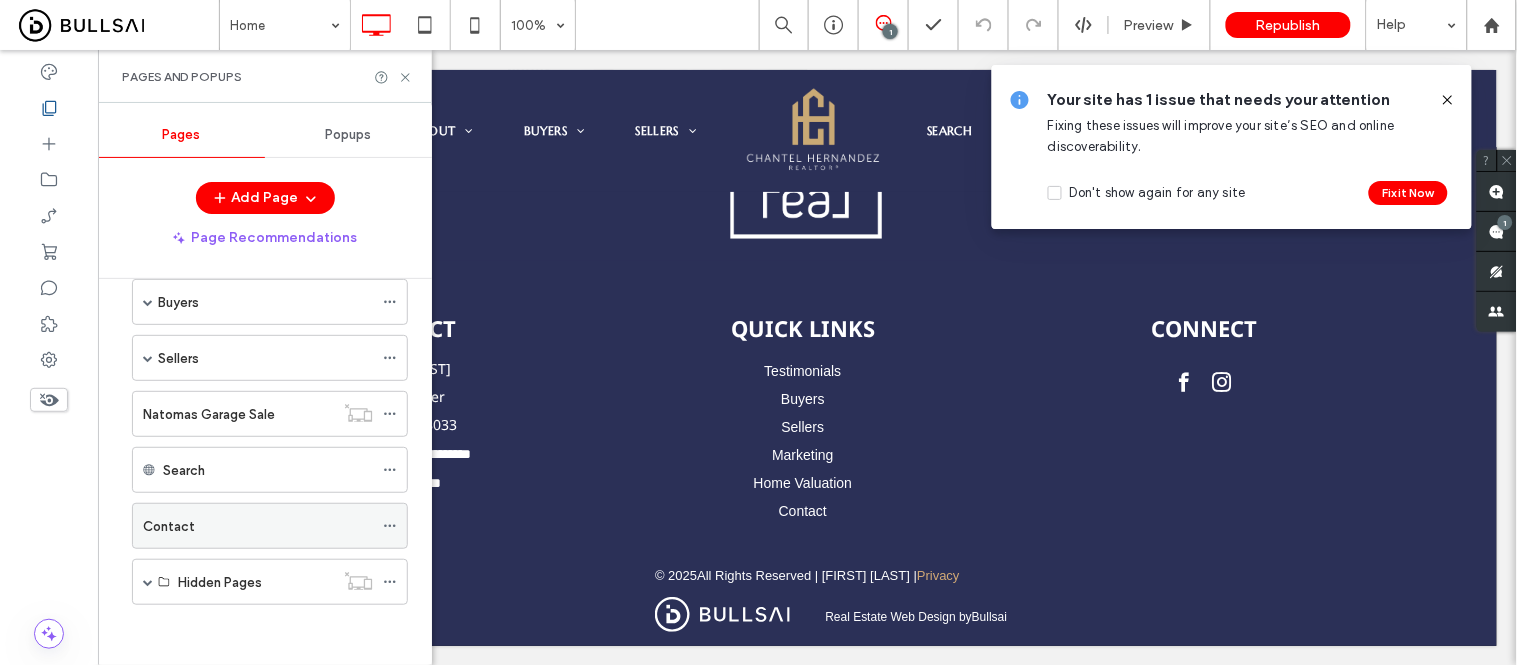 click on "Contact" at bounding box center (169, 526) 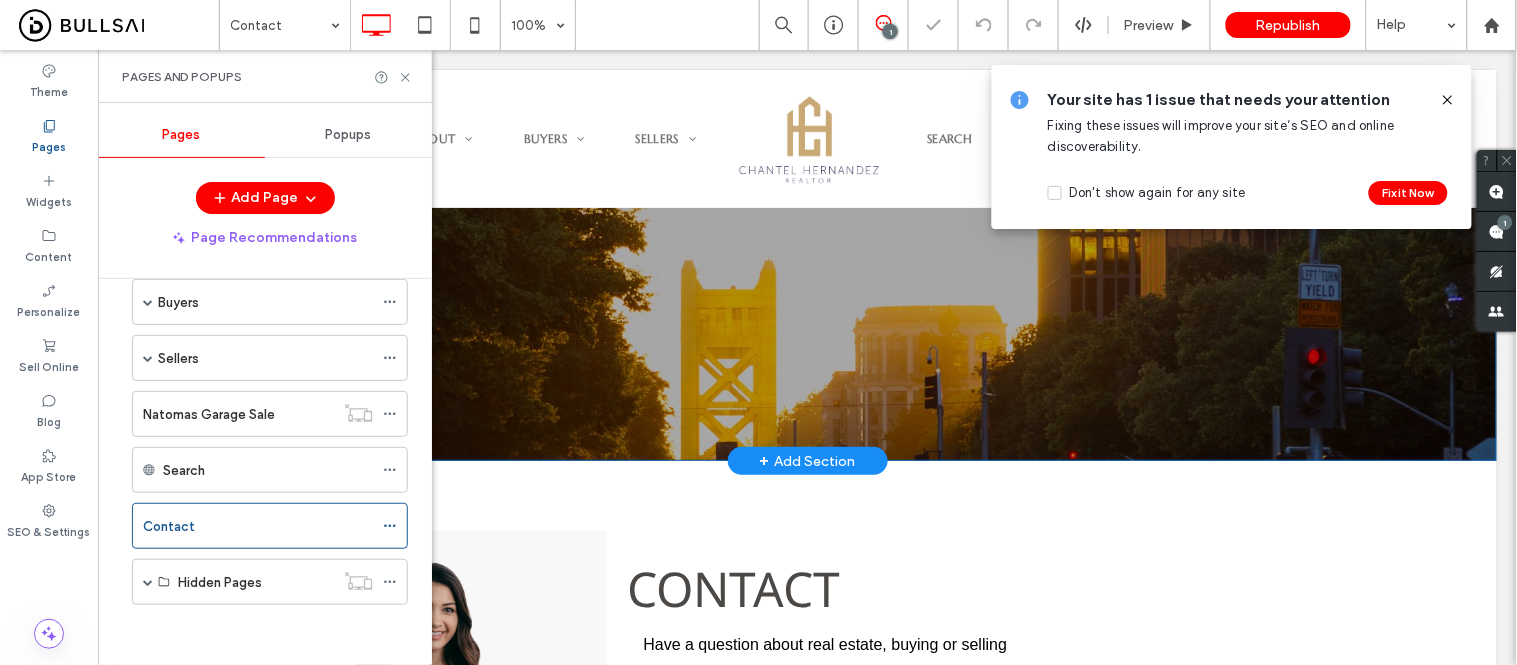 scroll, scrollTop: 0, scrollLeft: 0, axis: both 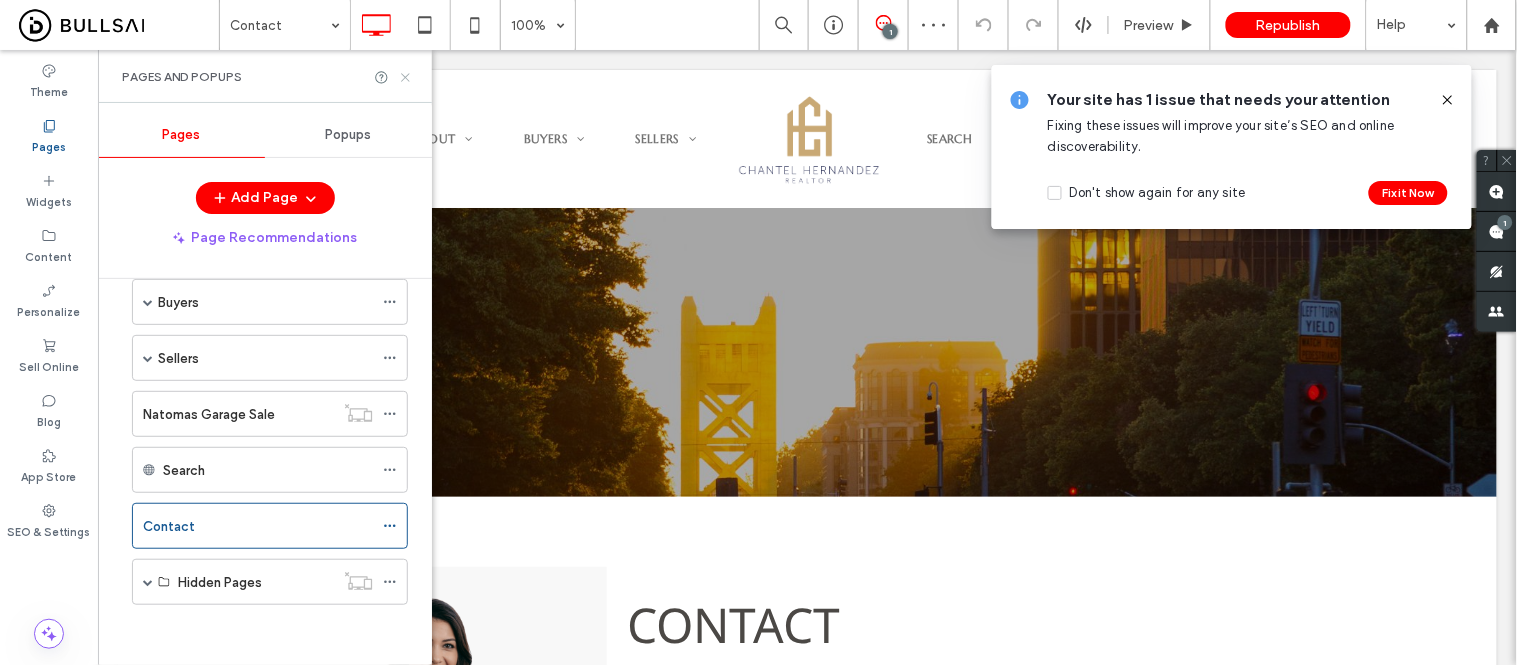 click 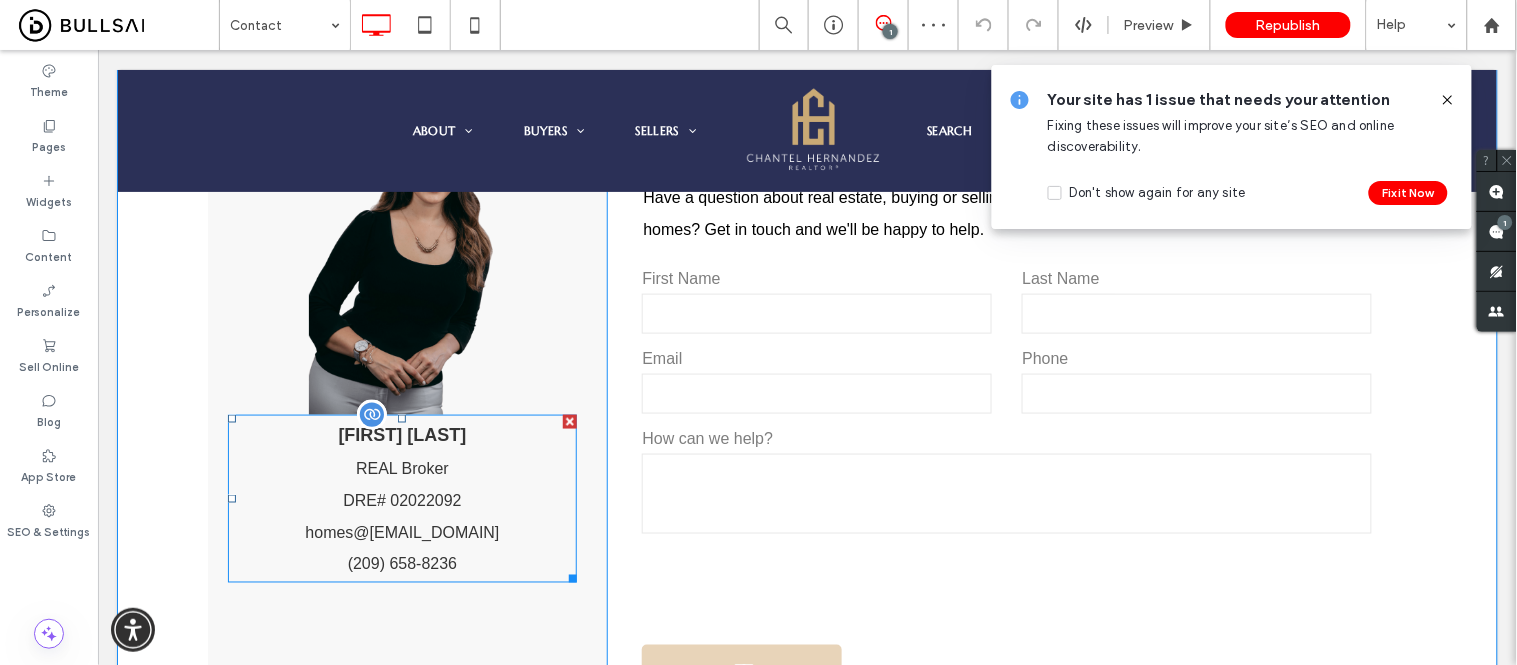 scroll, scrollTop: 444, scrollLeft: 0, axis: vertical 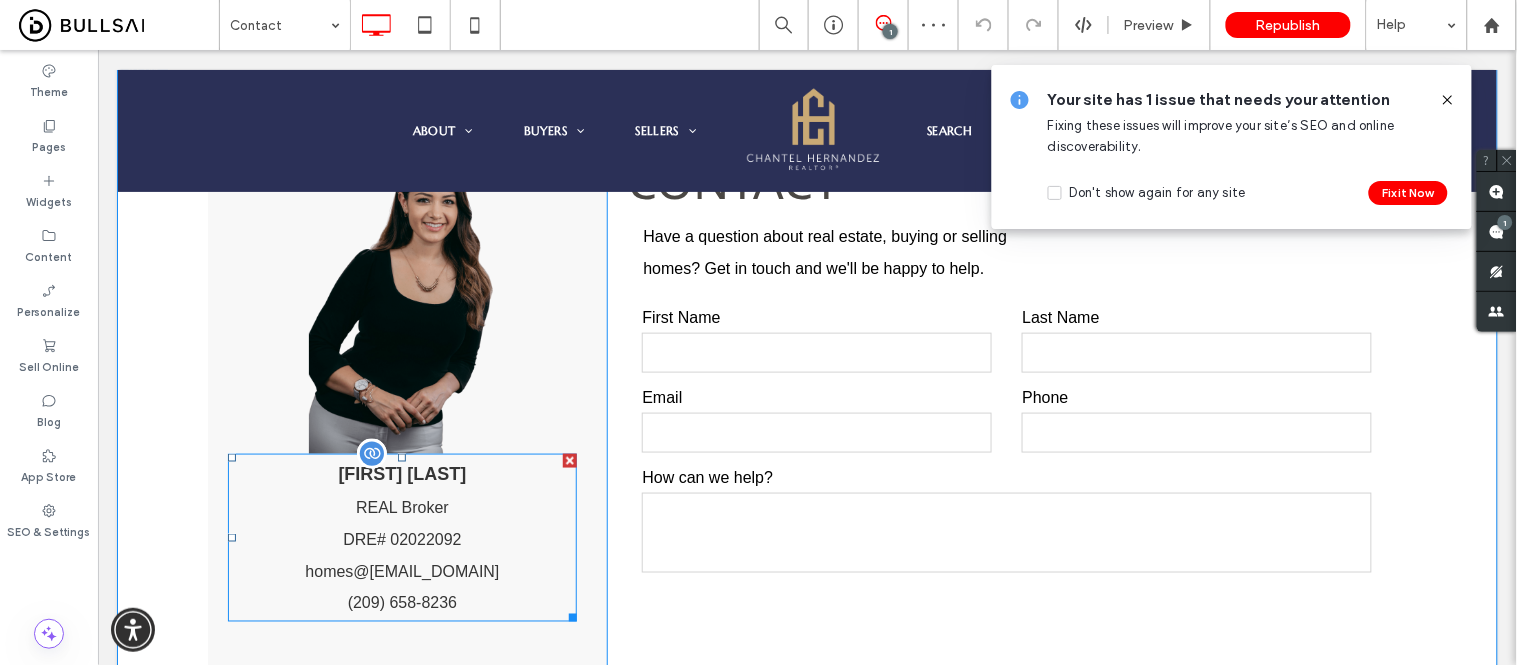 click on "DRE# 02022092" at bounding box center [401, 538] 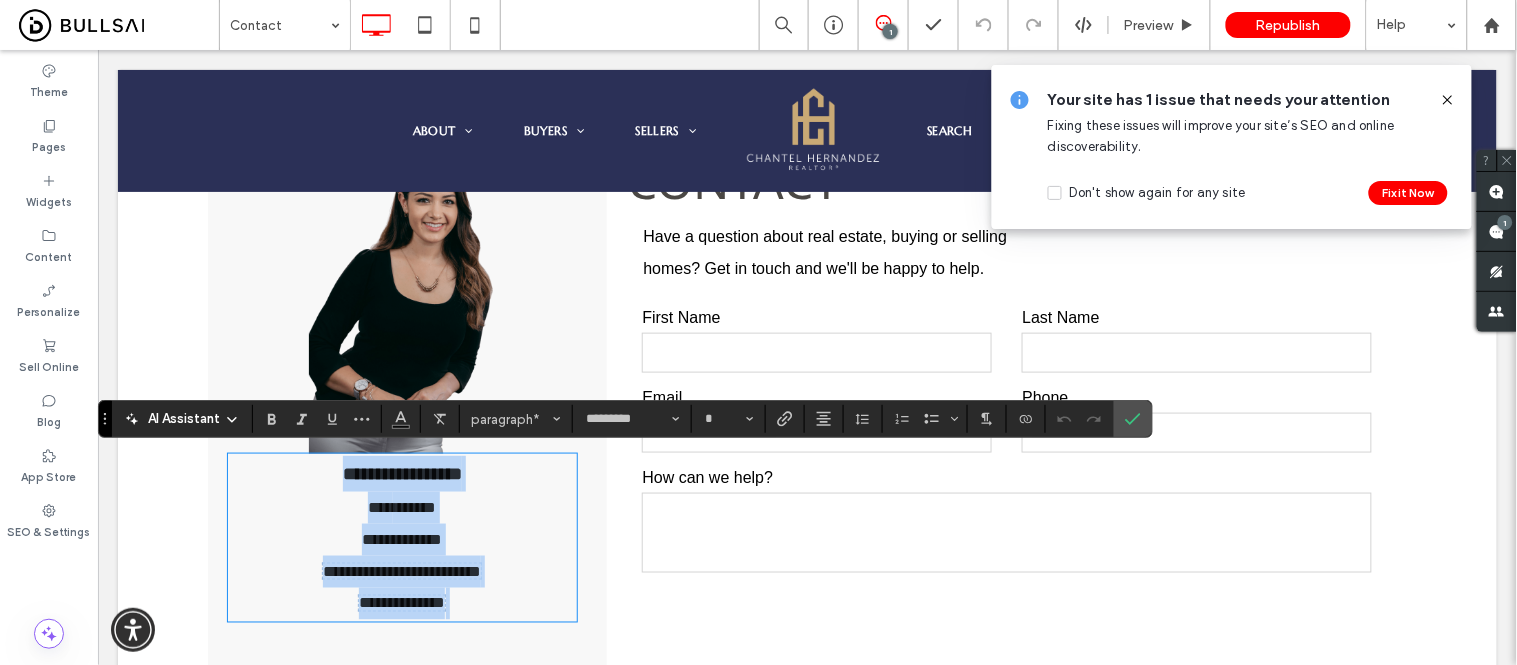 click on "**********" at bounding box center [401, 538] 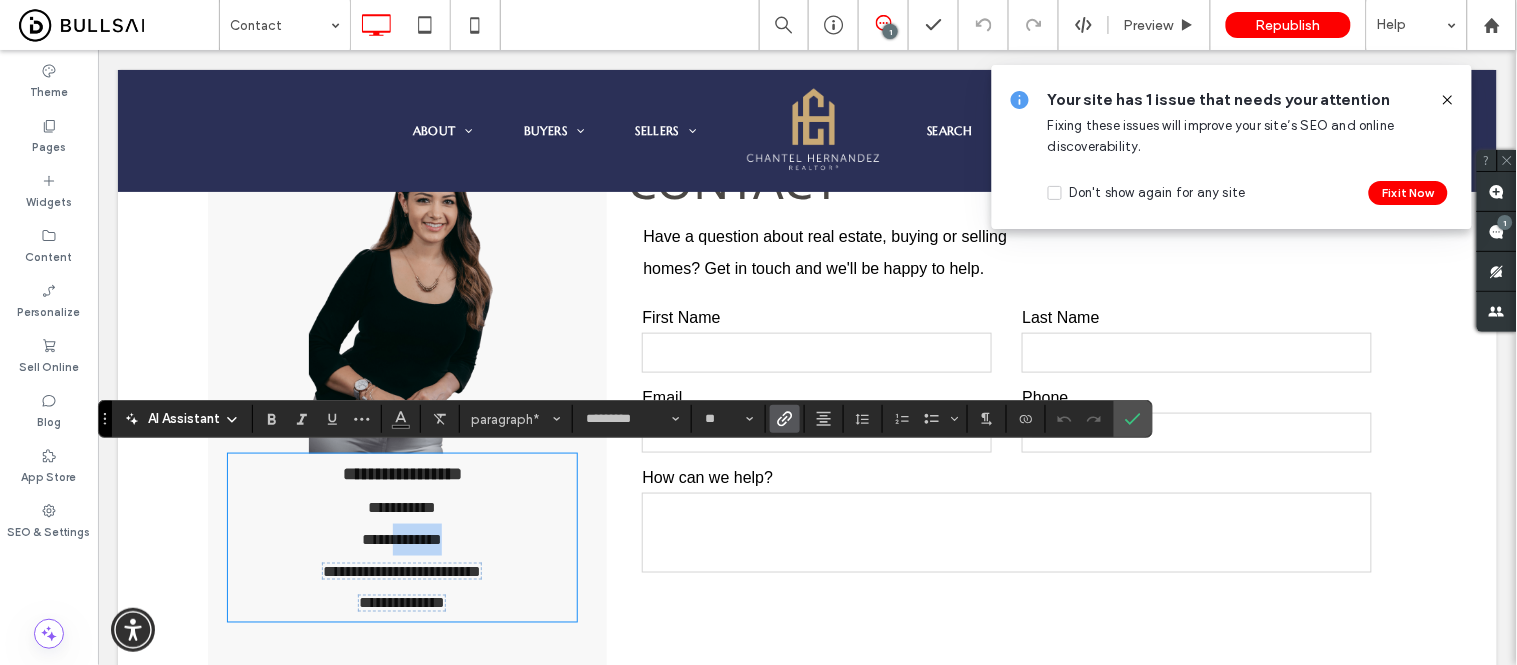 drag, startPoint x: 383, startPoint y: 542, endPoint x: 452, endPoint y: 533, distance: 69.58448 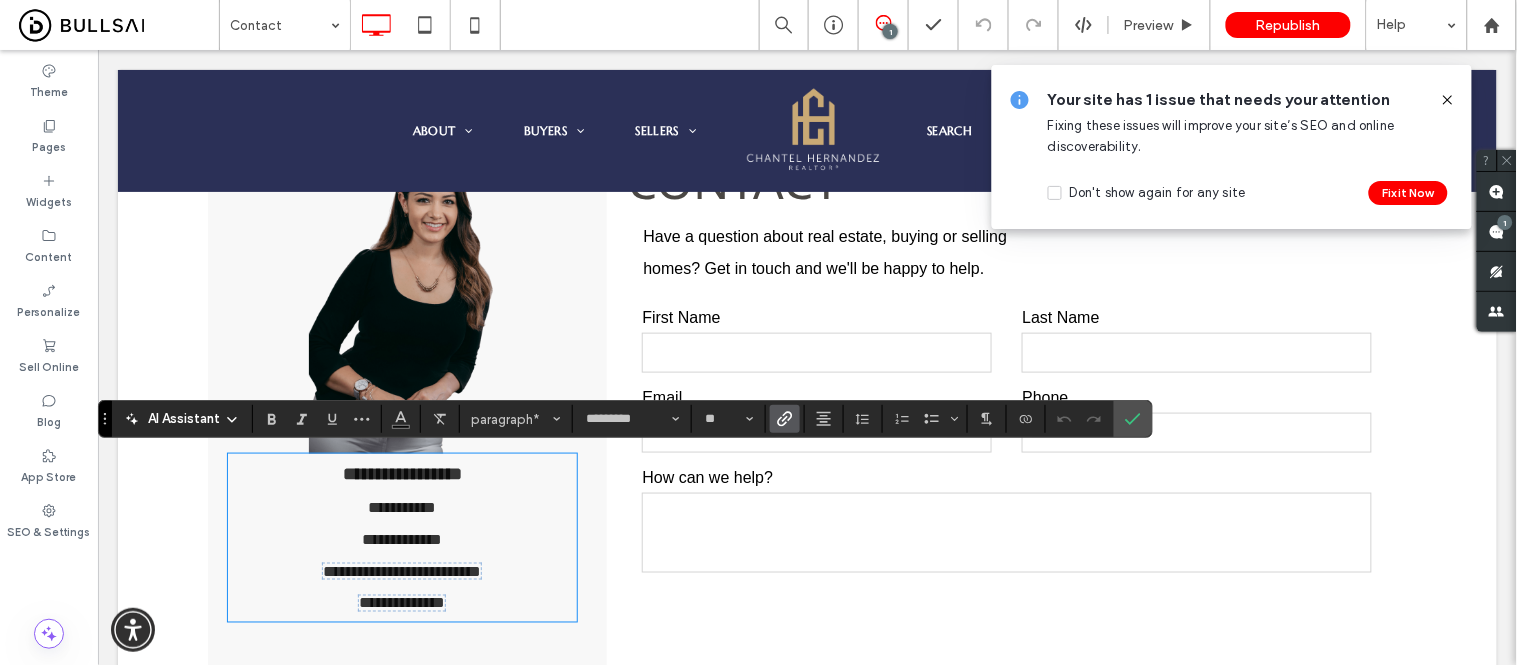 scroll, scrollTop: 0, scrollLeft: 0, axis: both 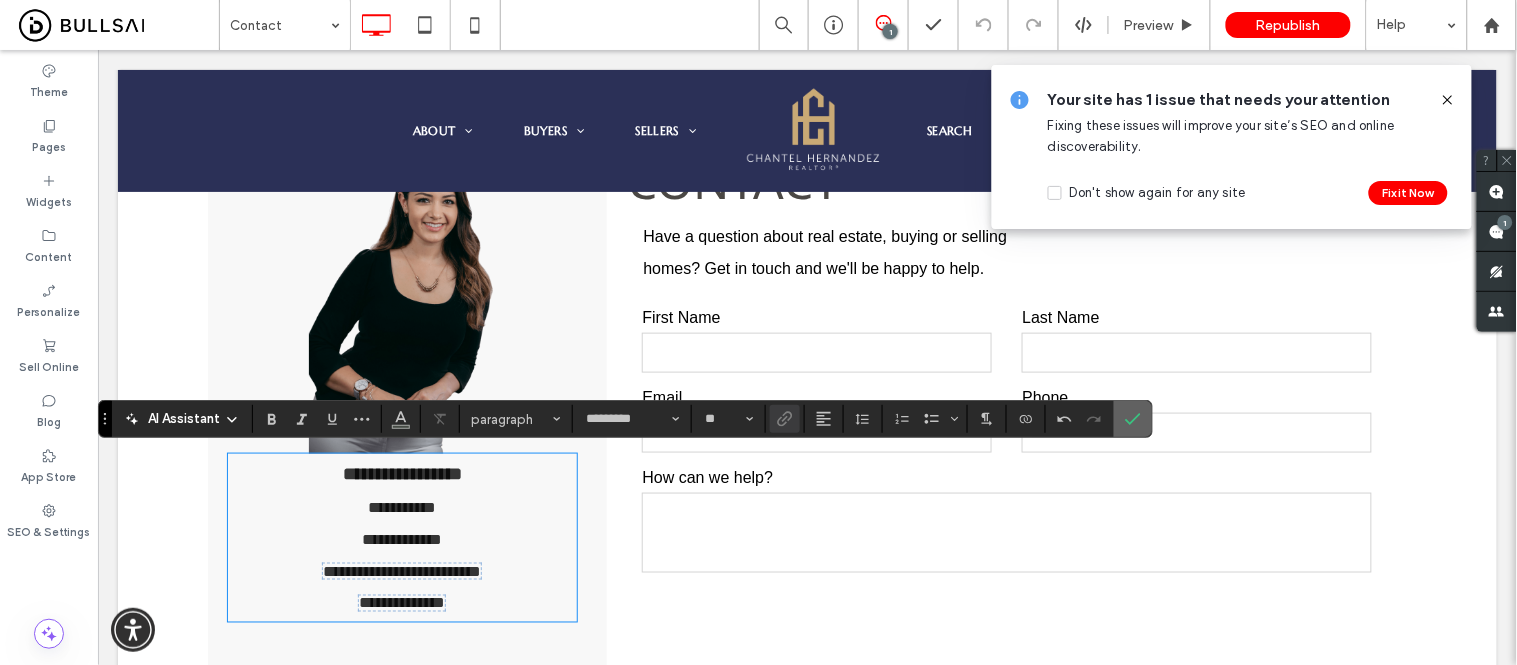 click 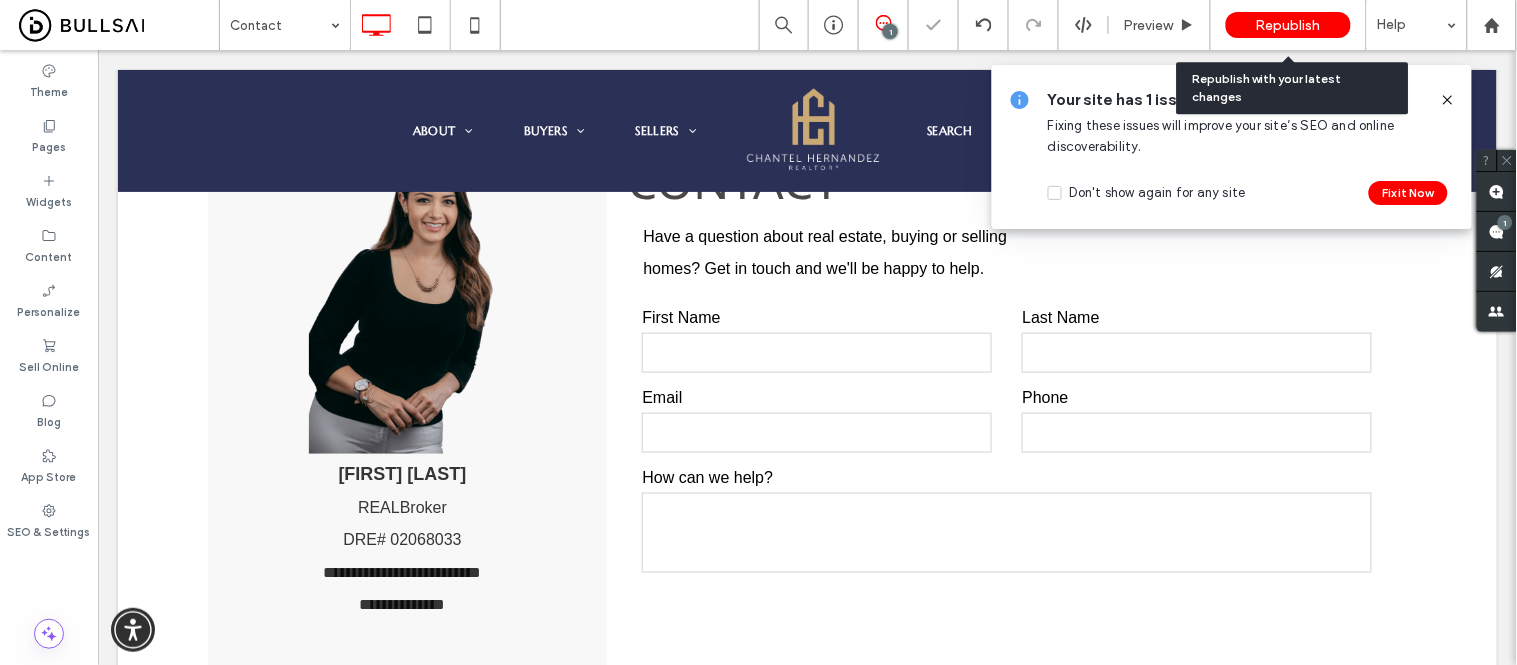 click on "Republish" at bounding box center (1288, 25) 